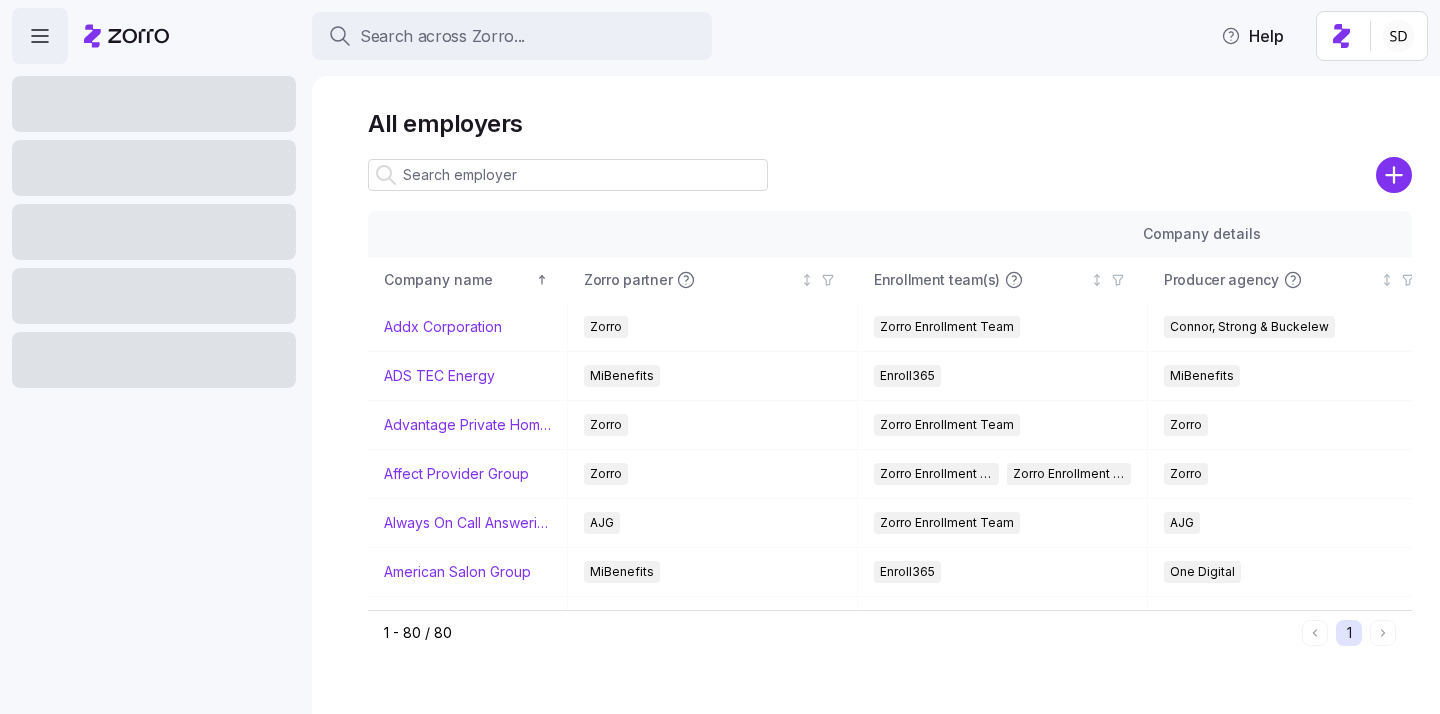 scroll, scrollTop: 0, scrollLeft: 0, axis: both 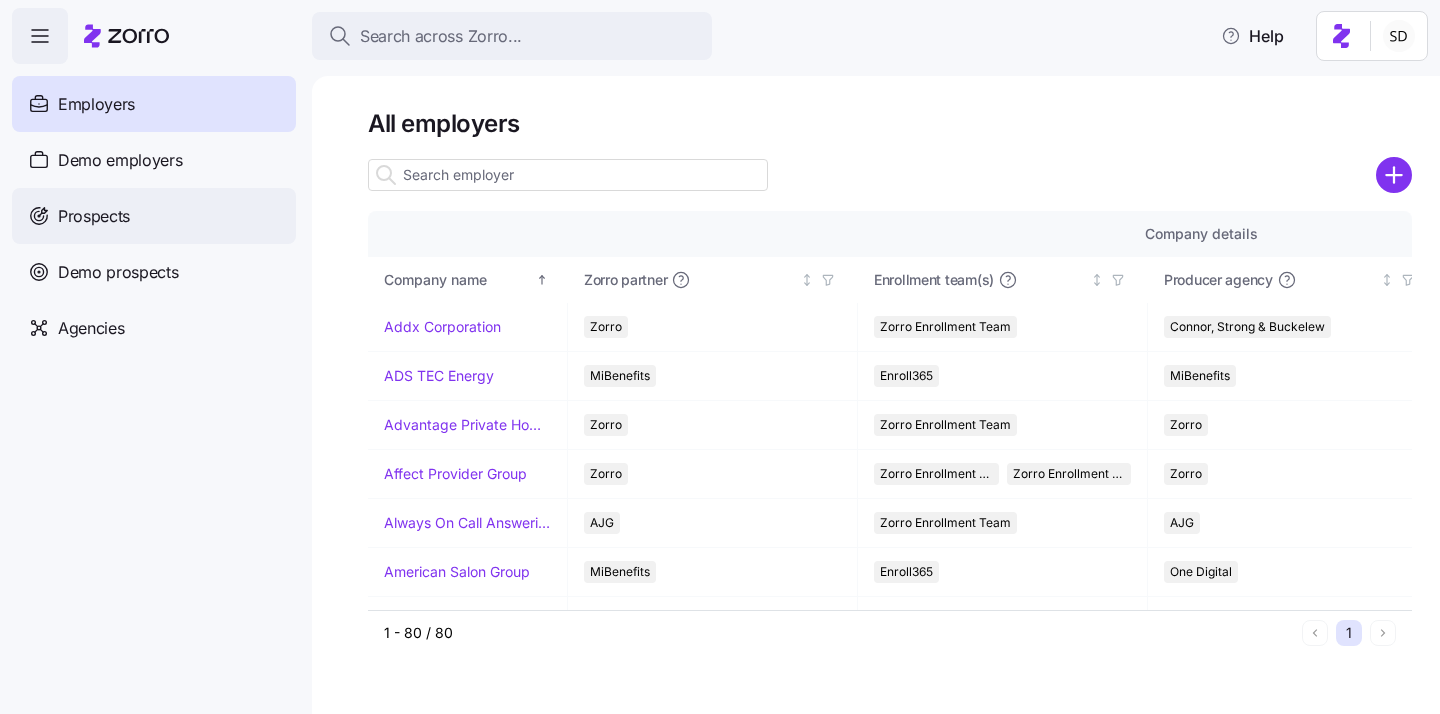 click on "Prospects" at bounding box center (94, 216) 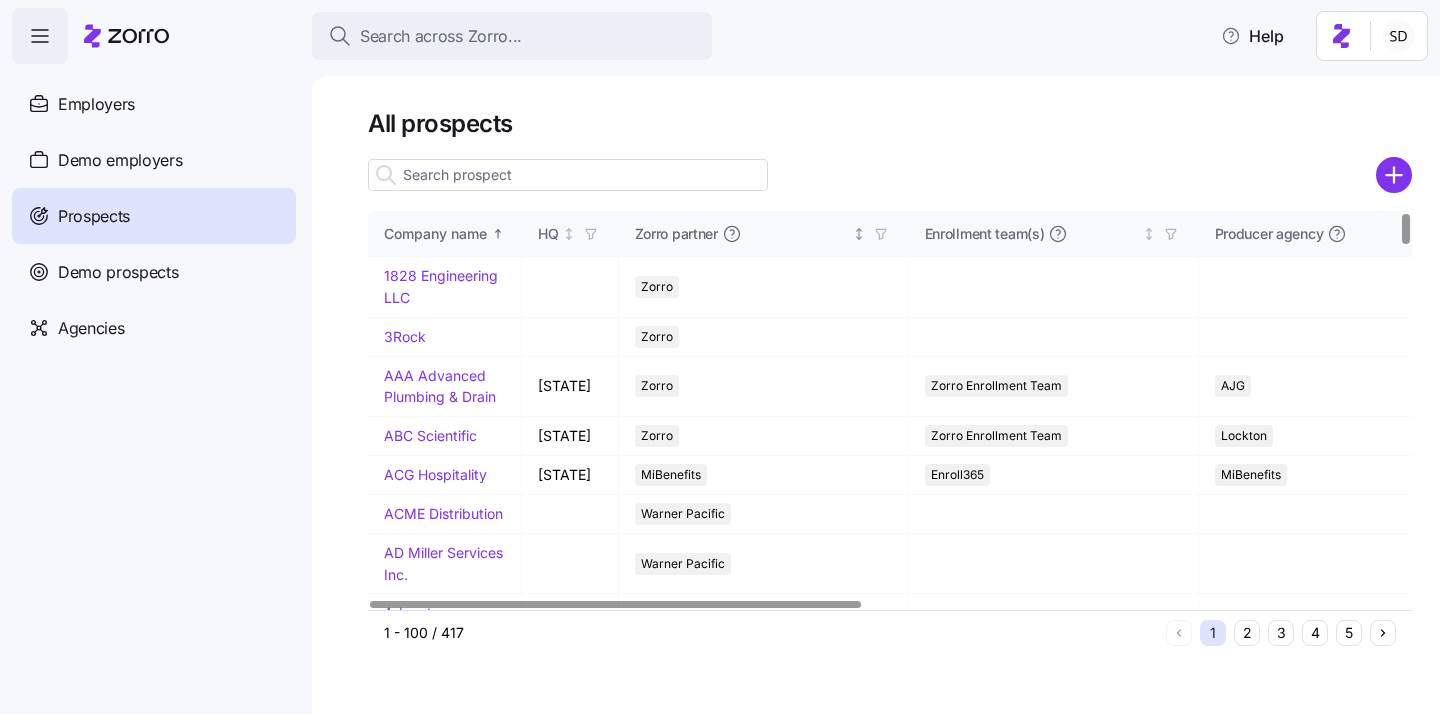 drag, startPoint x: 1388, startPoint y: 176, endPoint x: 885, endPoint y: 252, distance: 508.70914 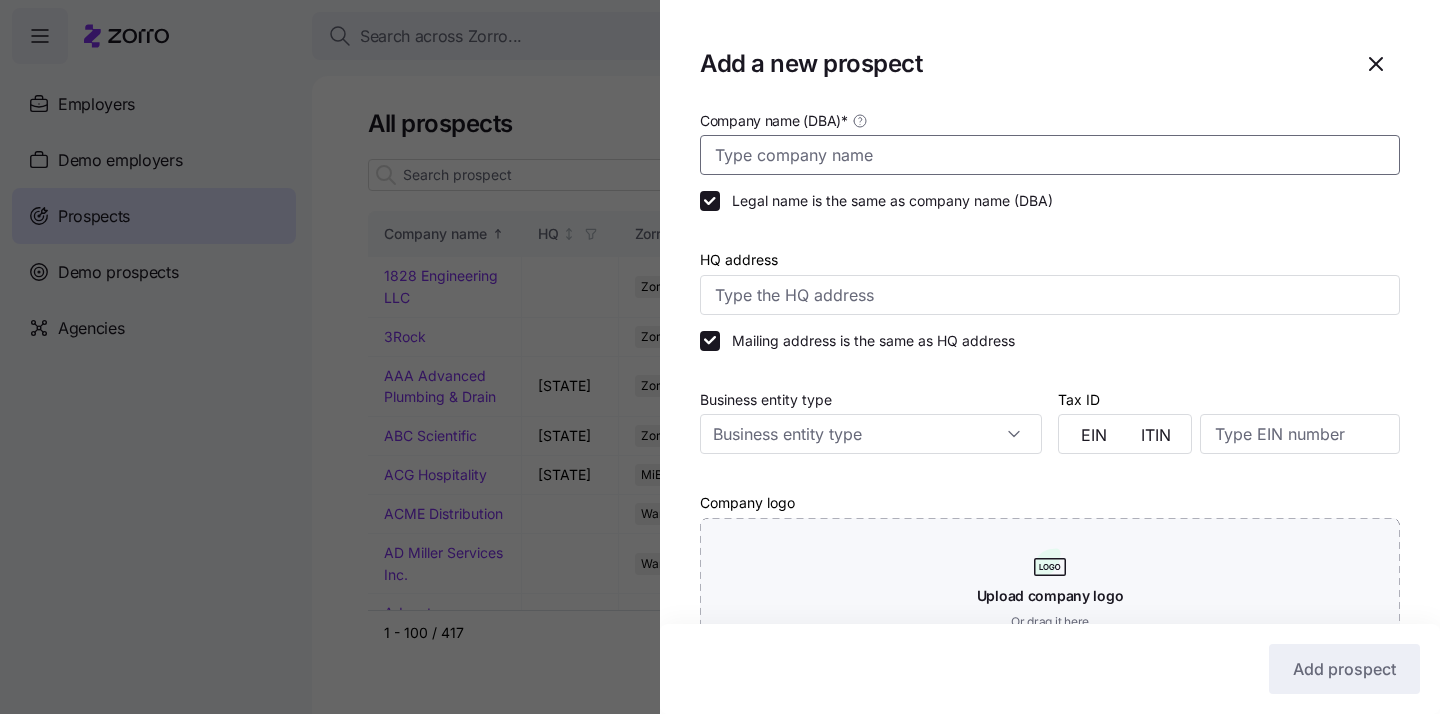 click on "Company name (DBA)  *" at bounding box center (1050, 155) 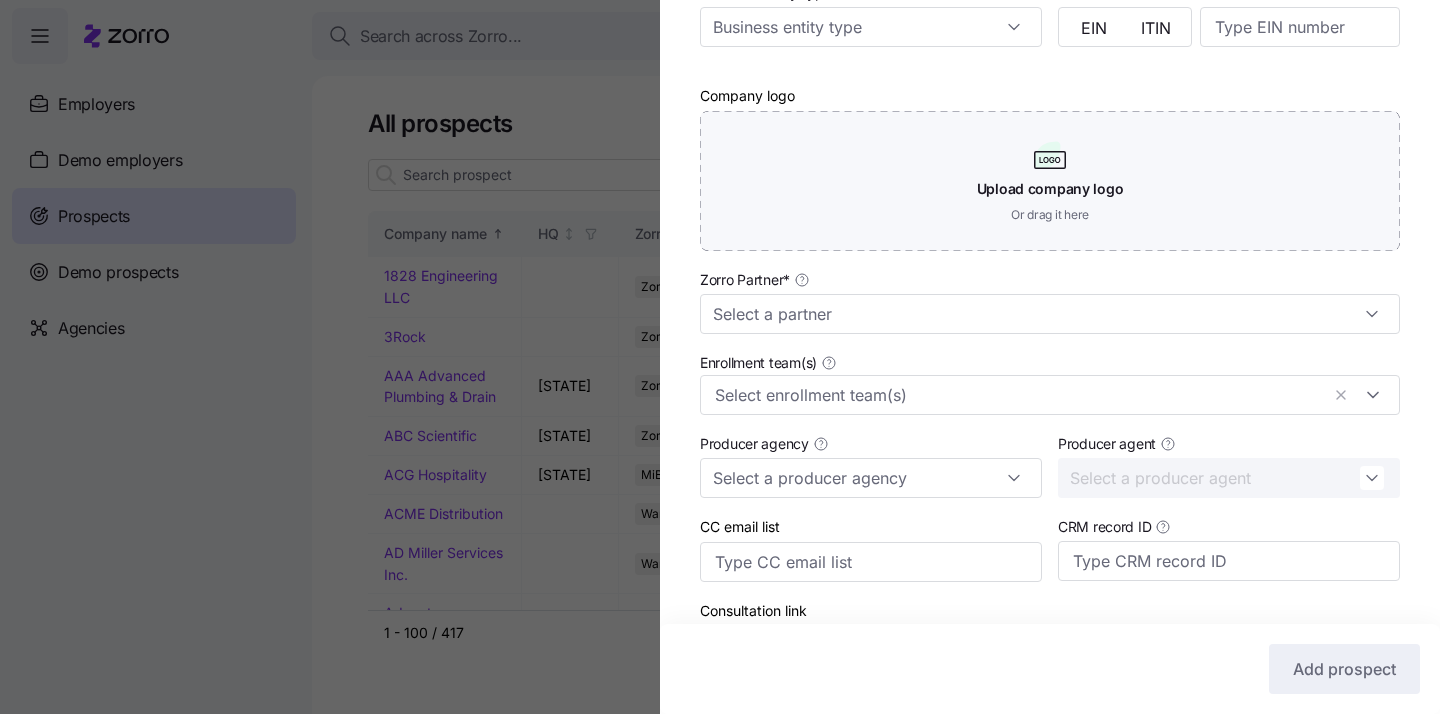 scroll, scrollTop: 447, scrollLeft: 0, axis: vertical 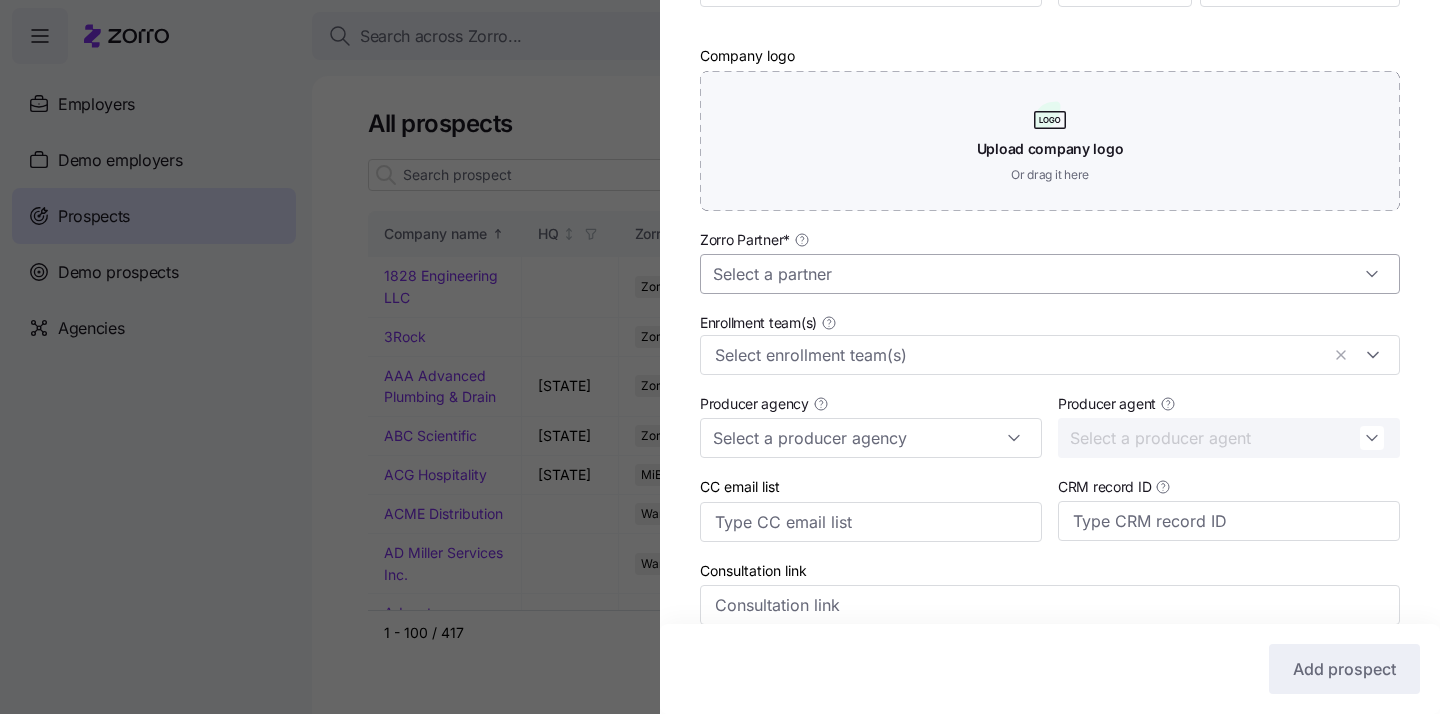 type on "EK Bailey" 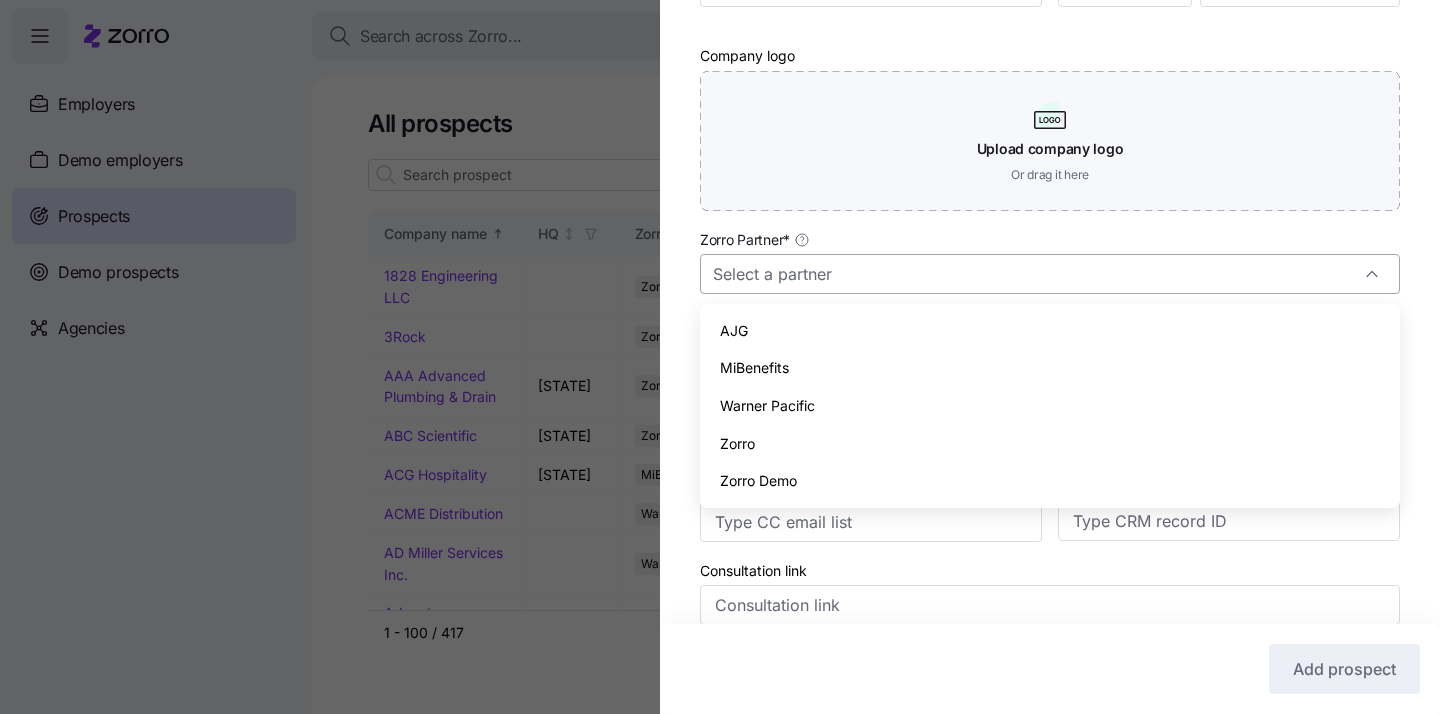 click on "Zorro Partner  *" at bounding box center [1050, 274] 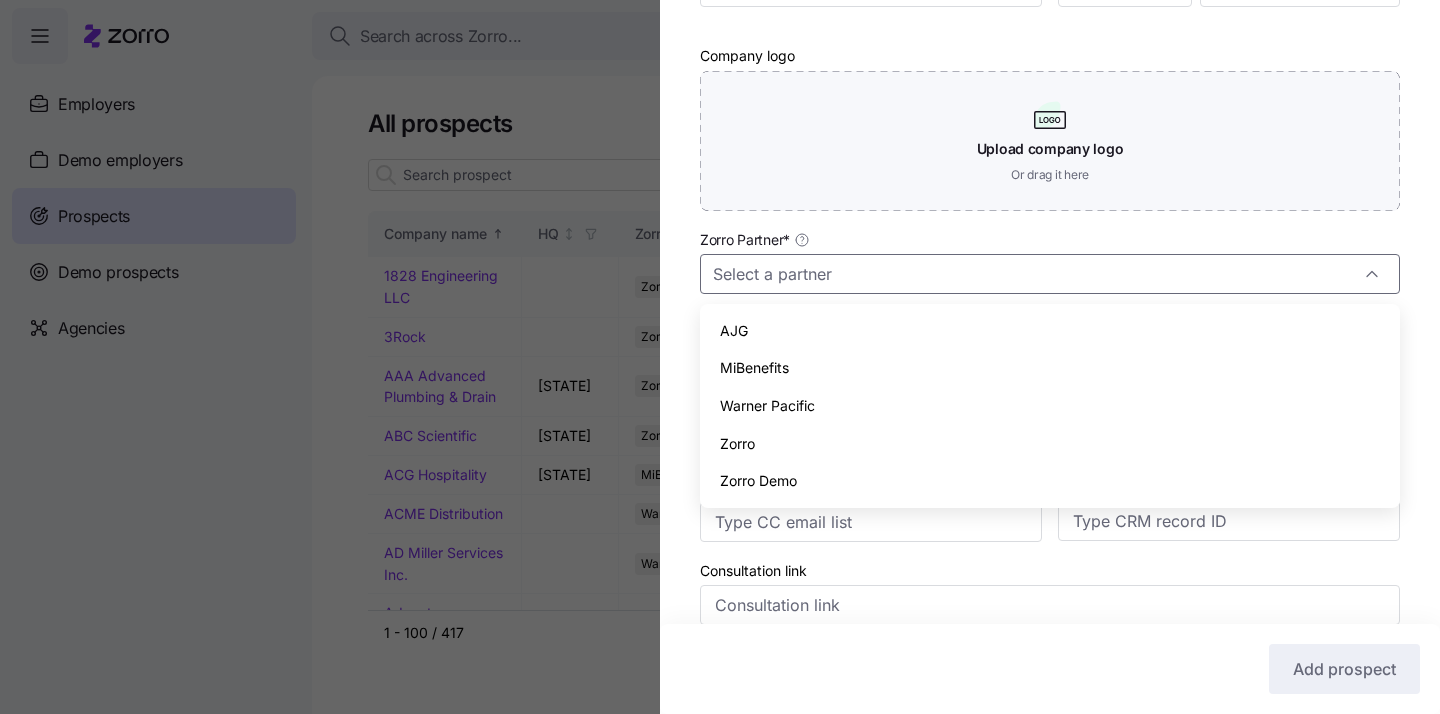 click on "AJG" at bounding box center [1050, 331] 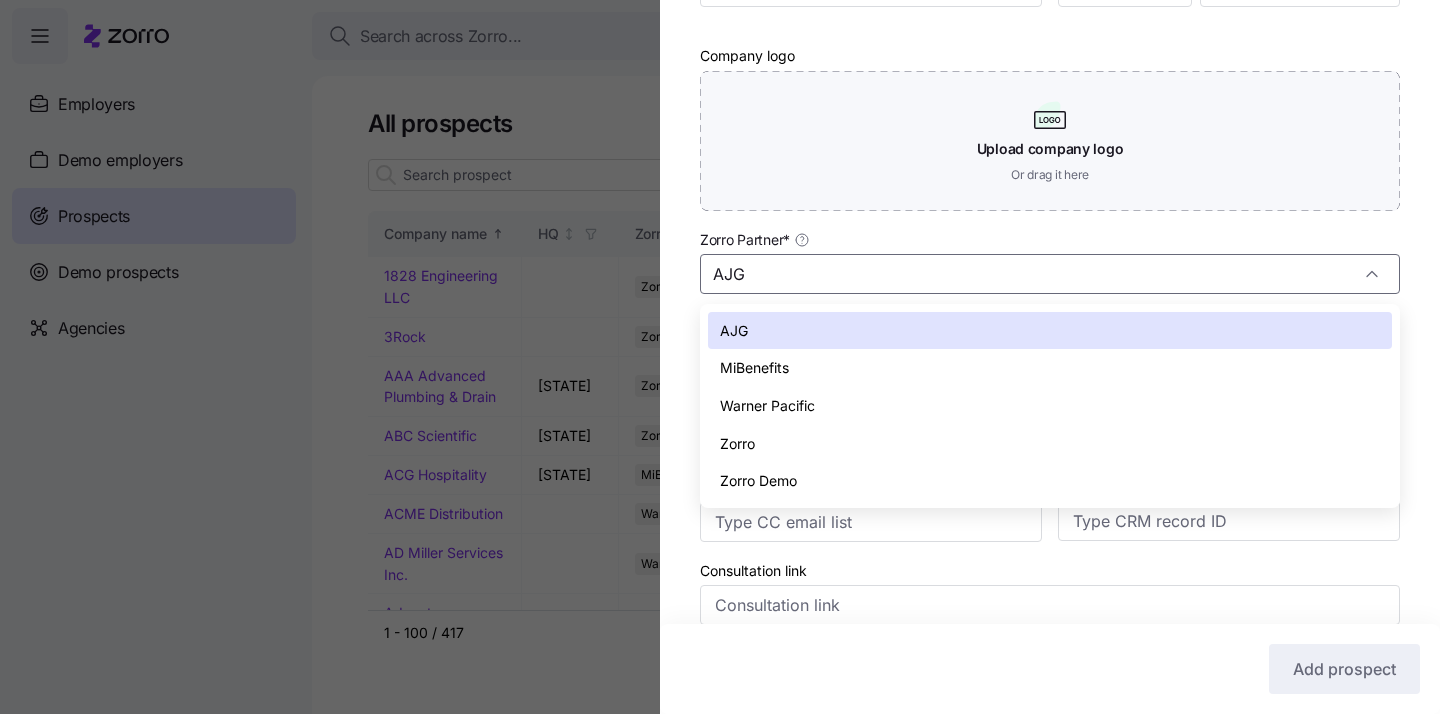 click on "AJG" at bounding box center (1050, 331) 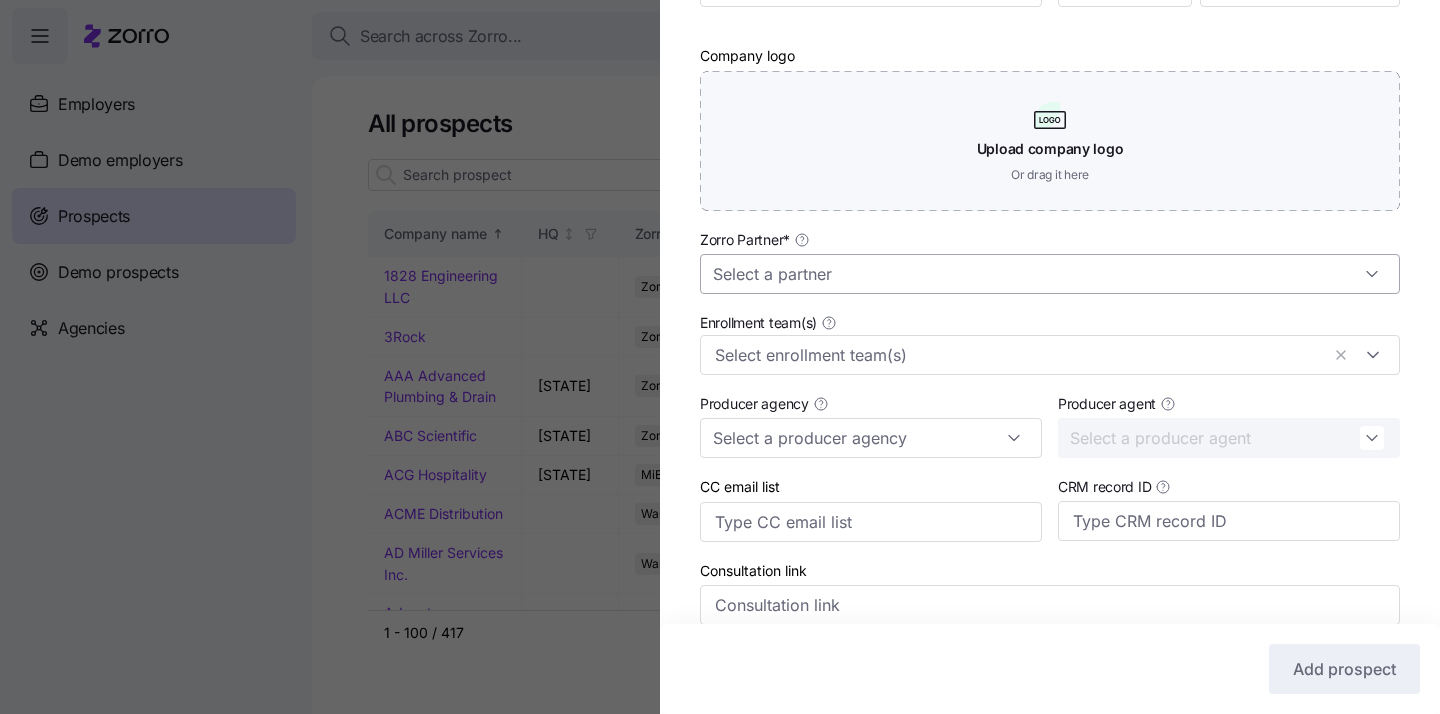 click on "Zorro Partner  *" at bounding box center (1050, 274) 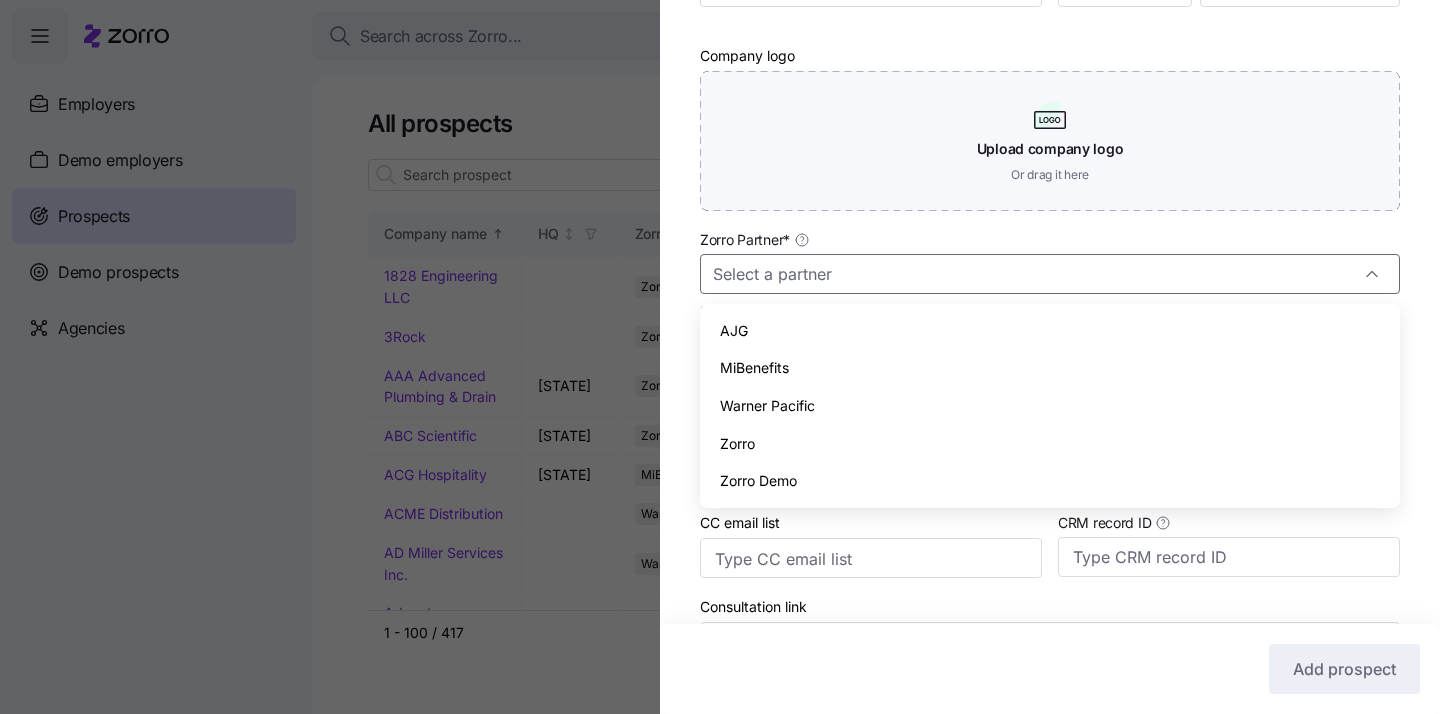 click on "AJG" at bounding box center [1050, 331] 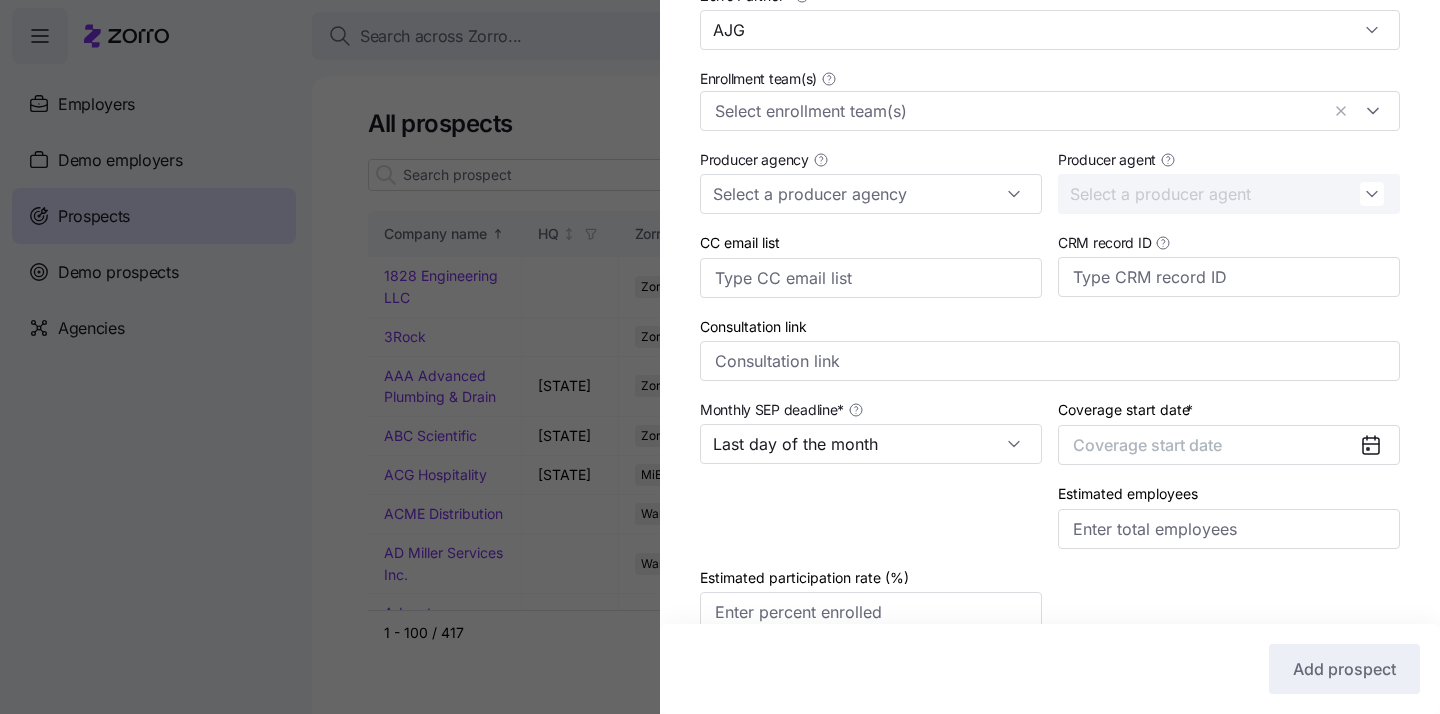 scroll, scrollTop: 699, scrollLeft: 0, axis: vertical 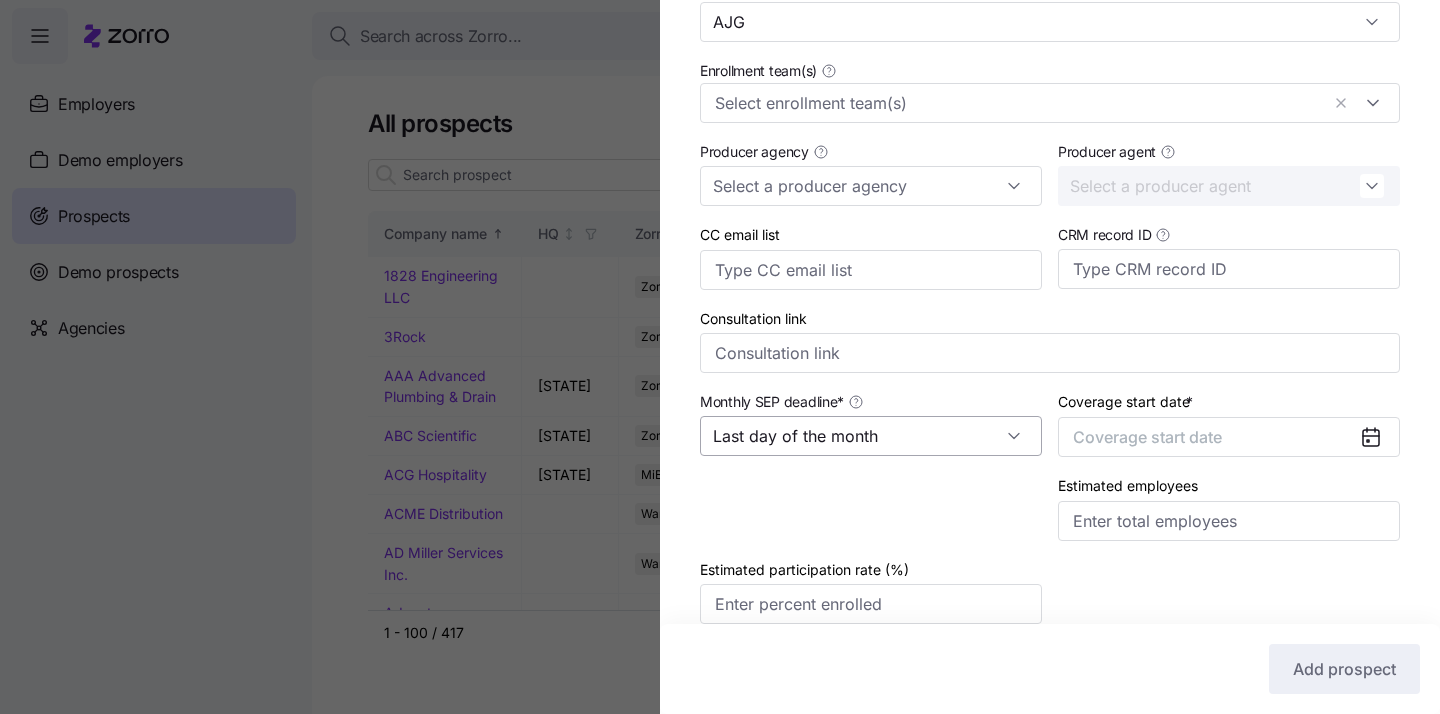 click on "Last day of the month" at bounding box center [871, 436] 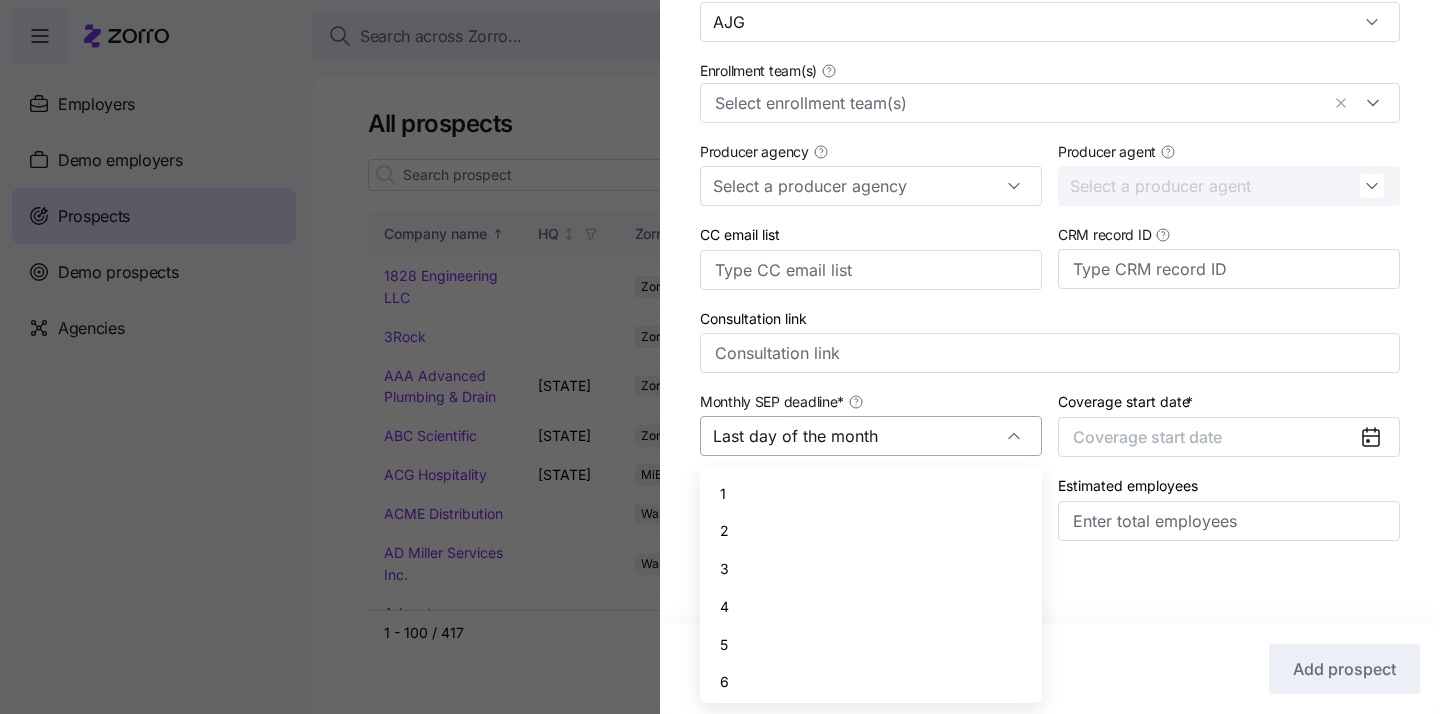 scroll, scrollTop: 873, scrollLeft: 0, axis: vertical 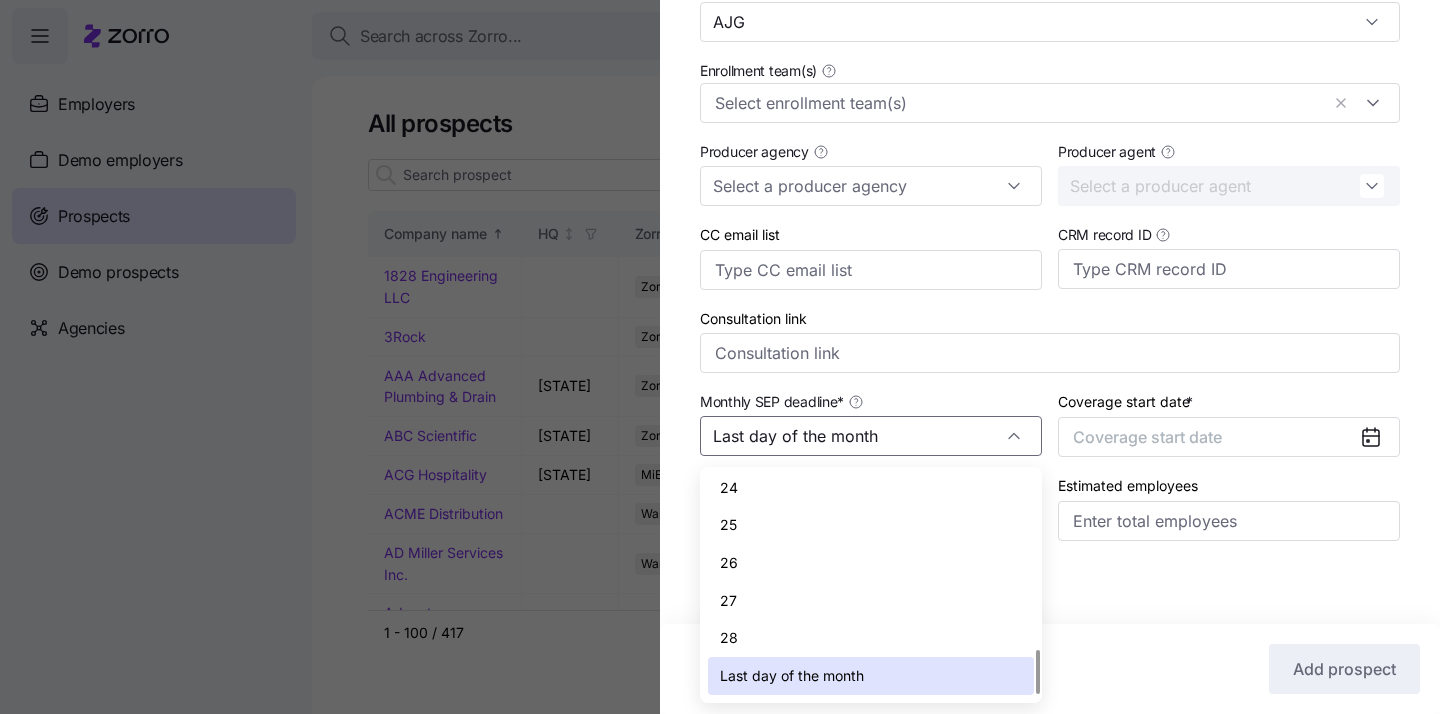 click on "Last day of the month" at bounding box center (792, 676) 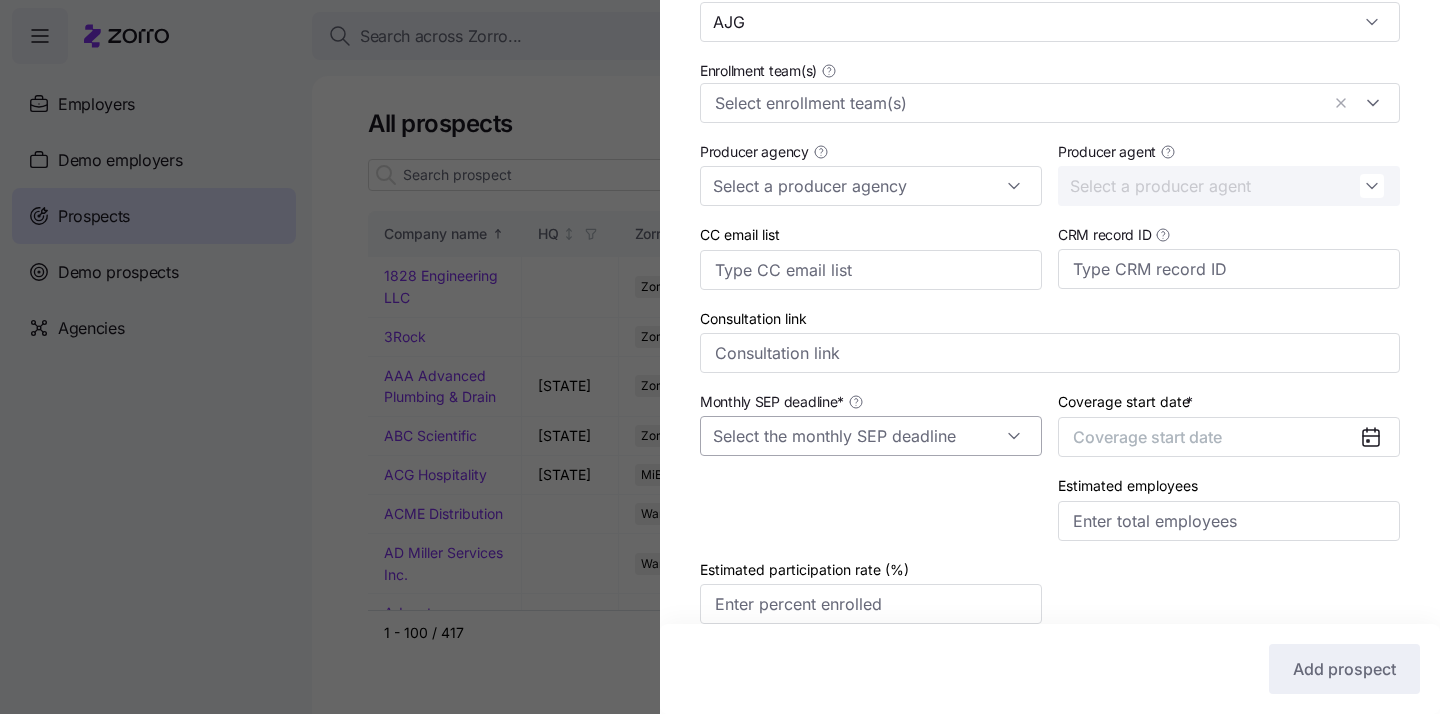 click on "Monthly SEP deadline  *" at bounding box center (871, 436) 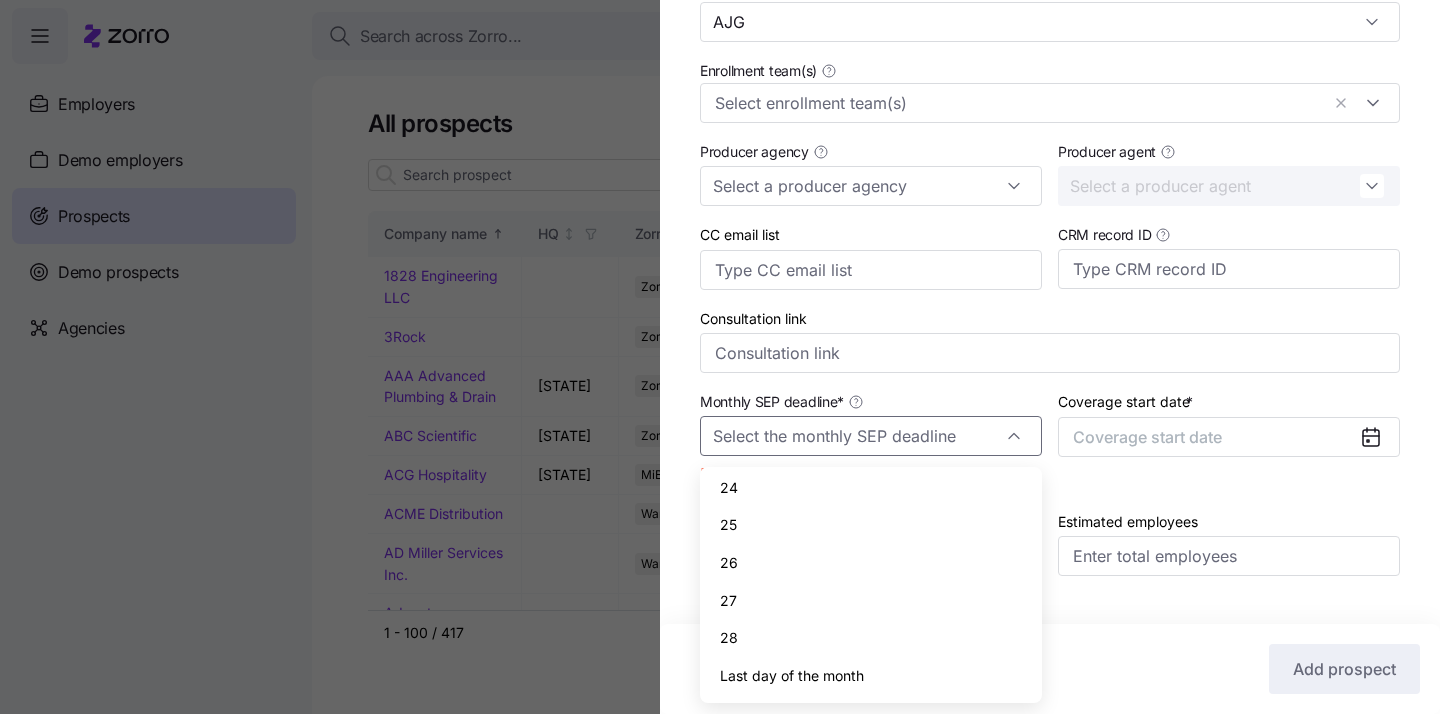 click on "Last day of the month" at bounding box center [792, 676] 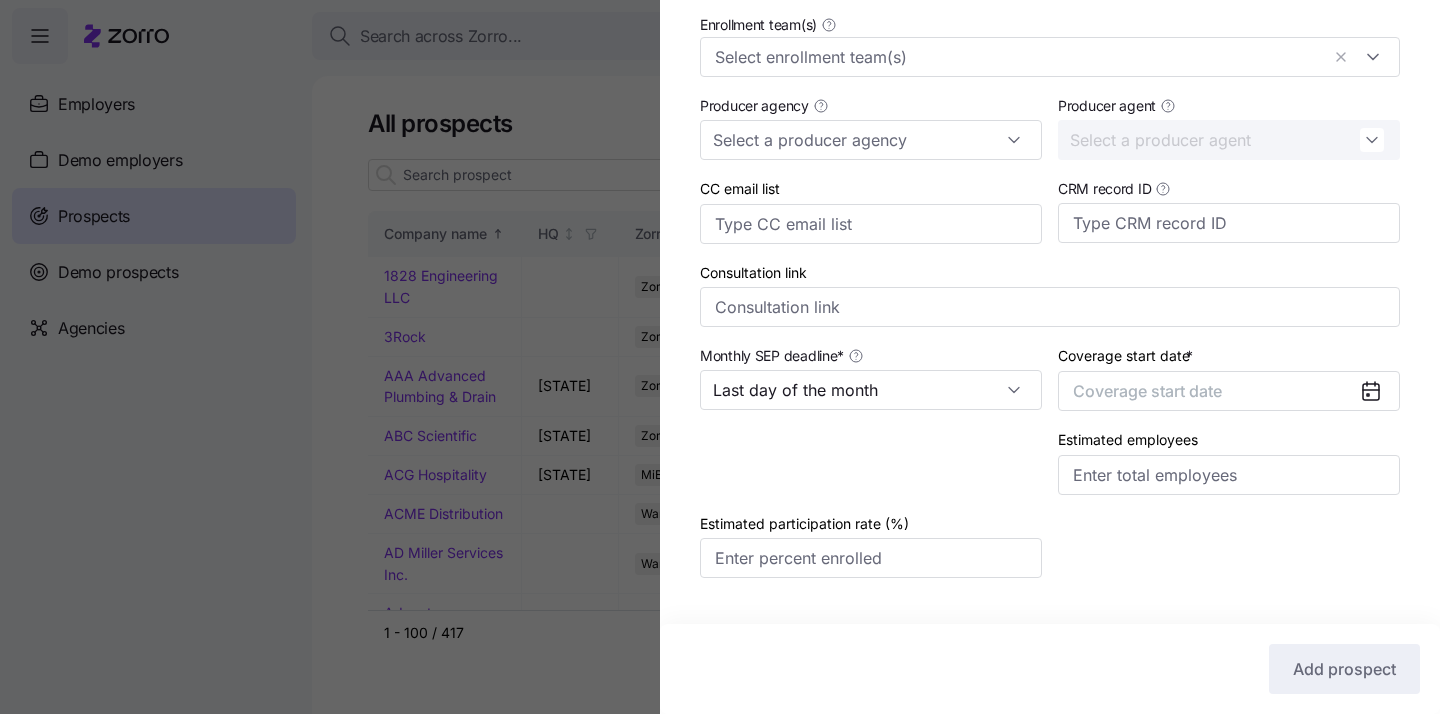 scroll, scrollTop: 791, scrollLeft: 0, axis: vertical 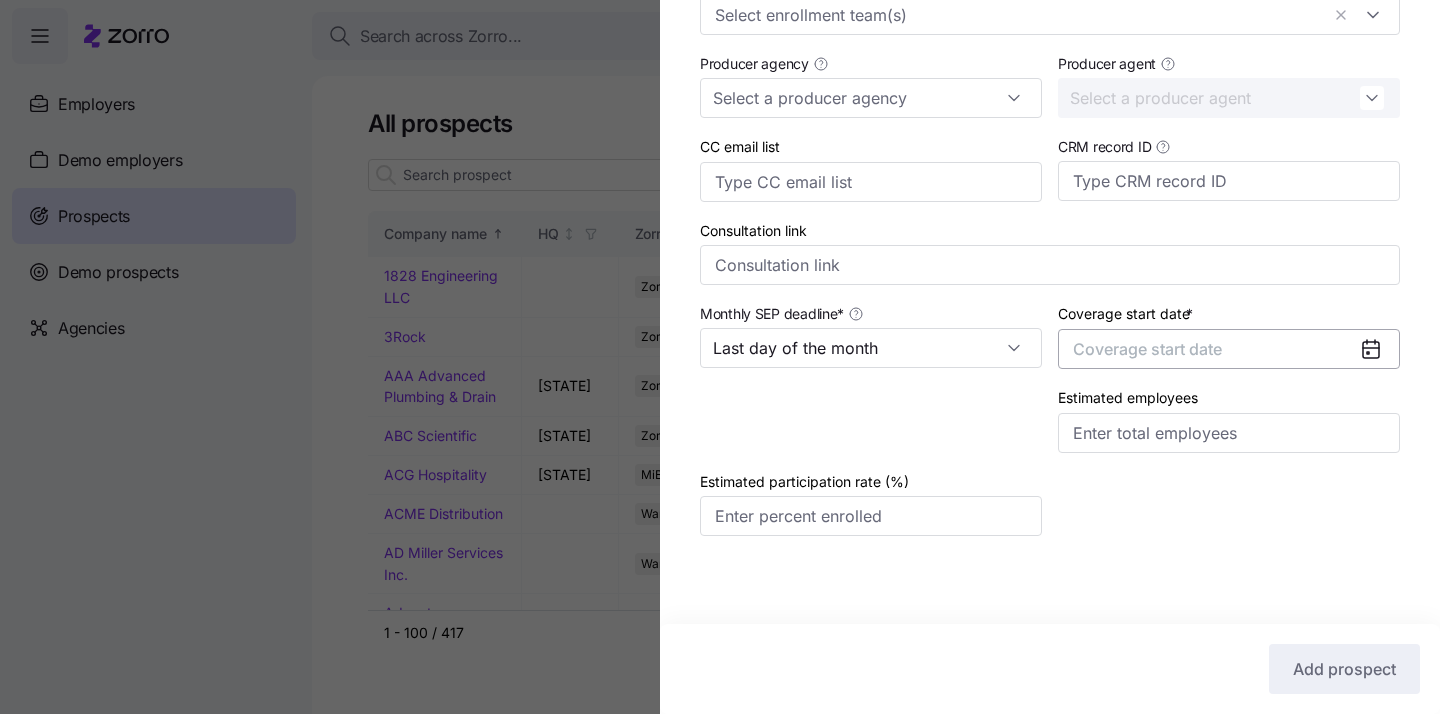 click on "Coverage start date" at bounding box center [1229, 349] 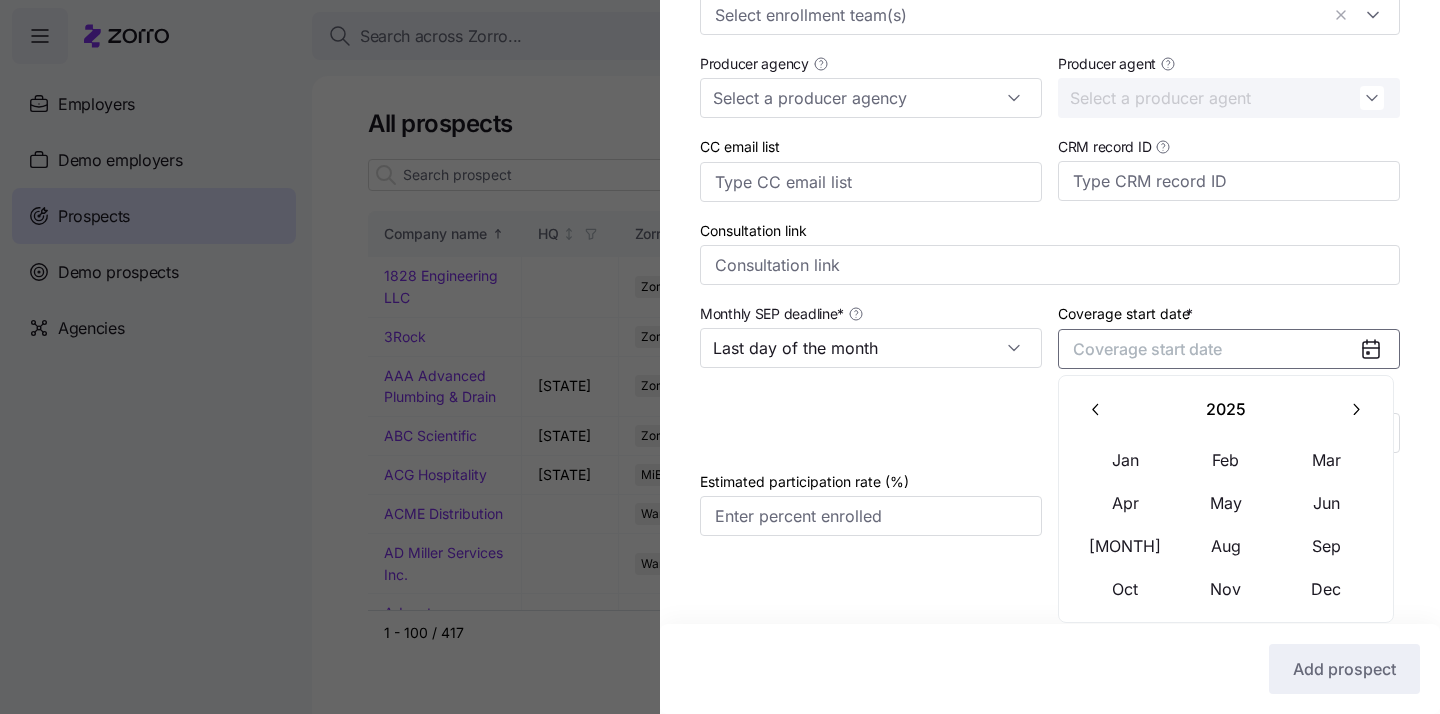click at bounding box center (1356, 409) 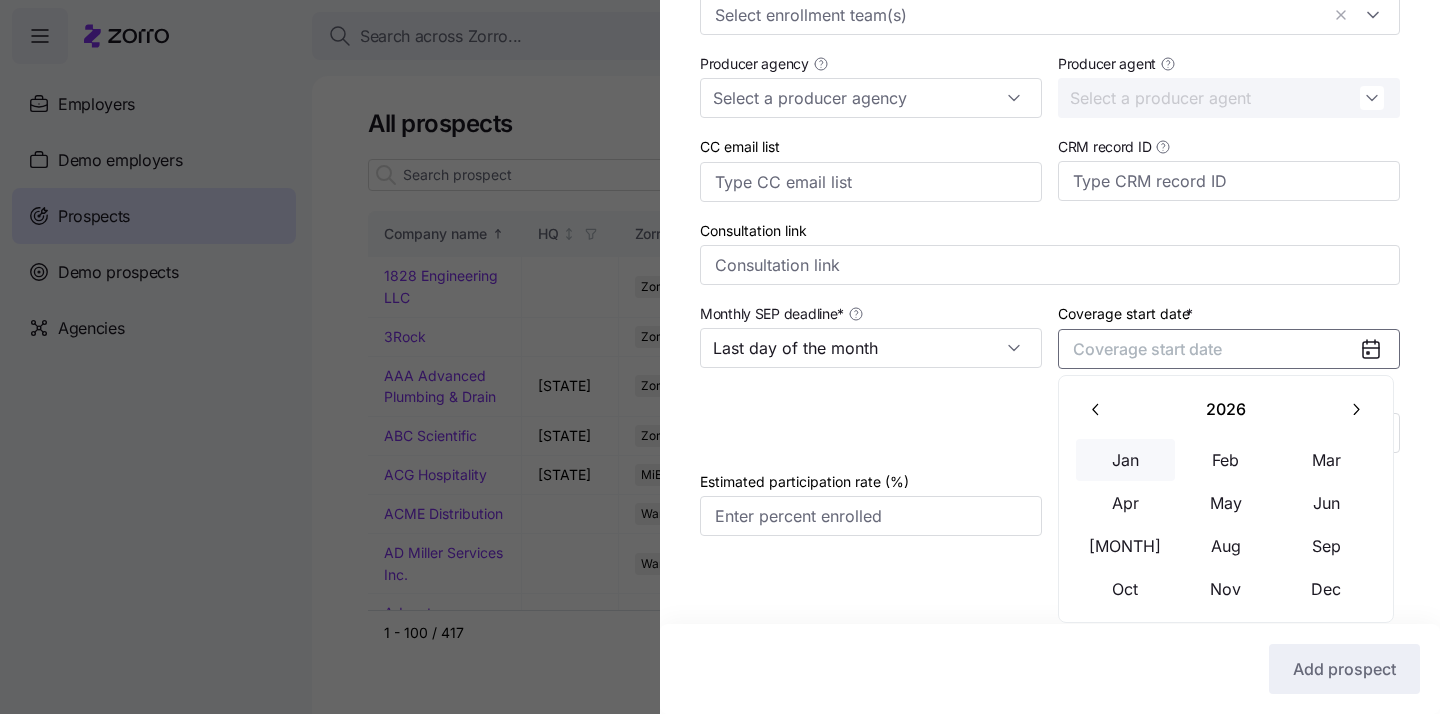 click on "Jan" at bounding box center (1126, 460) 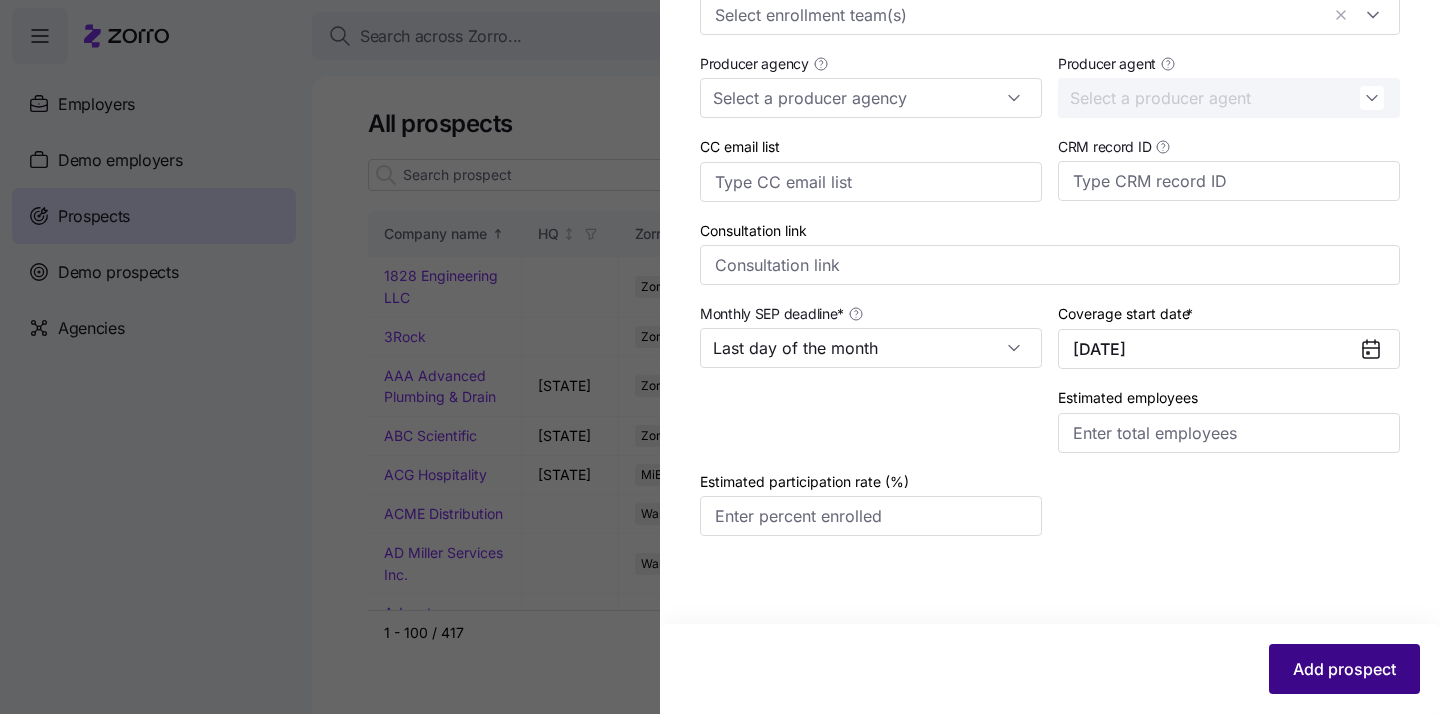 click on "Add prospect" at bounding box center [1344, 669] 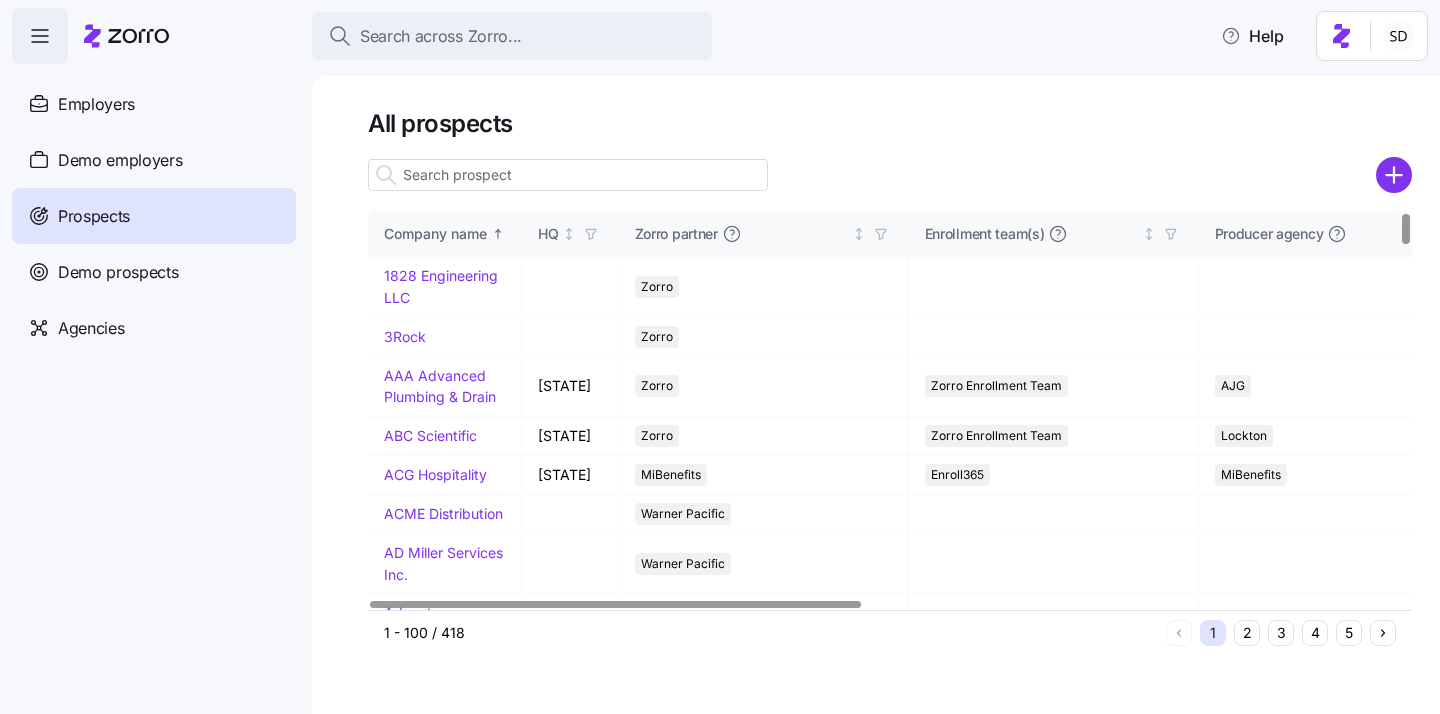 click at bounding box center (568, 175) 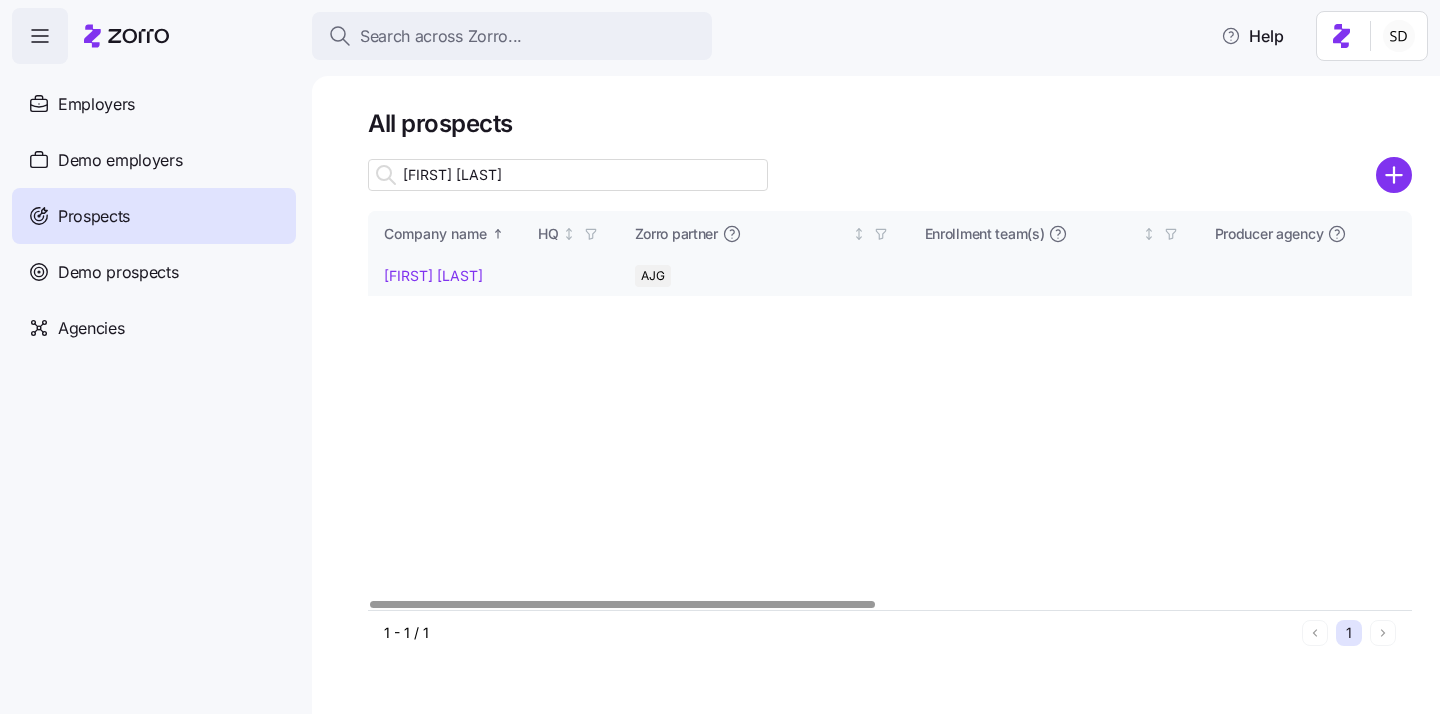 type on "EK B" 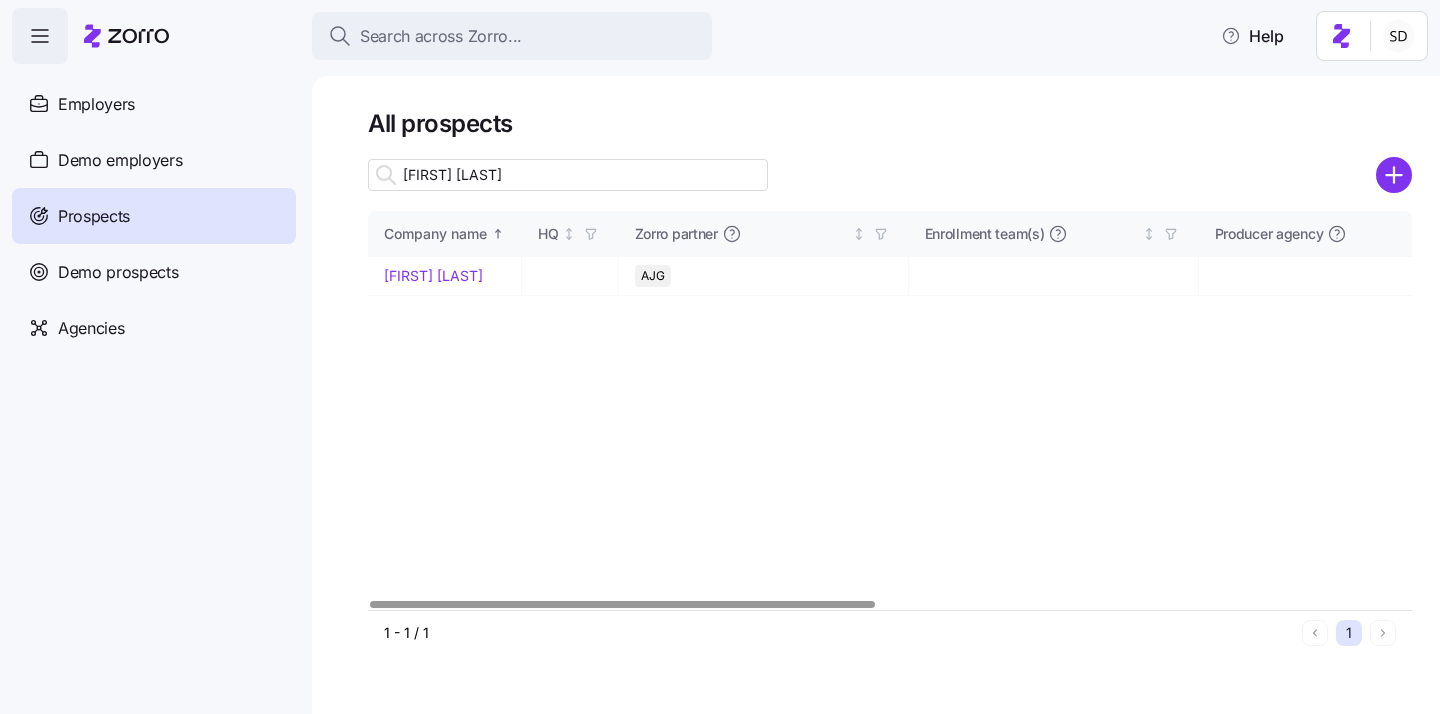 drag, startPoint x: 394, startPoint y: 274, endPoint x: 1300, endPoint y: 318, distance: 907.0678 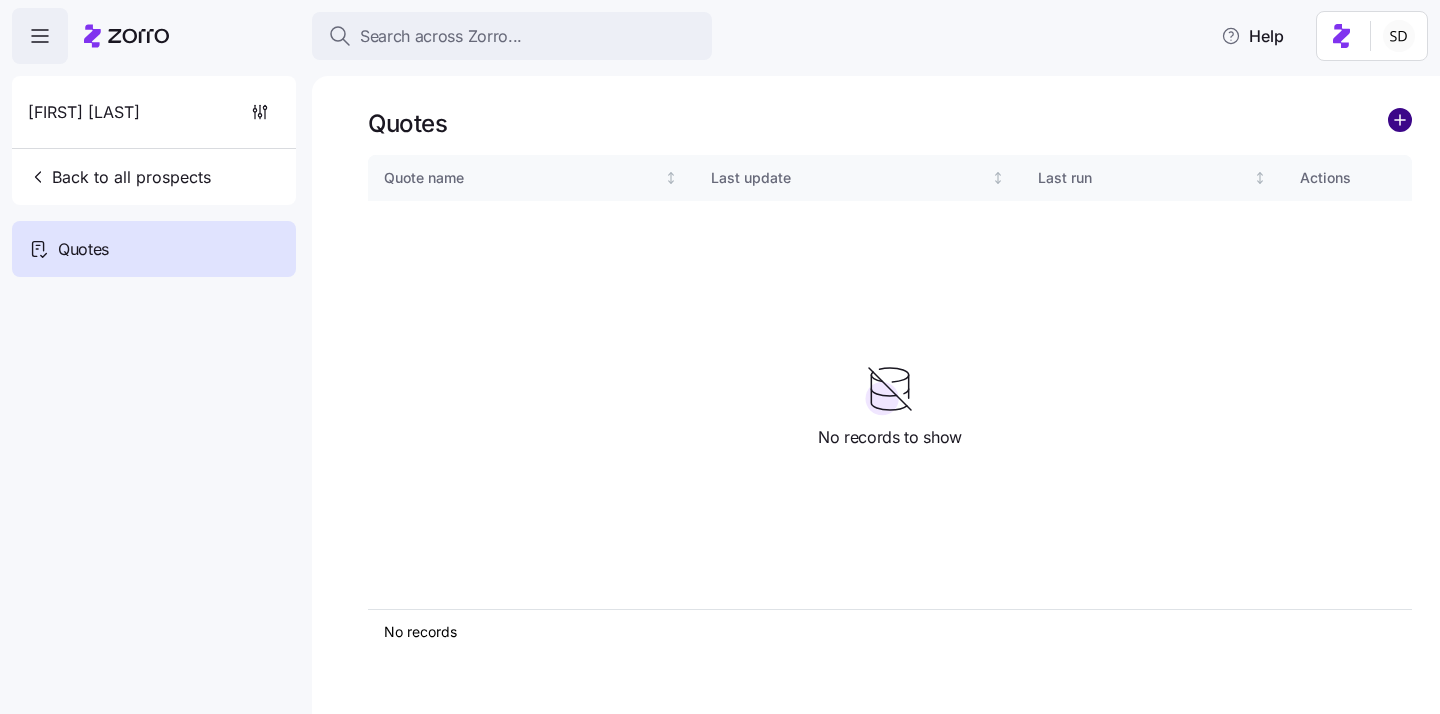 click 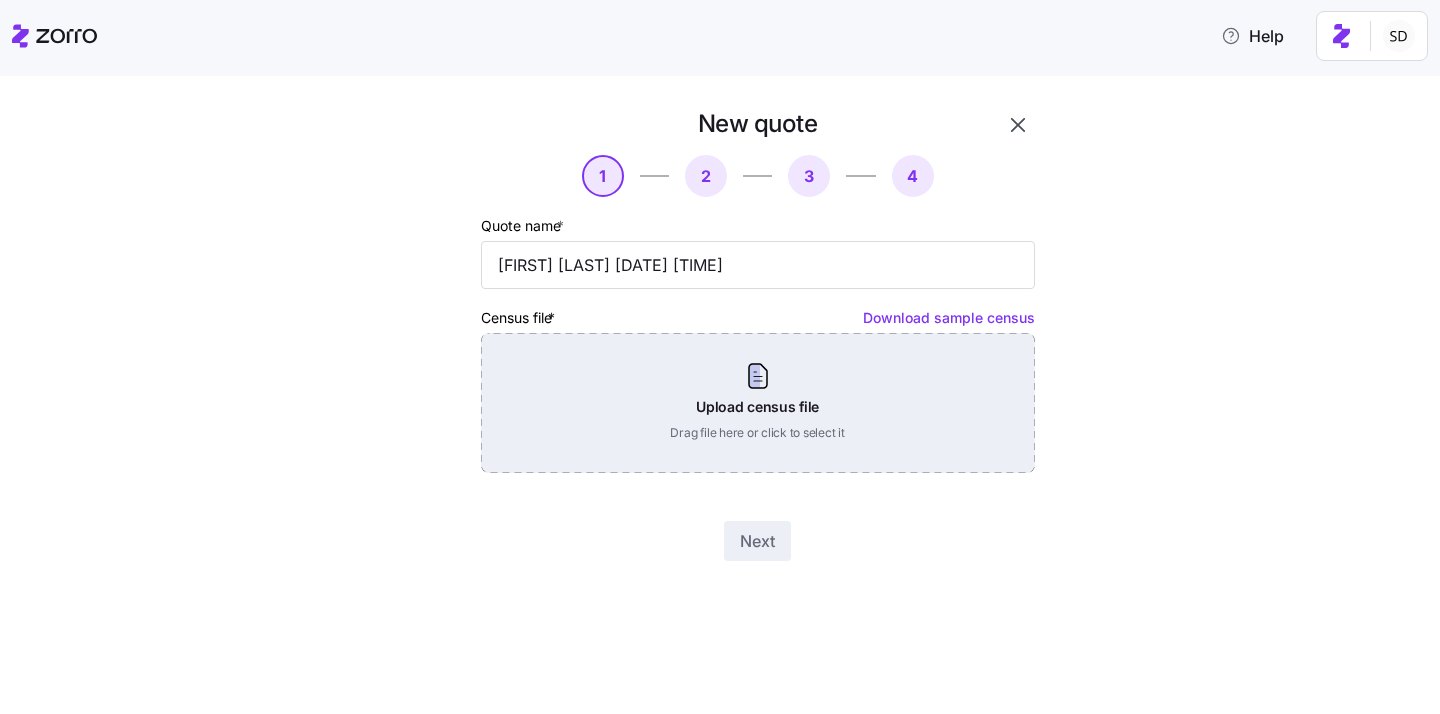 click on "Upload census file Drag file here or click to select it" at bounding box center (758, 403) 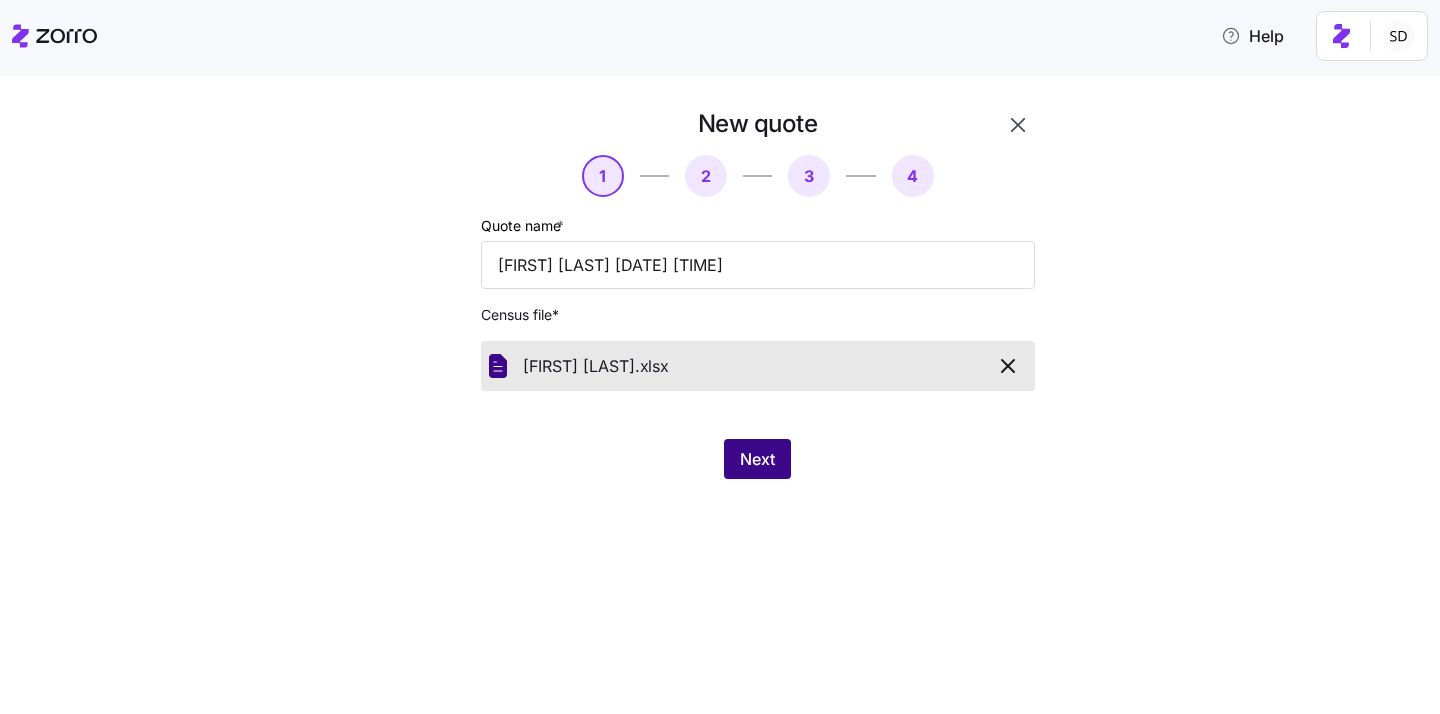 click on "Next" at bounding box center [757, 459] 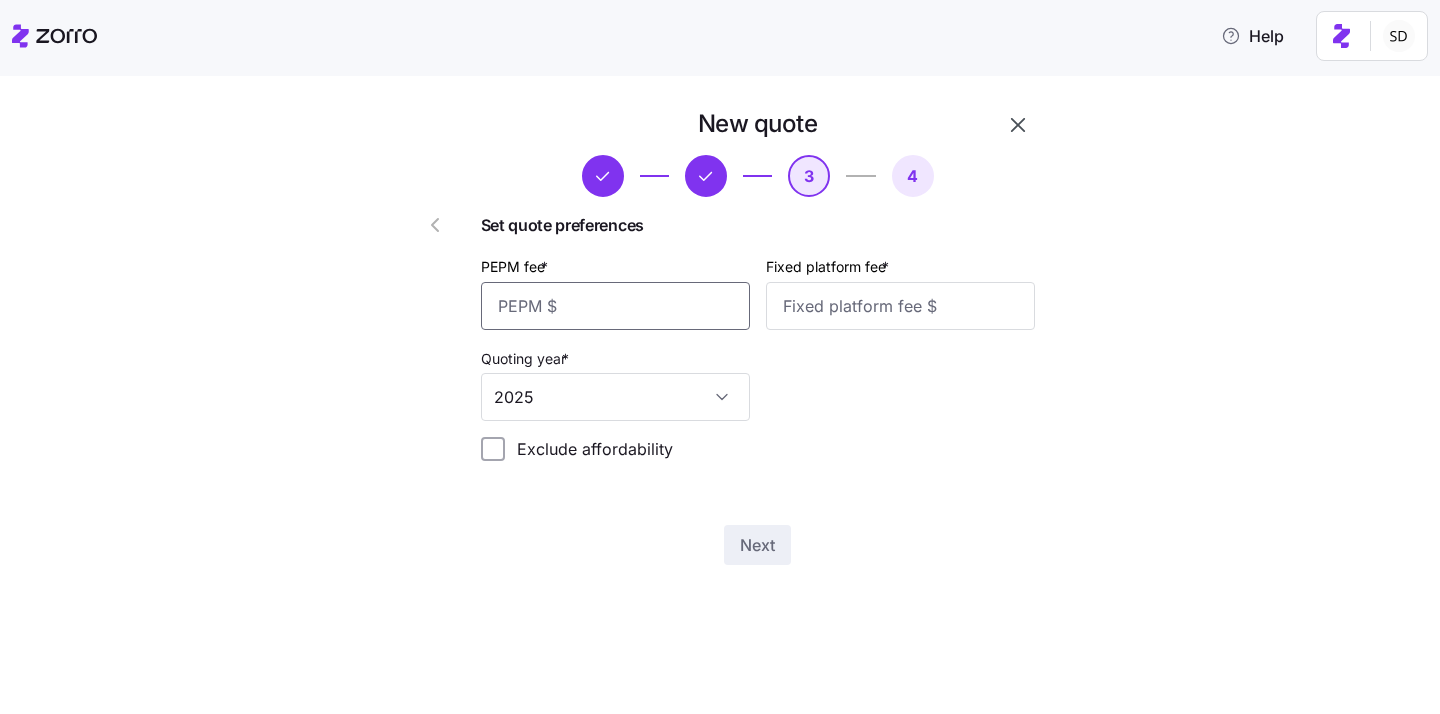 click on "PEPM fee  *" at bounding box center [615, 306] 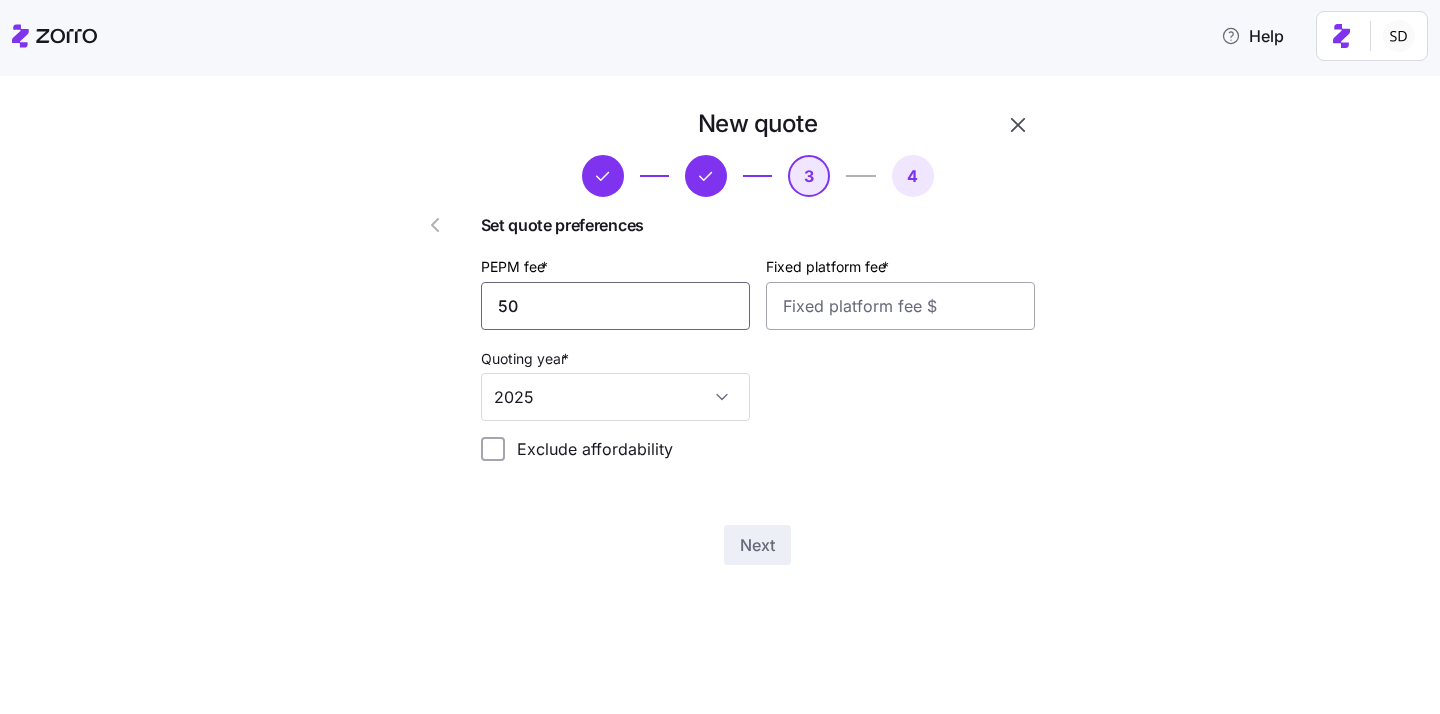 type on "50" 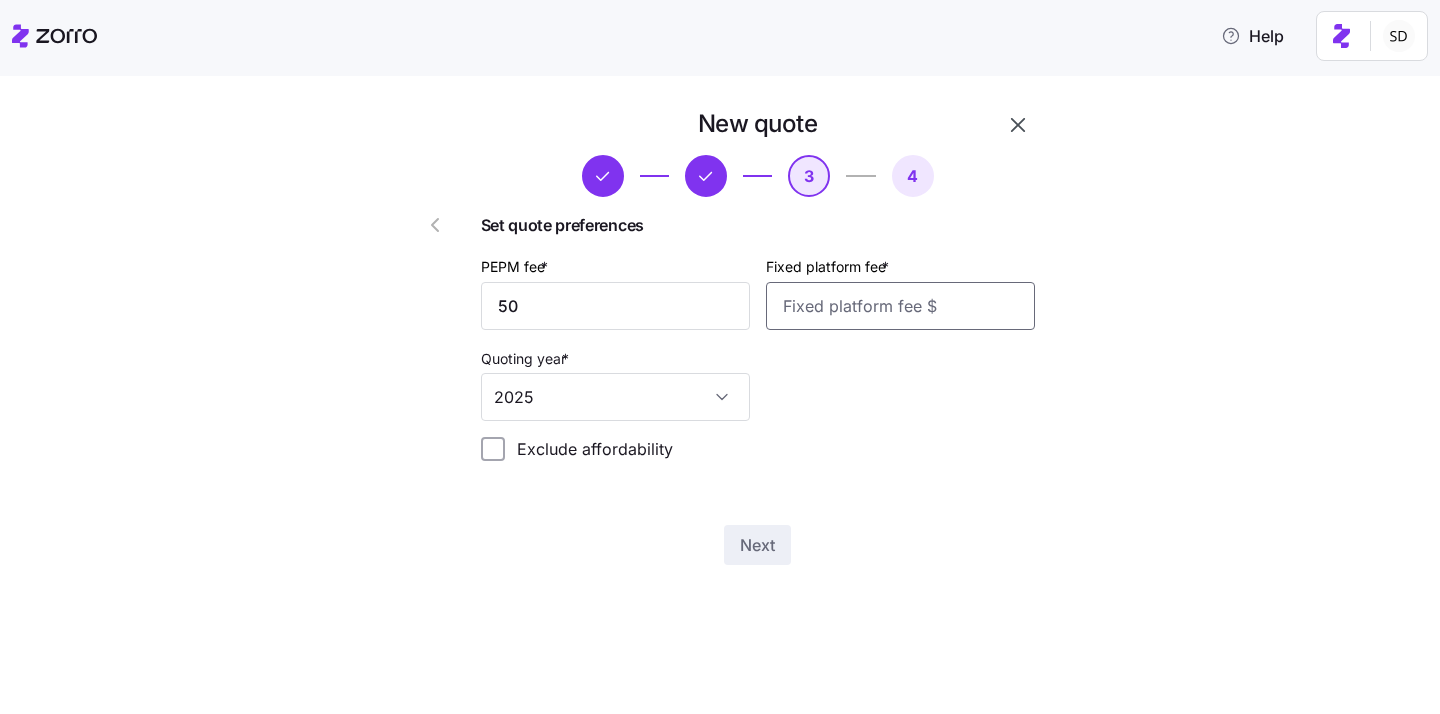 click on "Fixed platform fee  *" at bounding box center [900, 306] 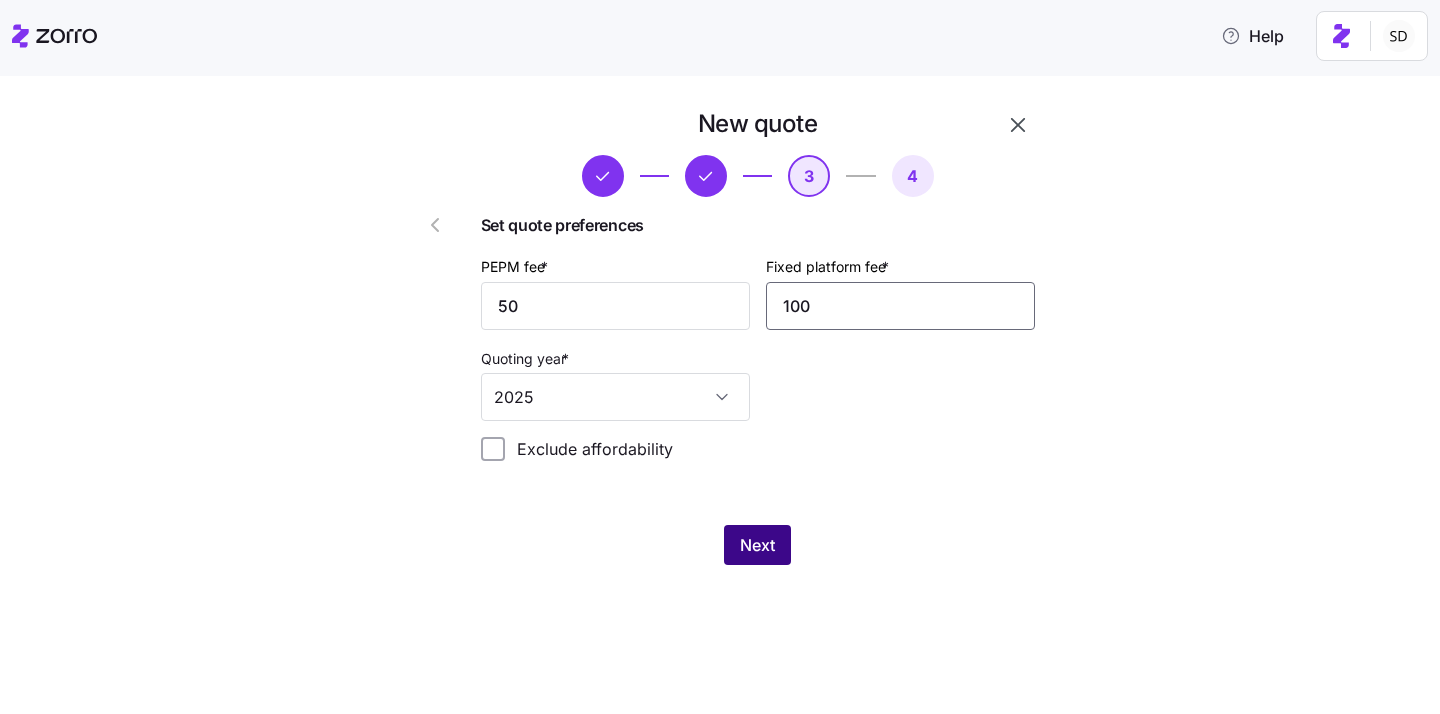 type on "100" 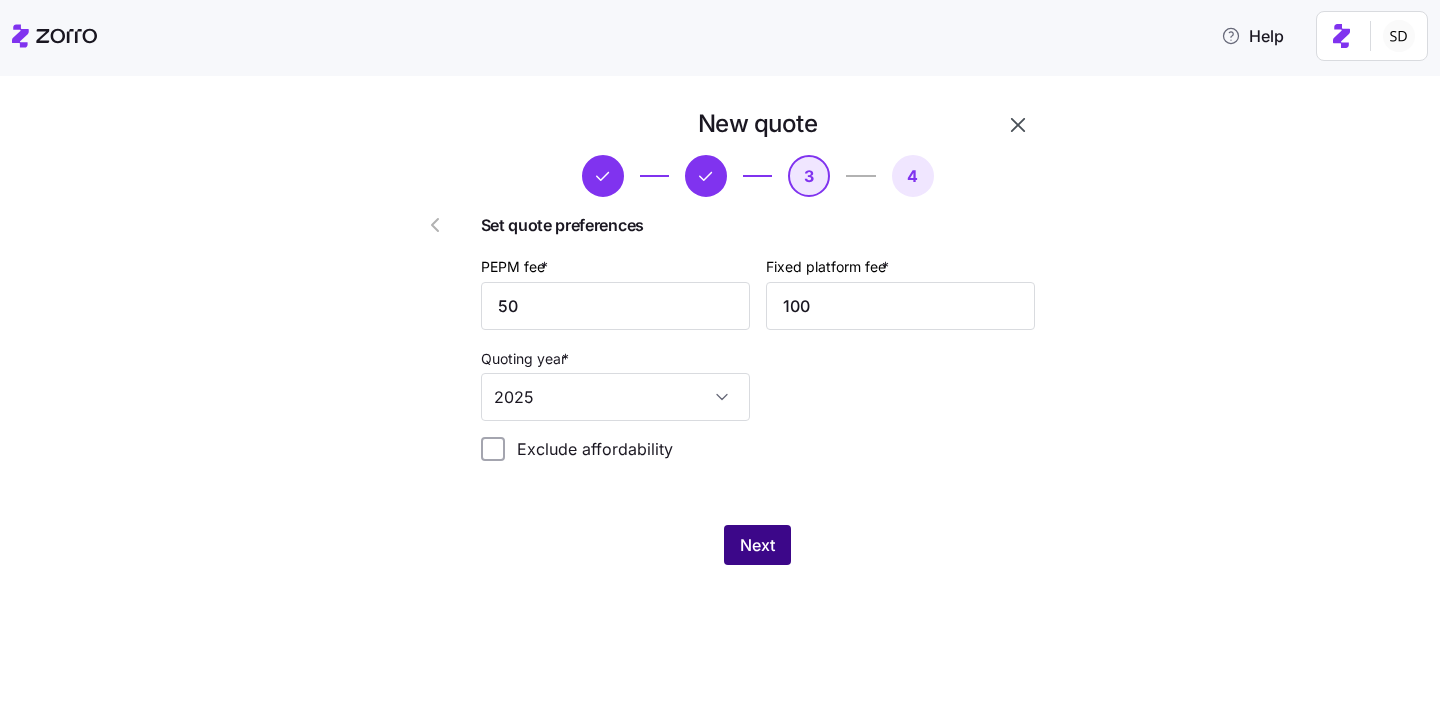 click on "Next" at bounding box center (757, 545) 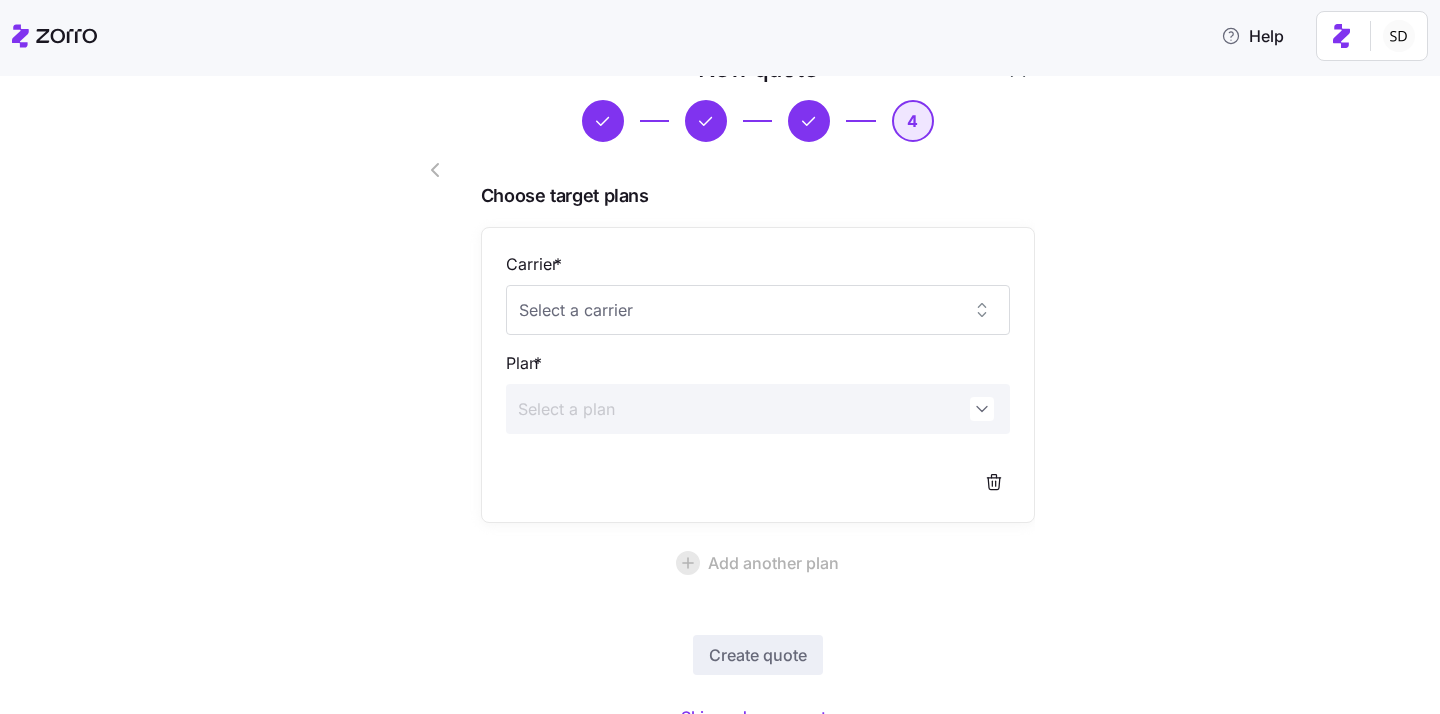 scroll, scrollTop: 147, scrollLeft: 0, axis: vertical 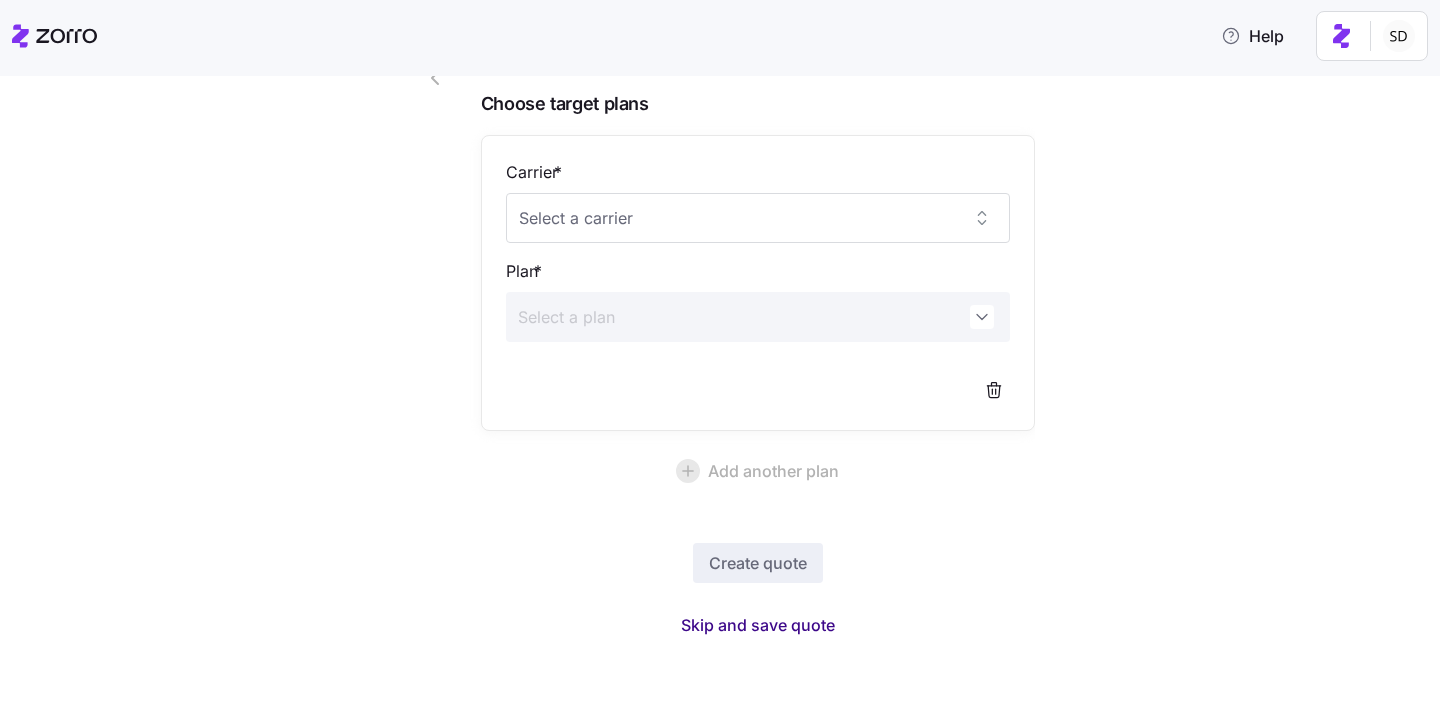click on "Skip and save quote" at bounding box center [758, 625] 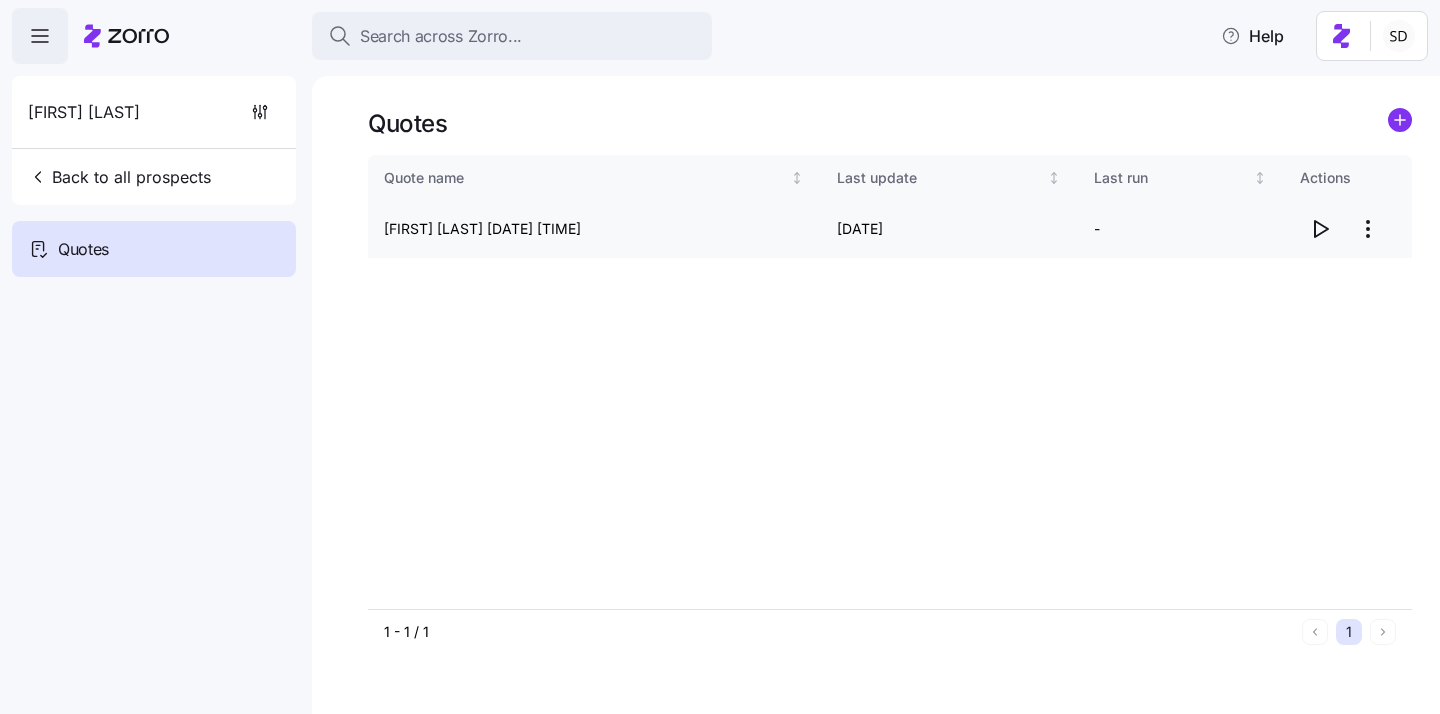 click 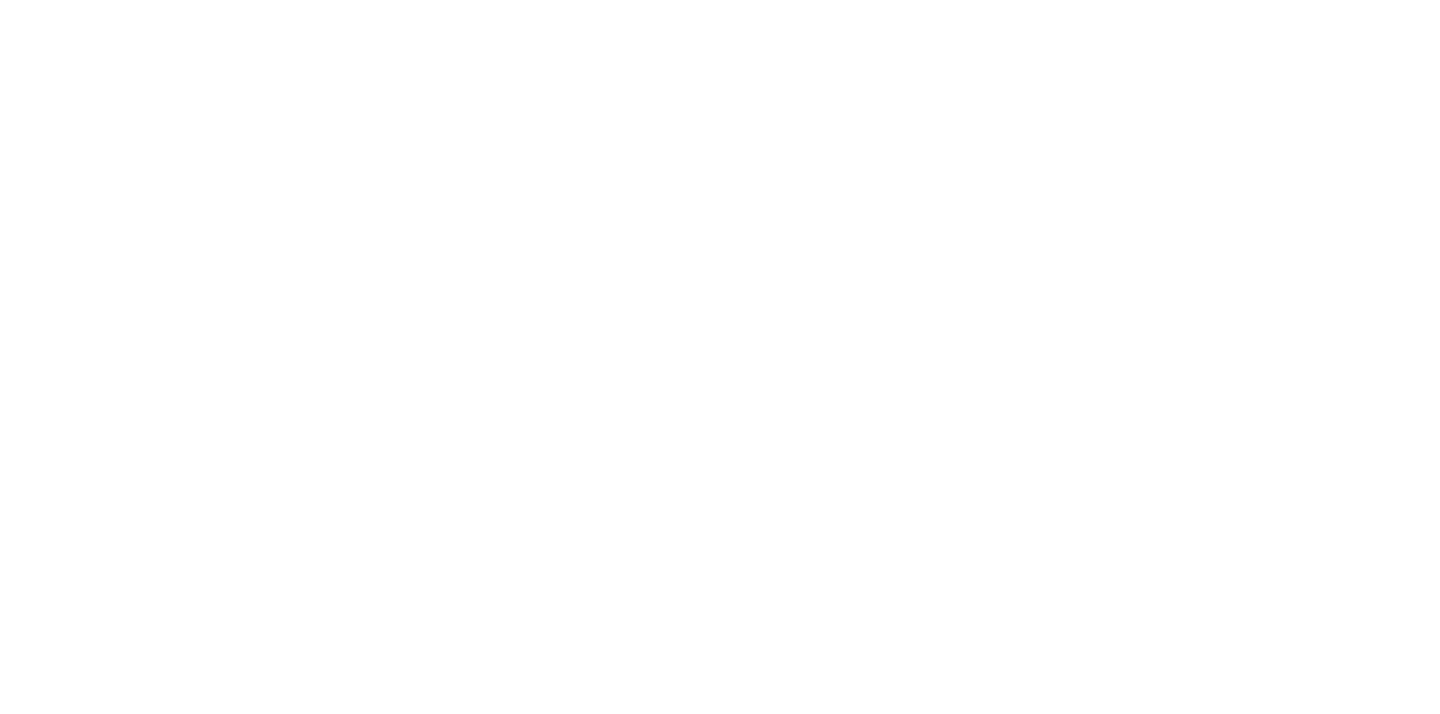 scroll, scrollTop: 0, scrollLeft: 0, axis: both 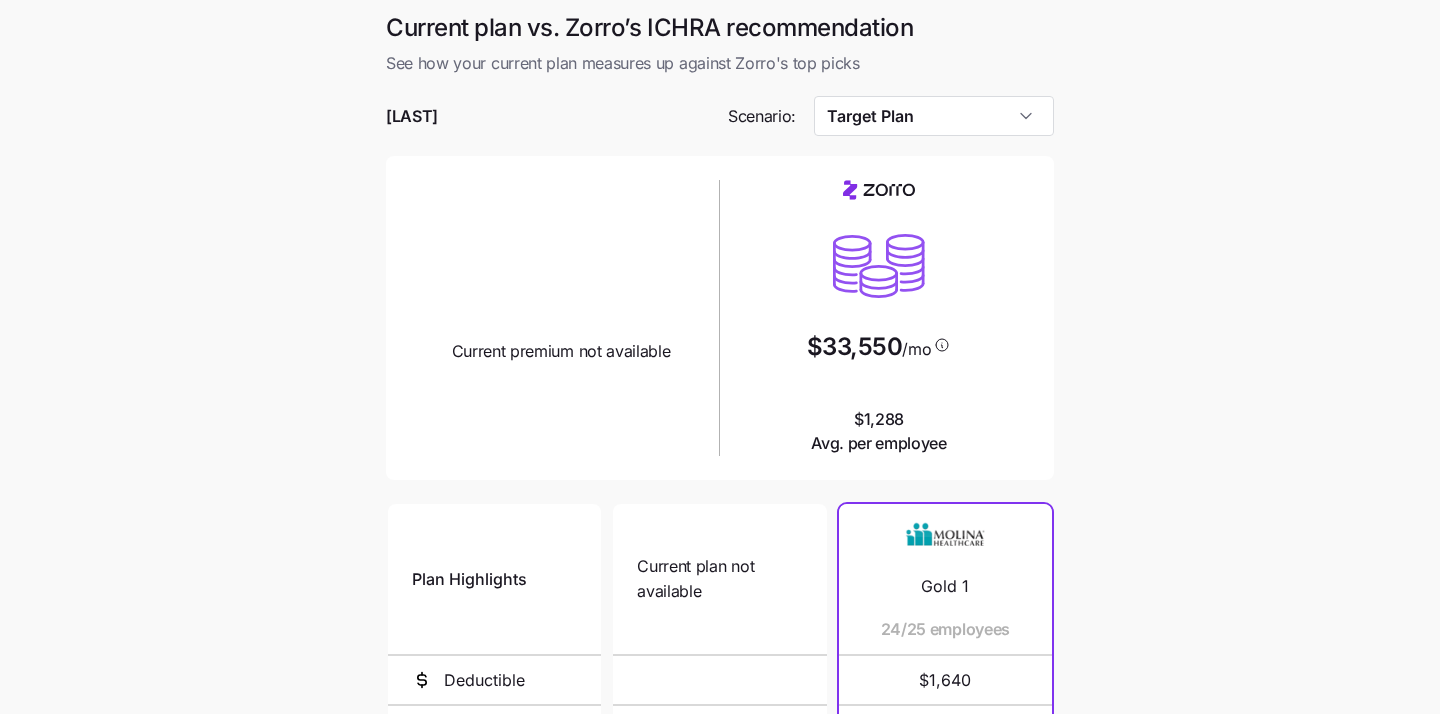 click on "Target Plan" at bounding box center (934, 116) 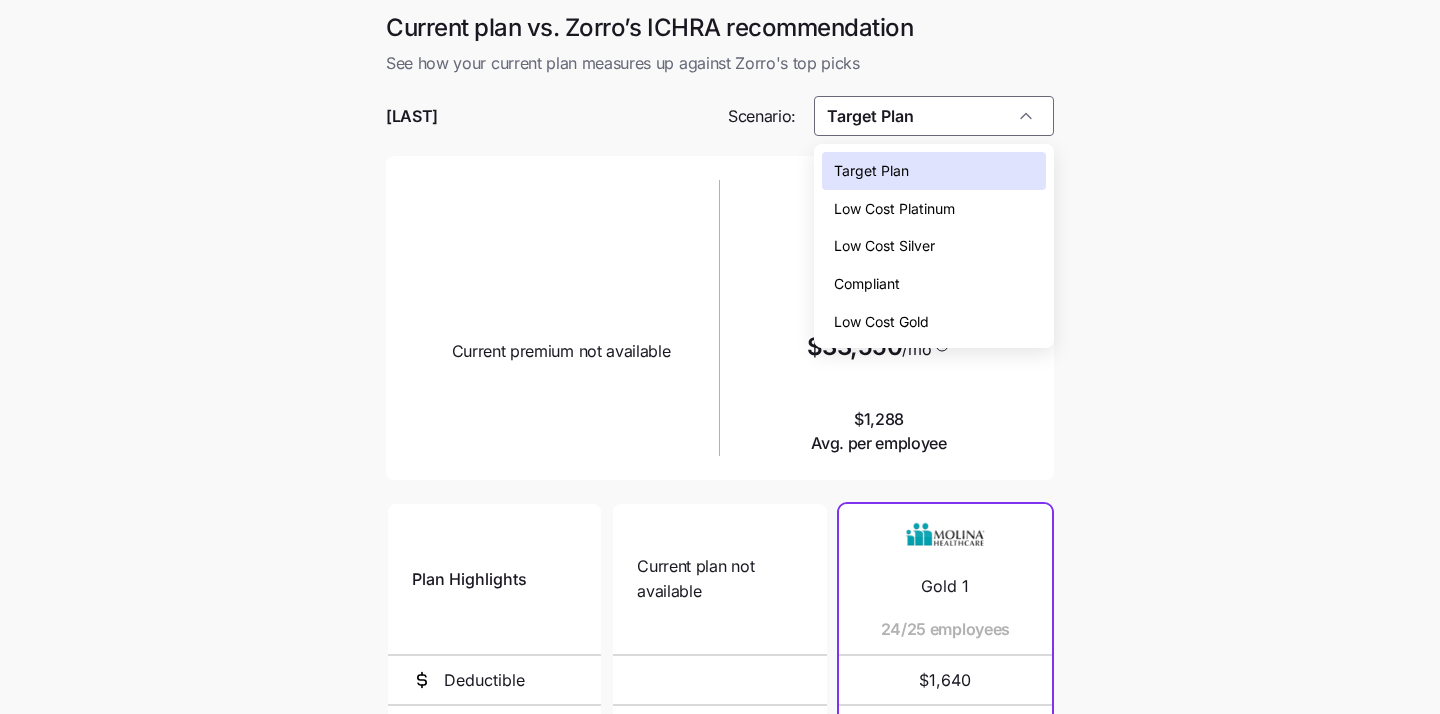 click on "Low Cost Silver" at bounding box center (934, 246) 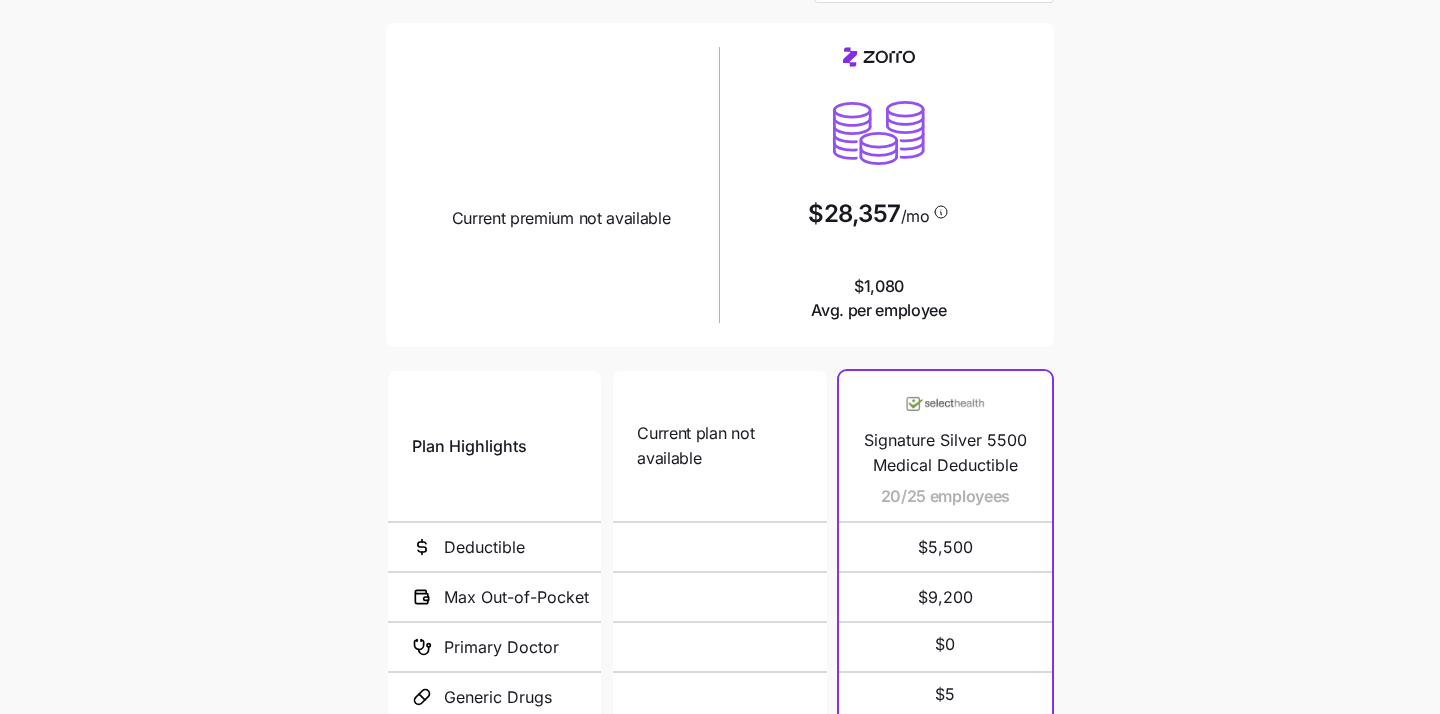 scroll, scrollTop: 188, scrollLeft: 0, axis: vertical 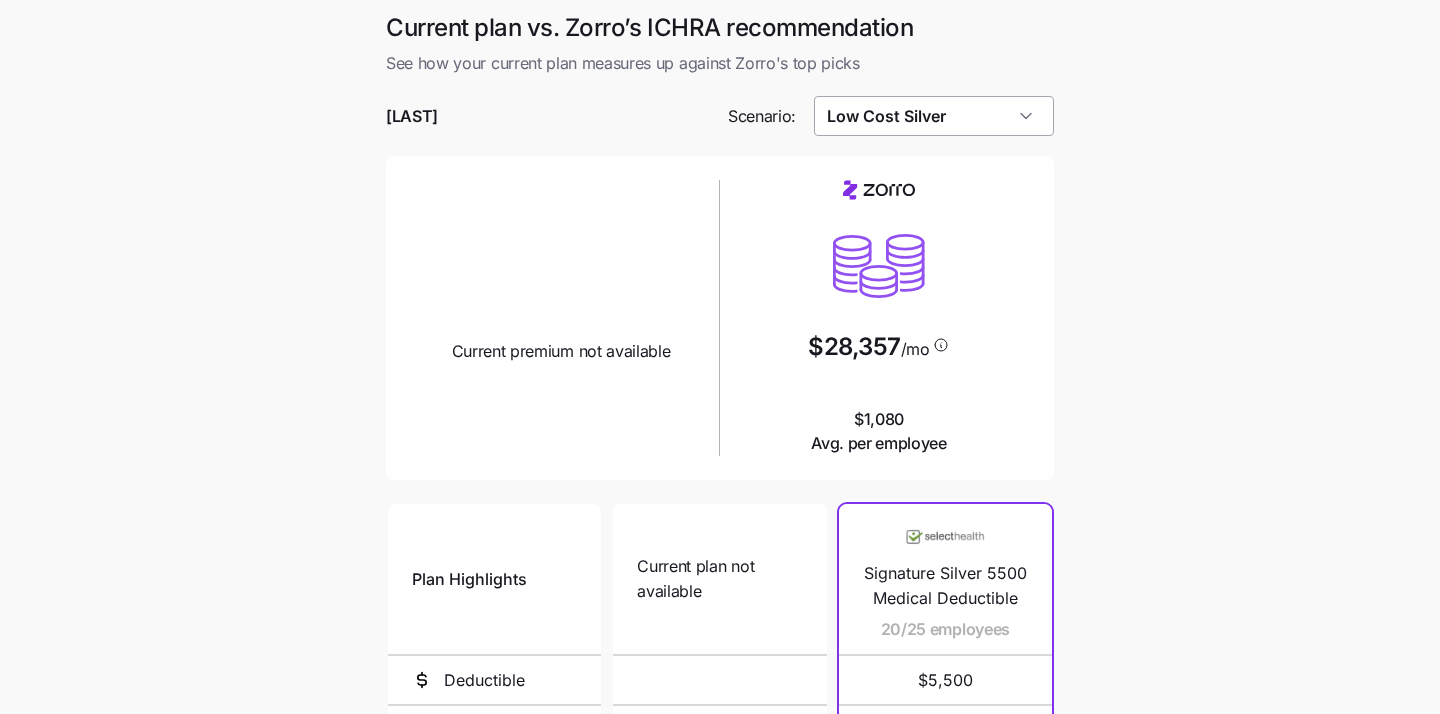 click on "Low Cost Silver" at bounding box center (934, 116) 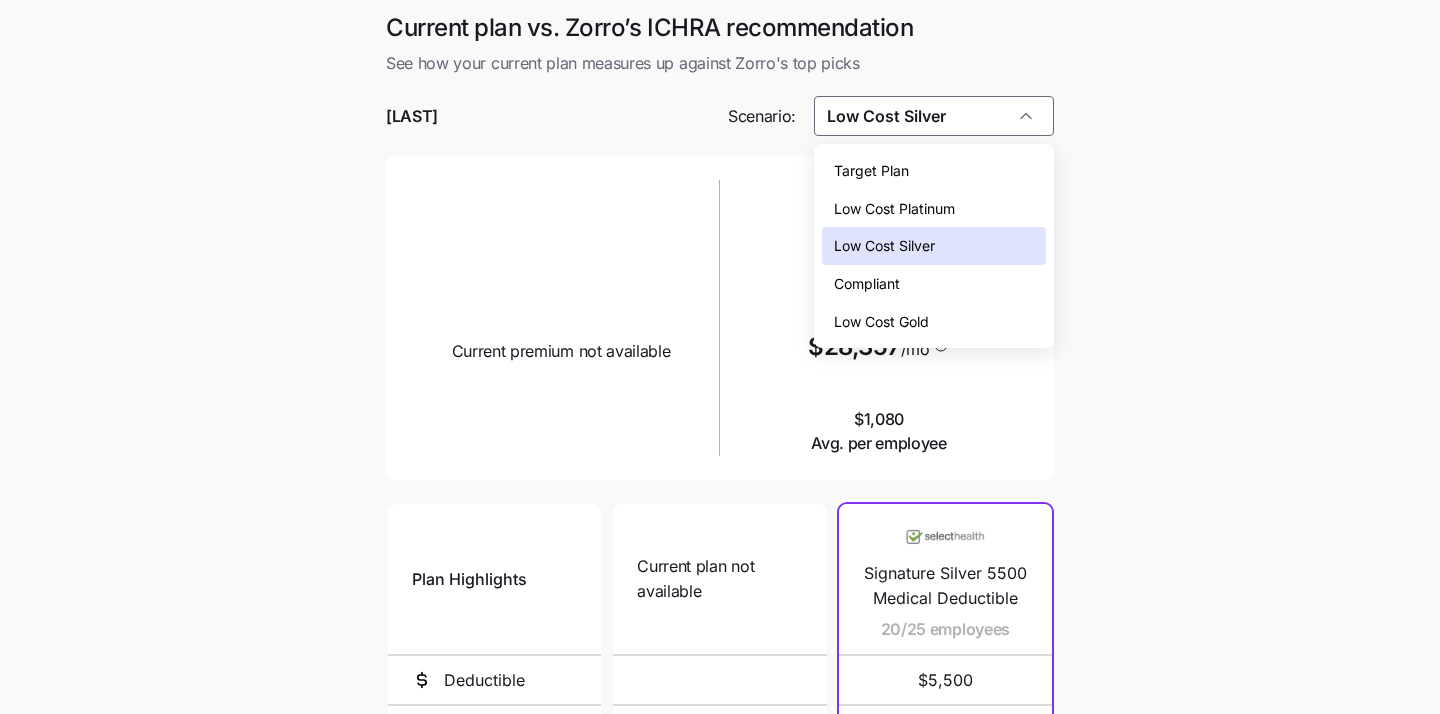 click on "Low Cost Gold" at bounding box center [934, 322] 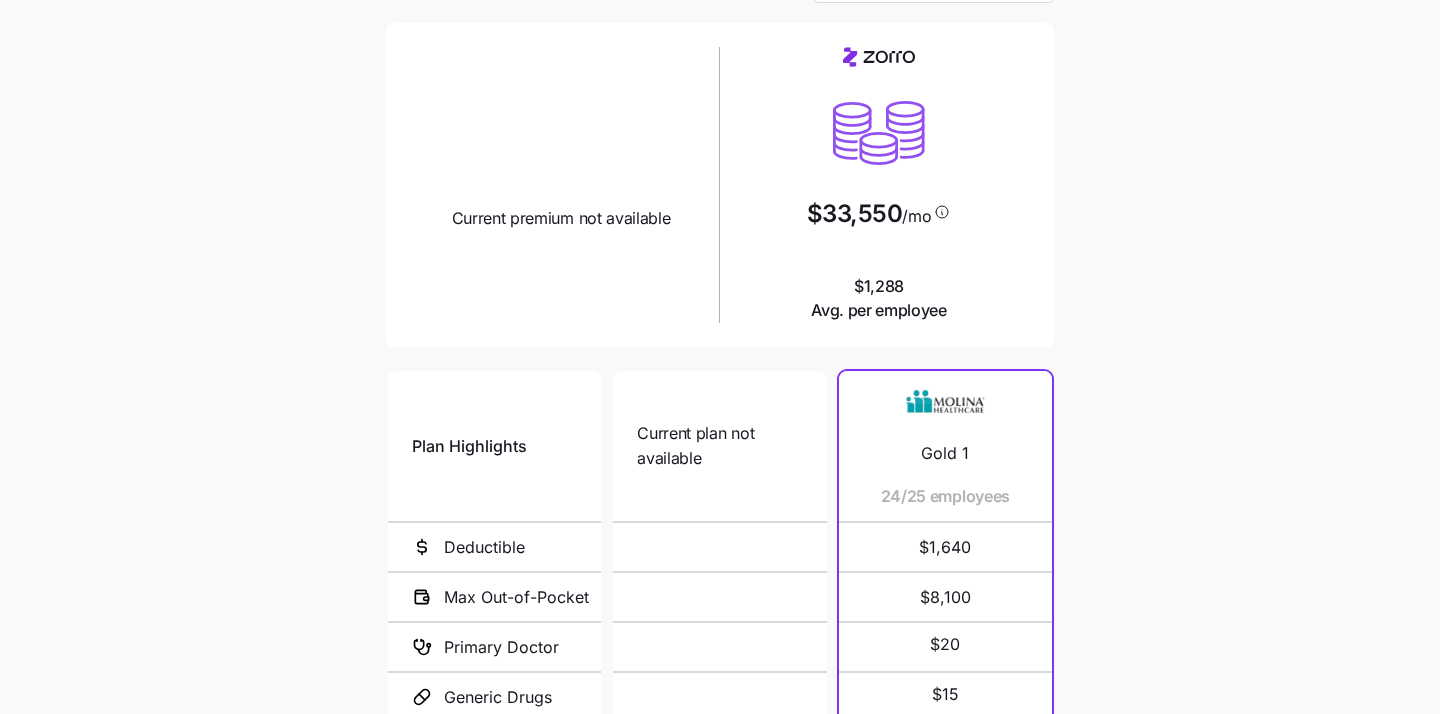 scroll, scrollTop: 376, scrollLeft: 0, axis: vertical 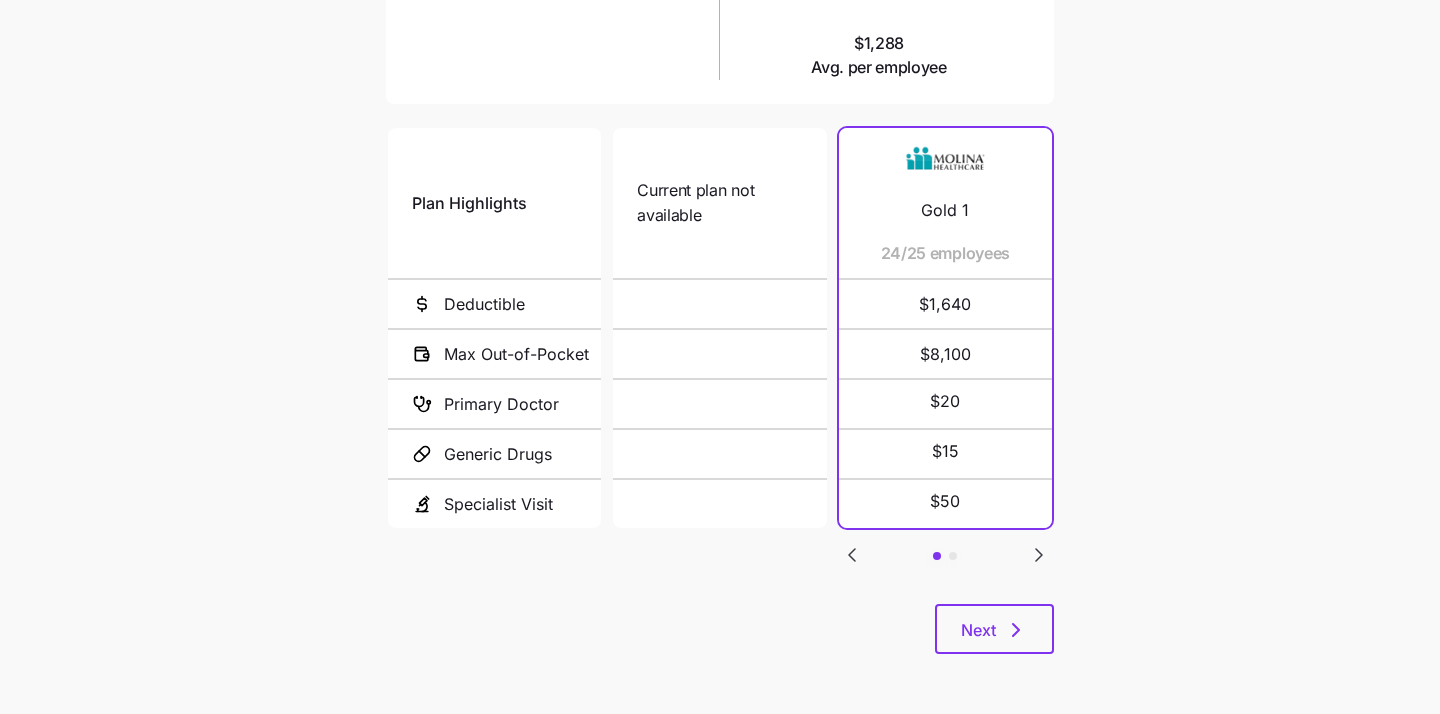 click 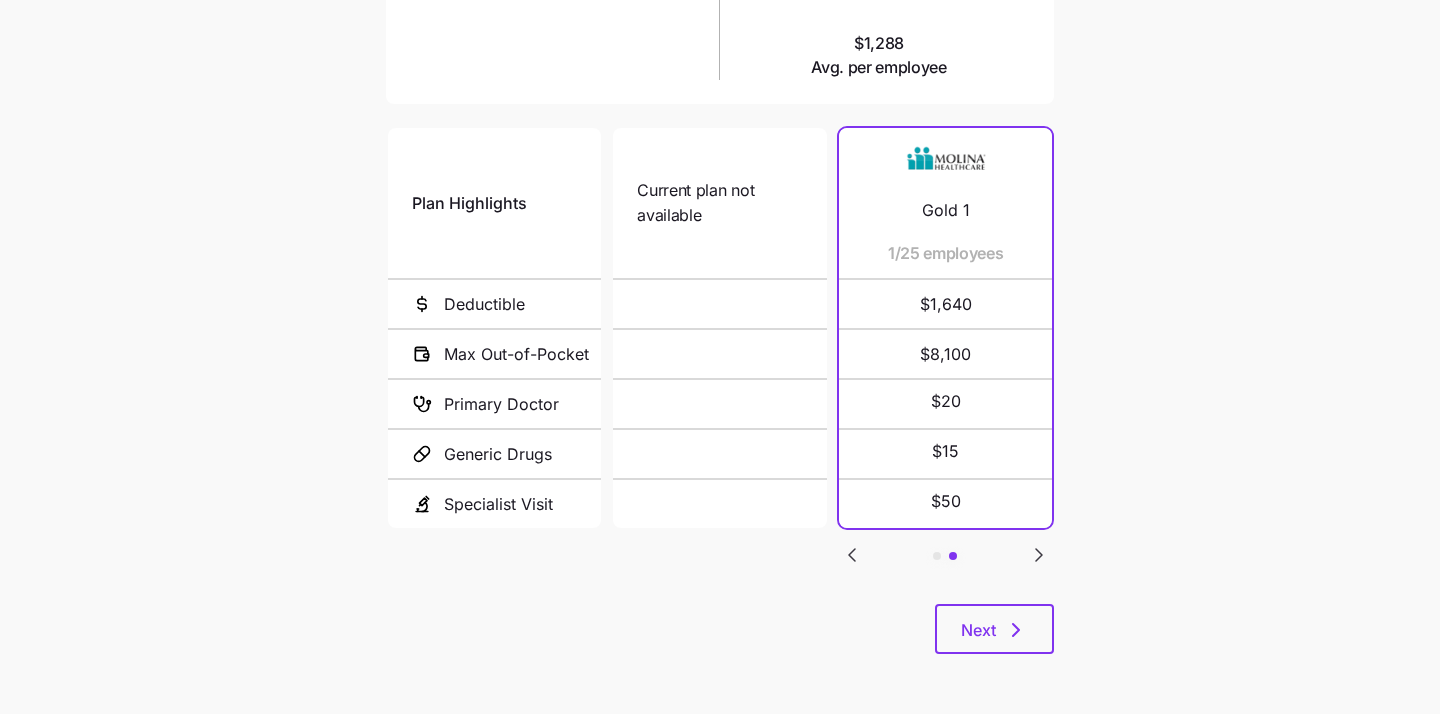 click 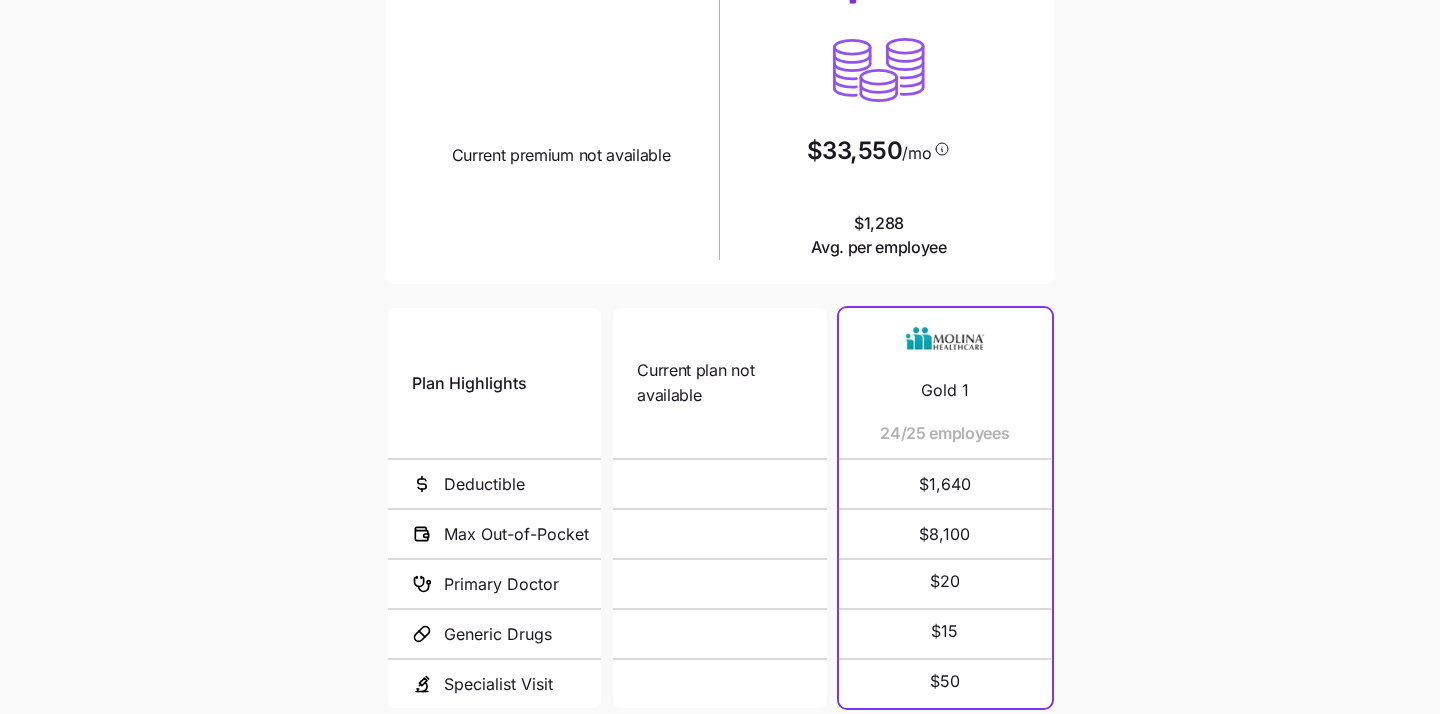 scroll, scrollTop: 2, scrollLeft: 0, axis: vertical 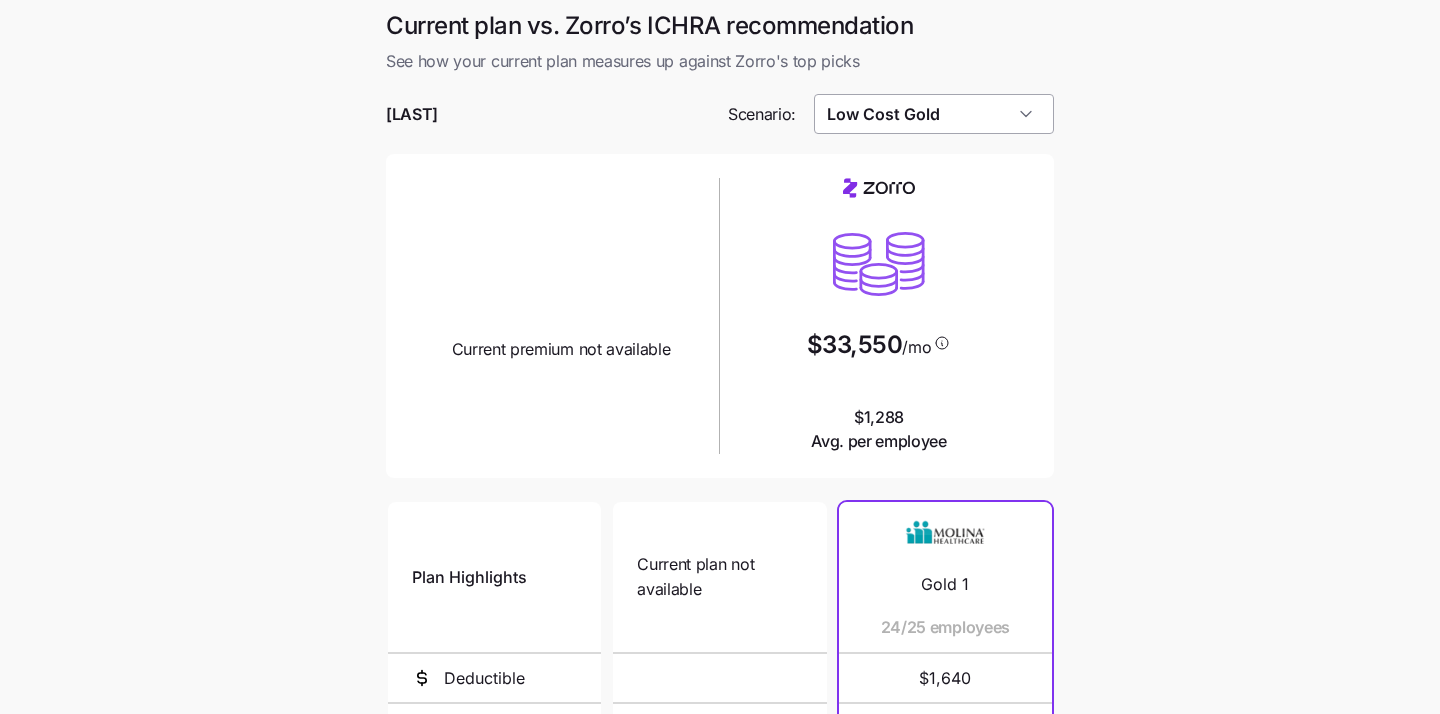 click on "Low Cost Gold" at bounding box center [934, 114] 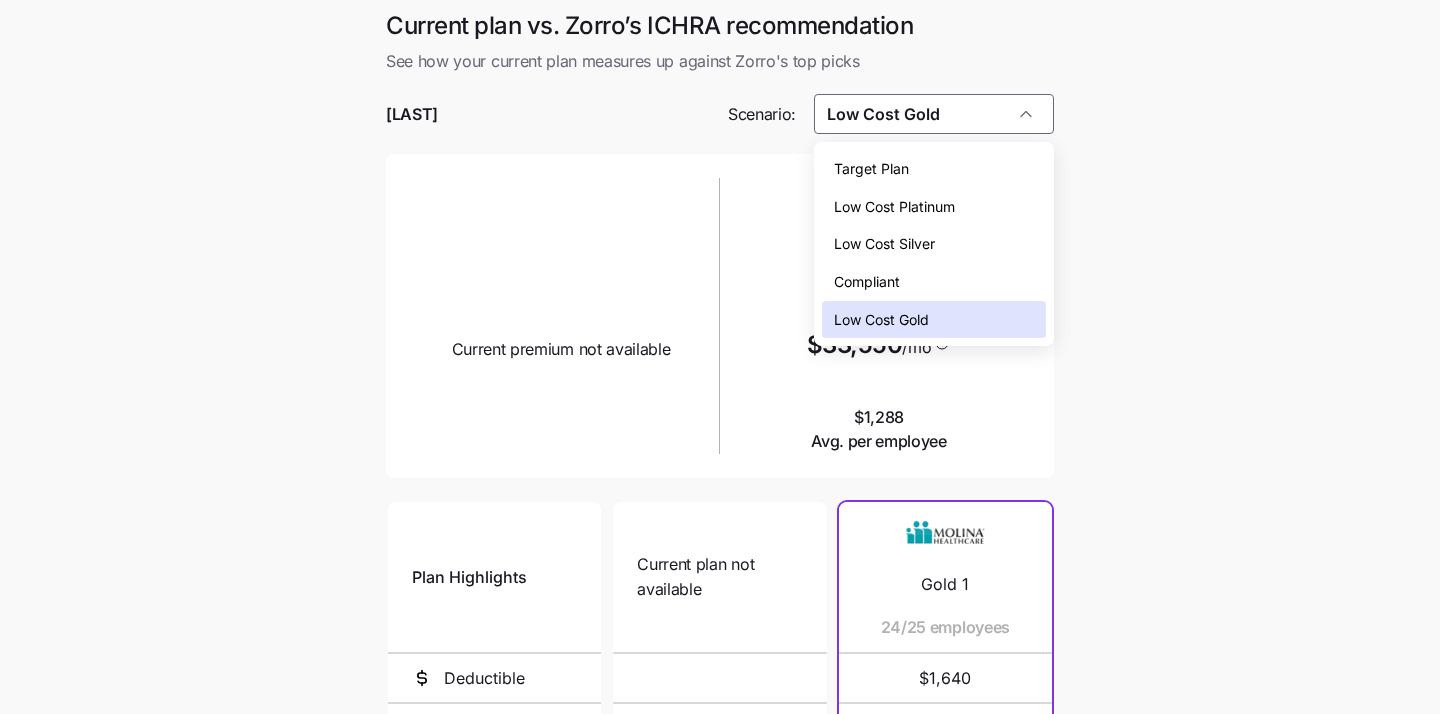 click on "Low Cost Platinum" at bounding box center [934, 207] 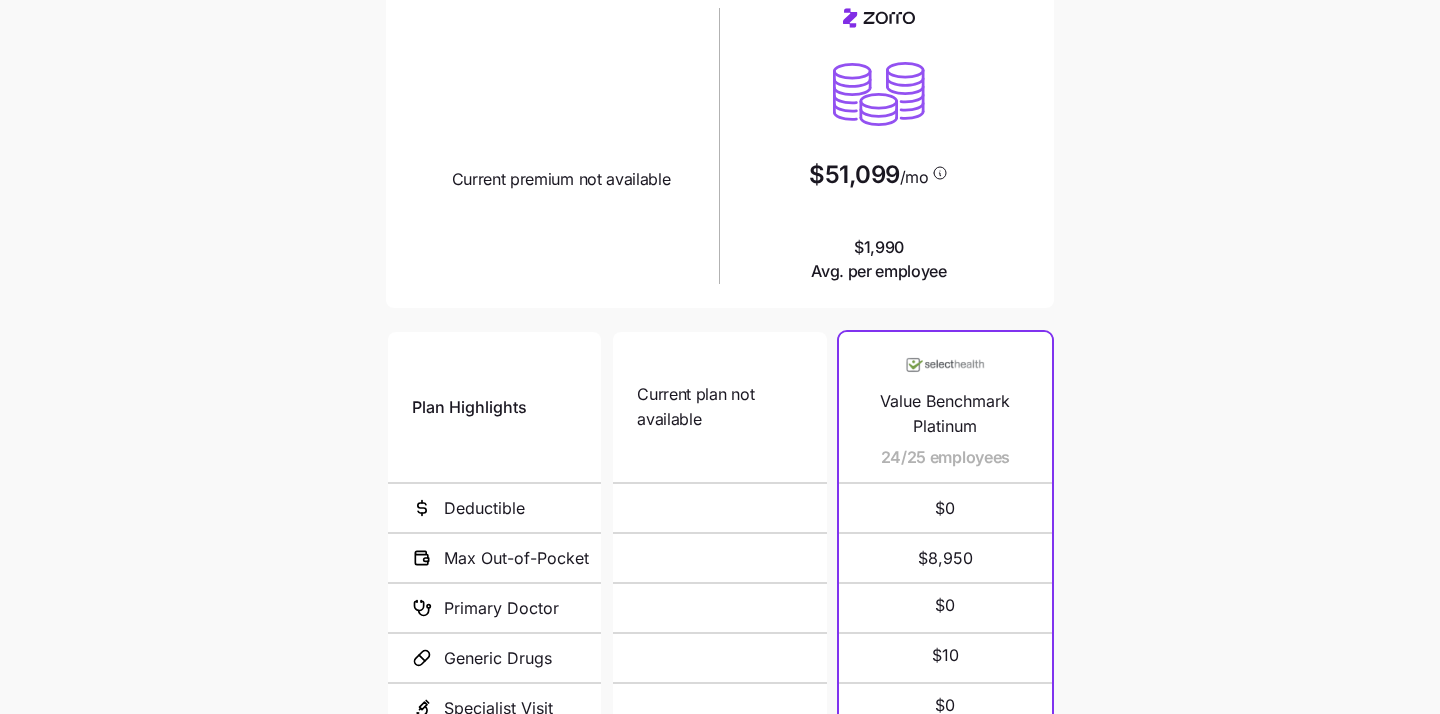 scroll, scrollTop: 42, scrollLeft: 0, axis: vertical 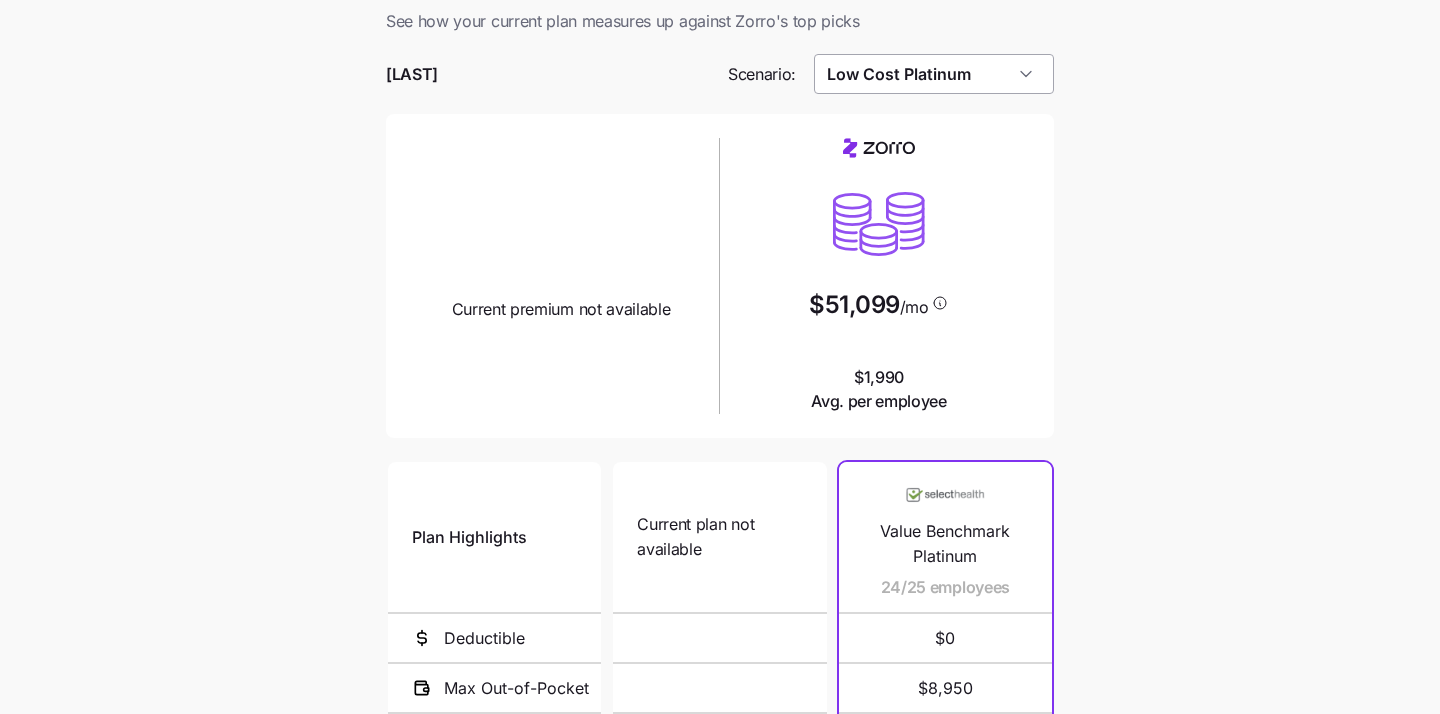 click on "Low Cost Platinum" at bounding box center (934, 74) 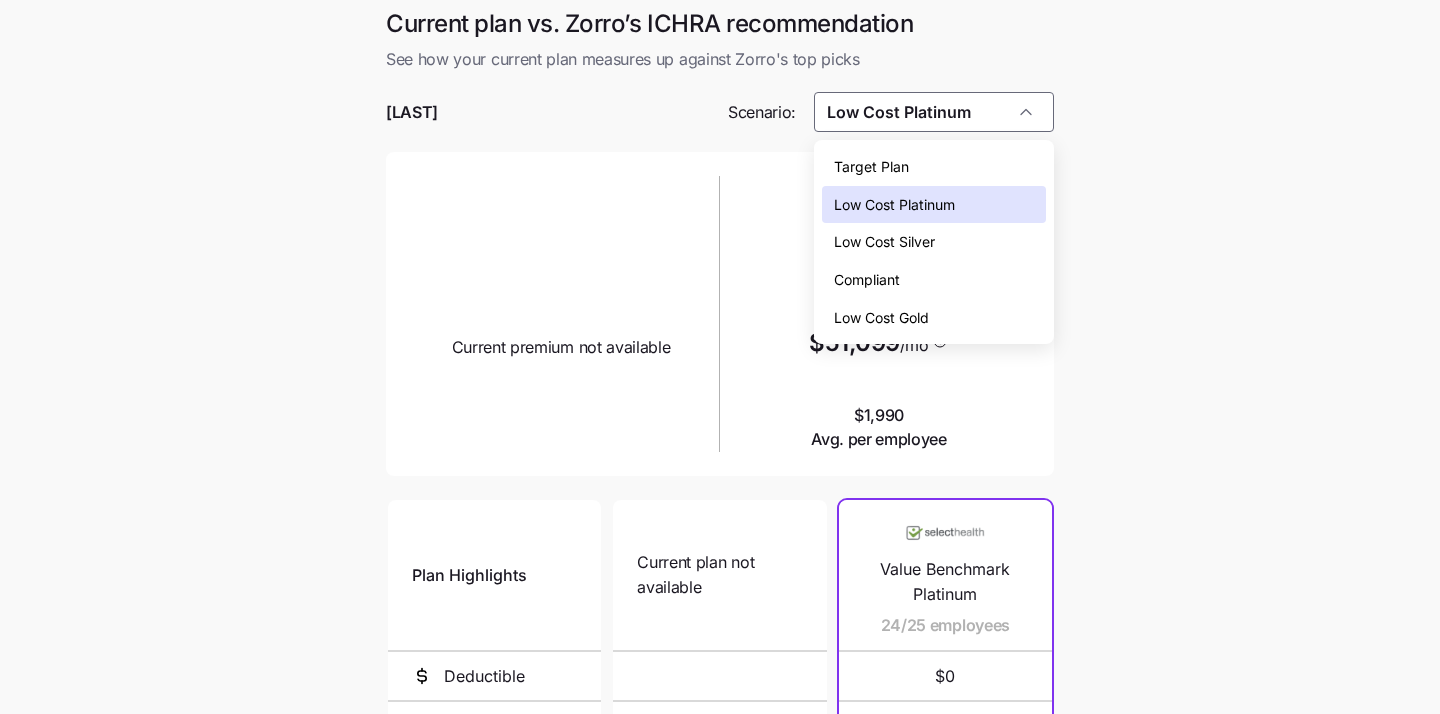scroll, scrollTop: 6, scrollLeft: 0, axis: vertical 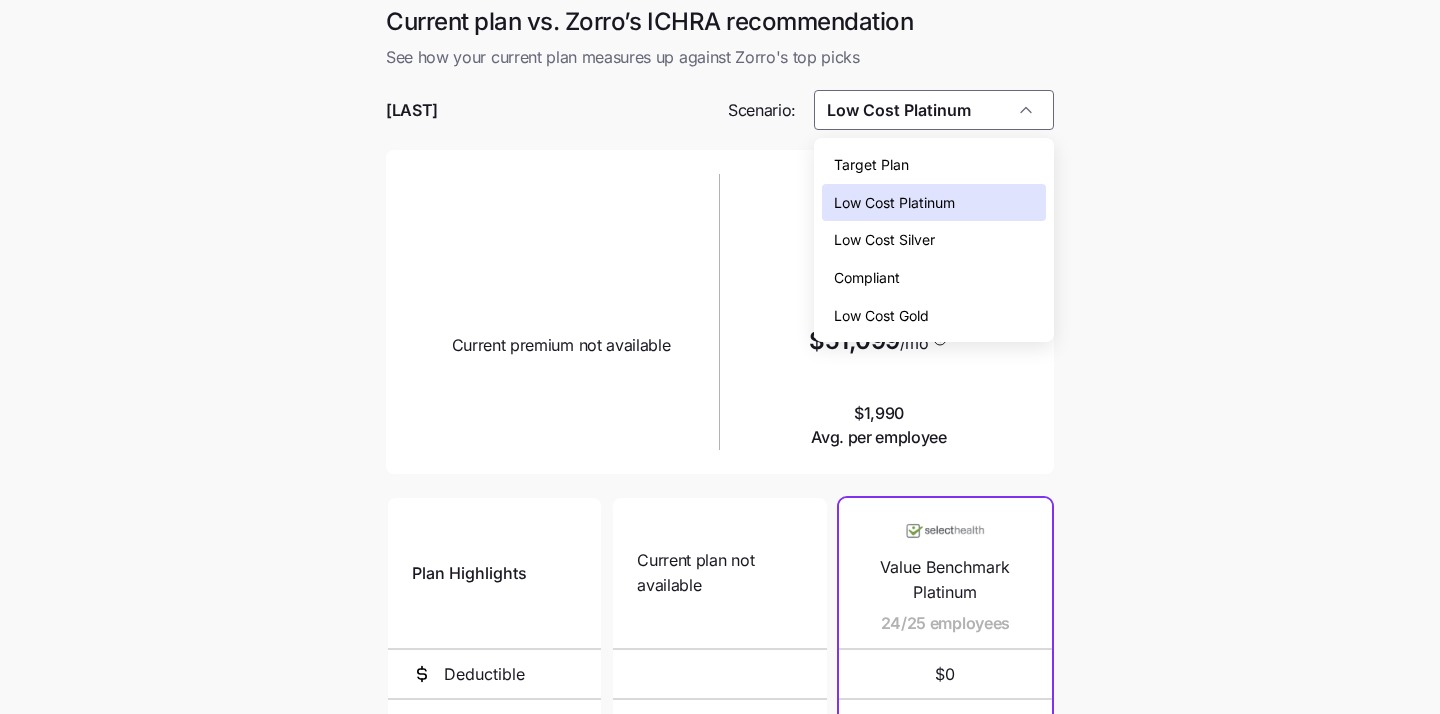 click on "Compliant" at bounding box center (934, 278) 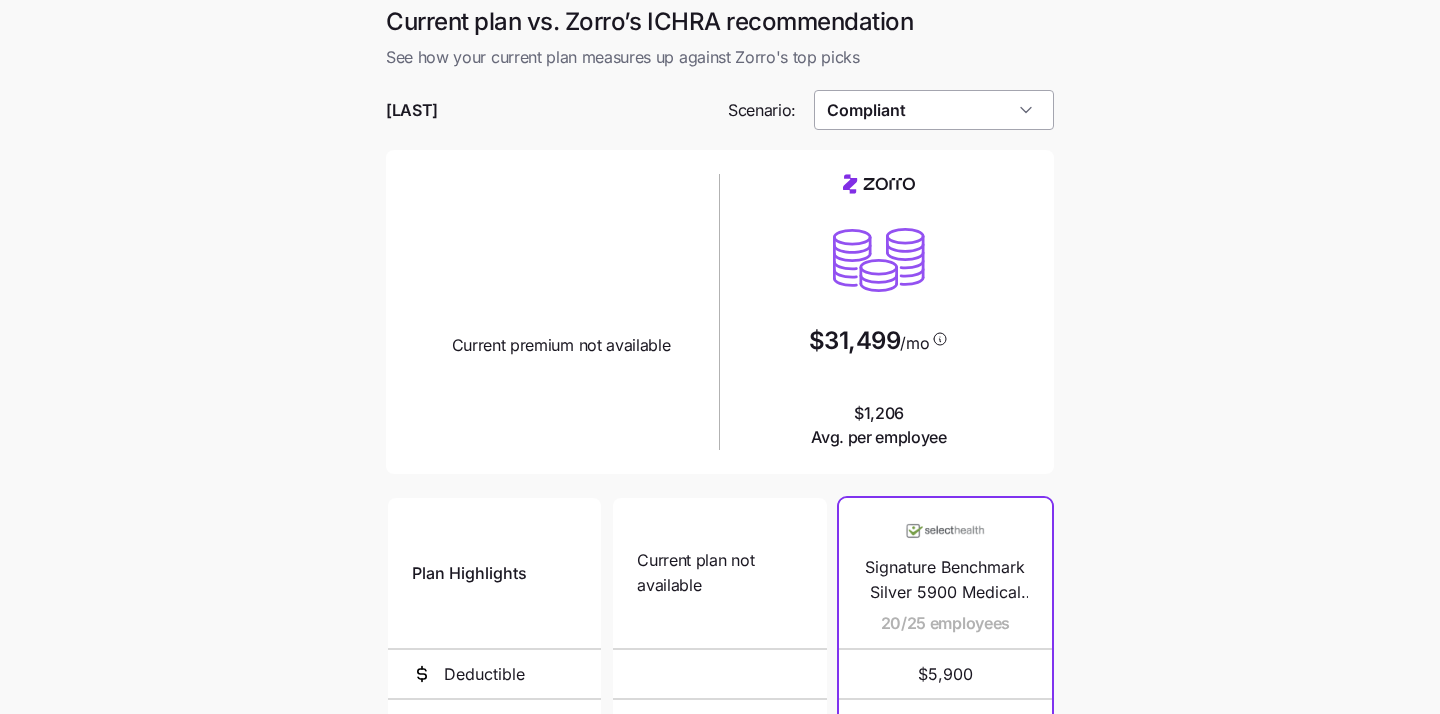 click on "Compliant" at bounding box center [934, 110] 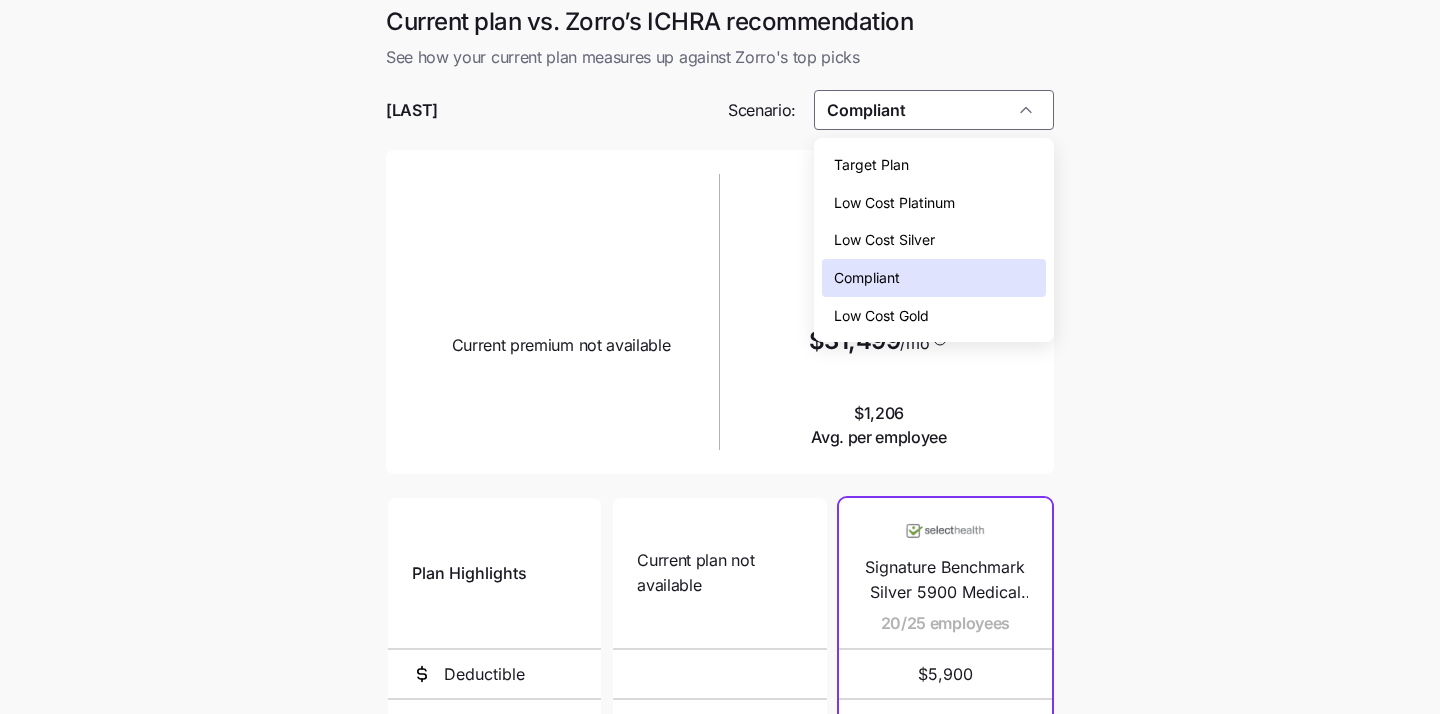 click on "Low Cost Gold" at bounding box center [934, 316] 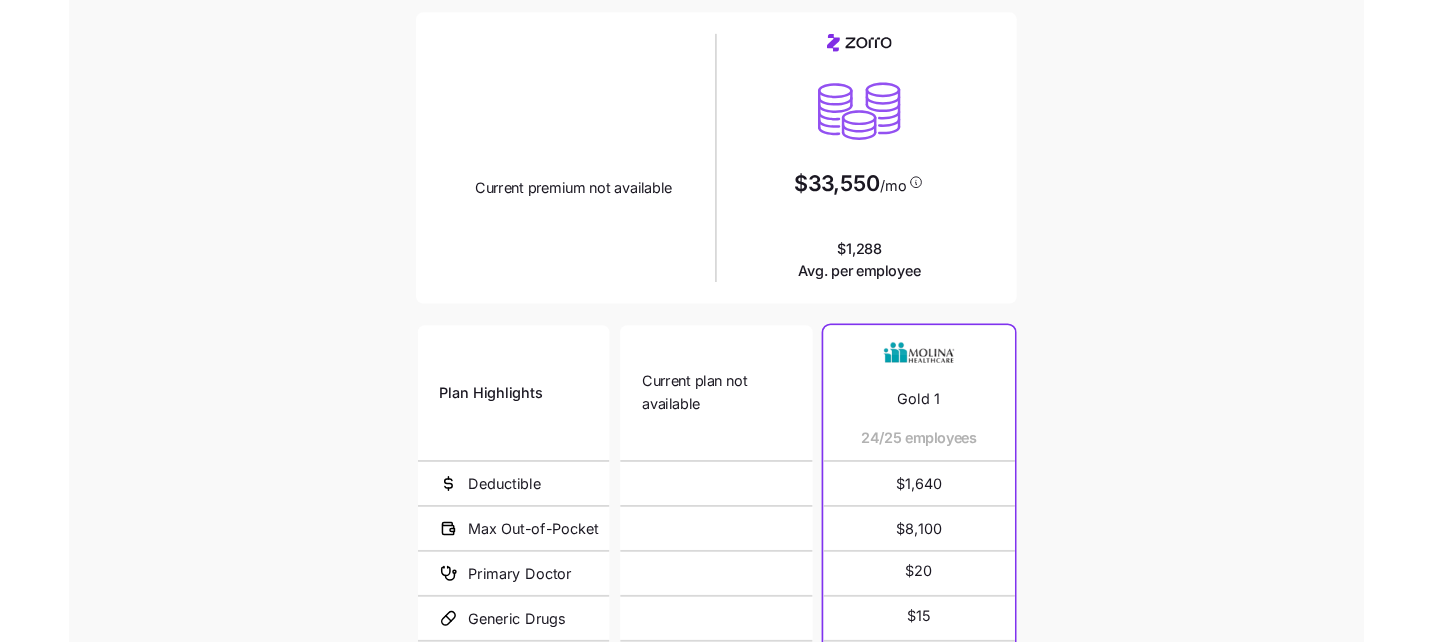 scroll, scrollTop: 0, scrollLeft: 0, axis: both 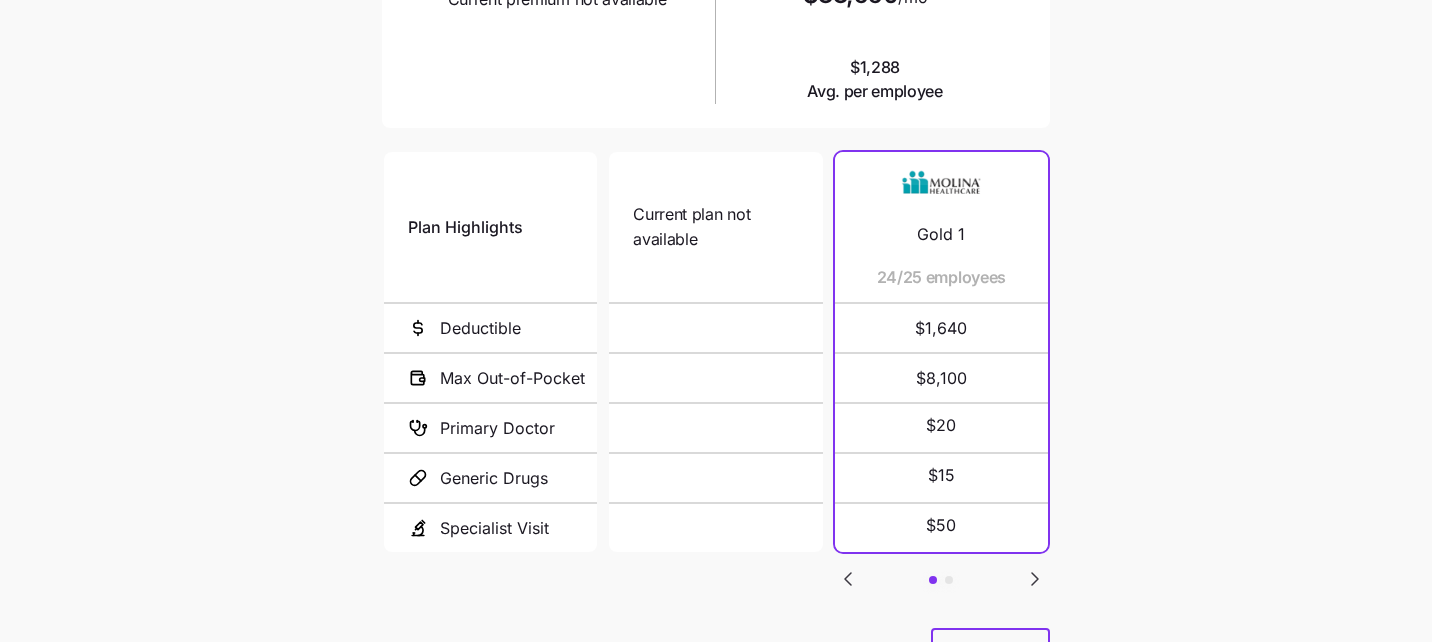 click 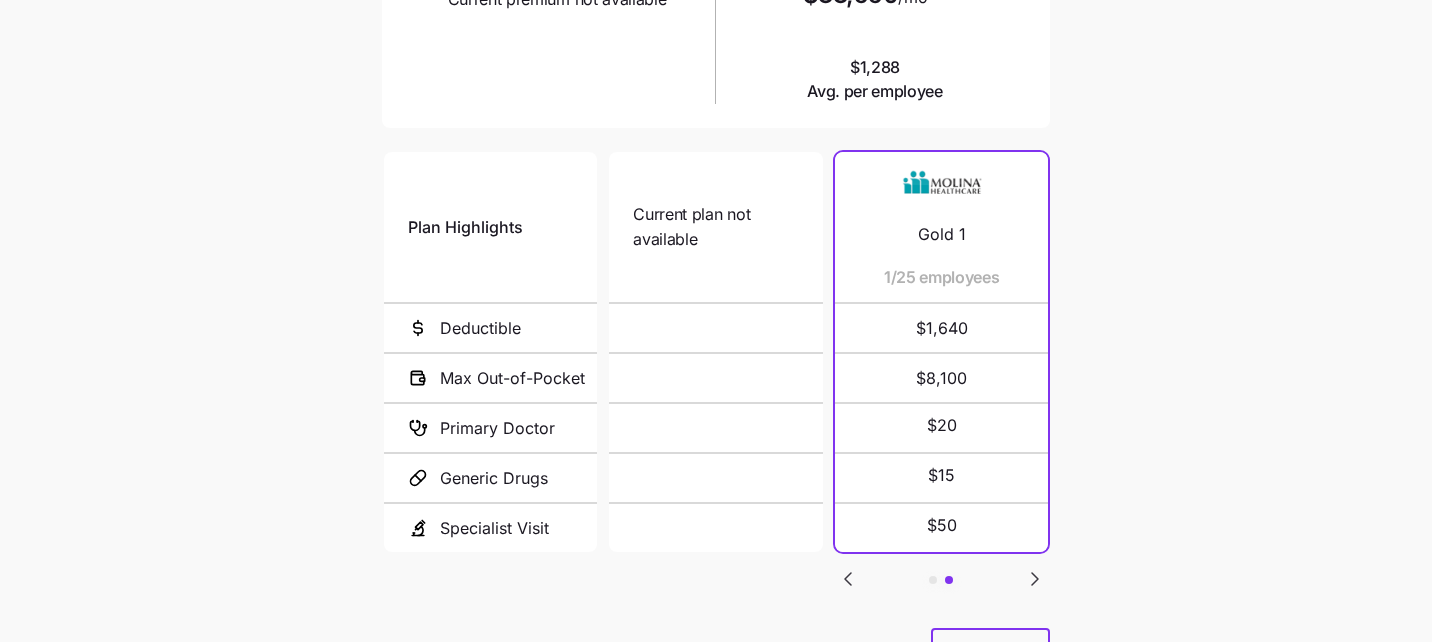 click 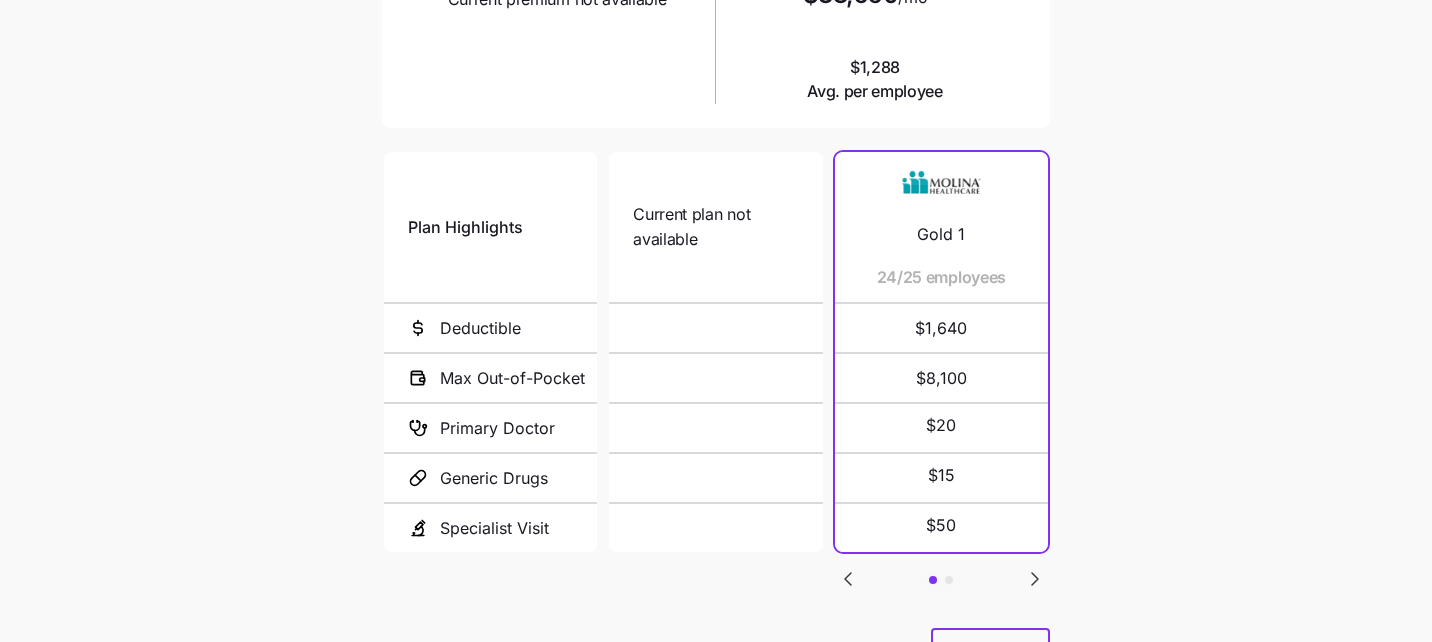 click 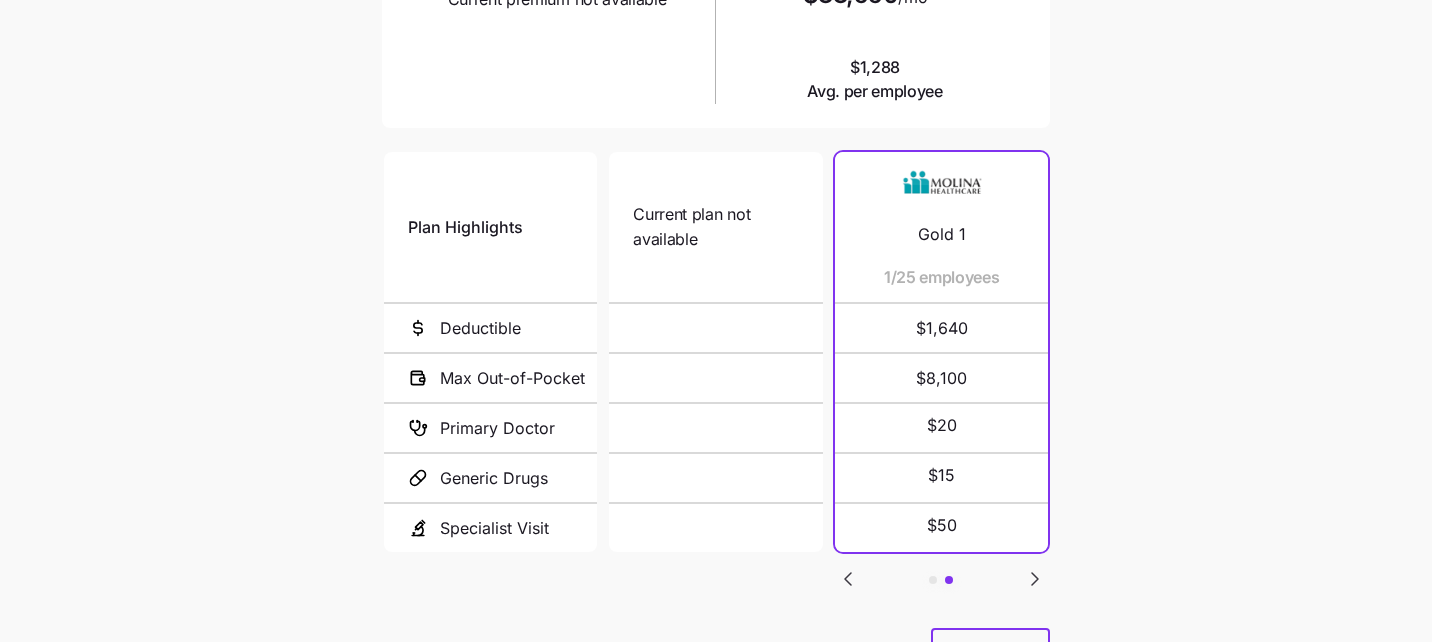click 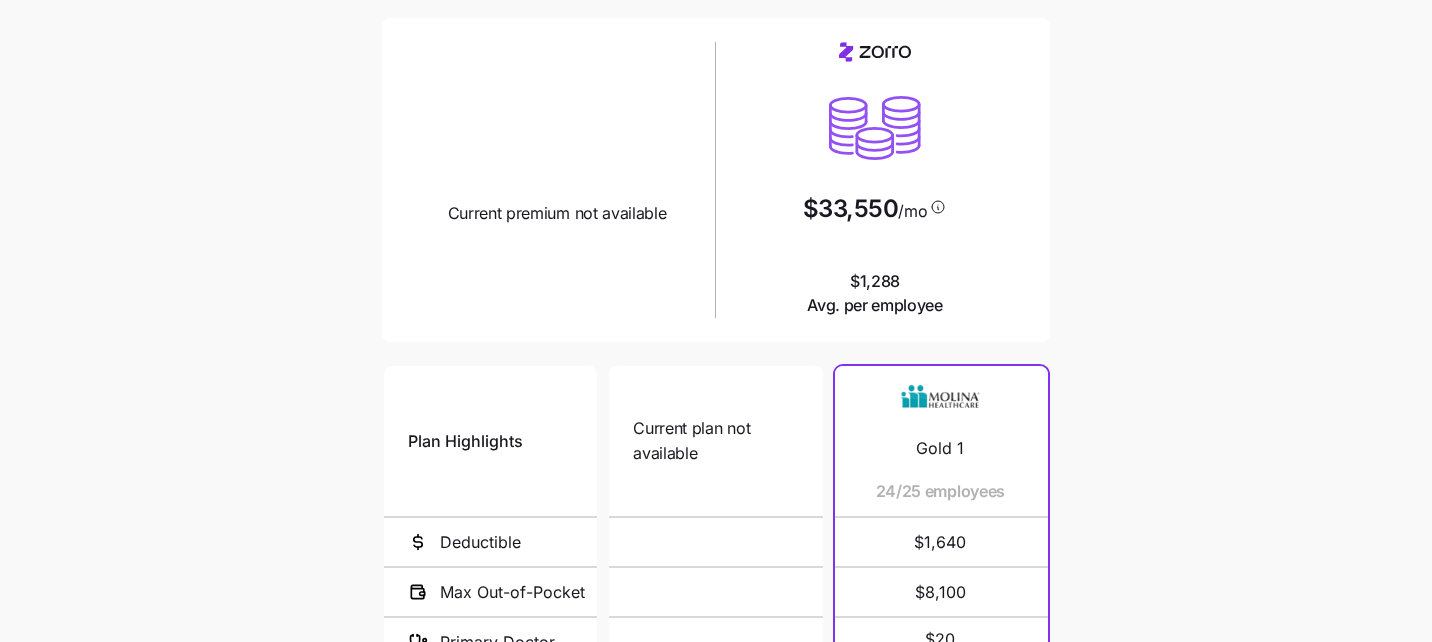 scroll, scrollTop: 0, scrollLeft: 0, axis: both 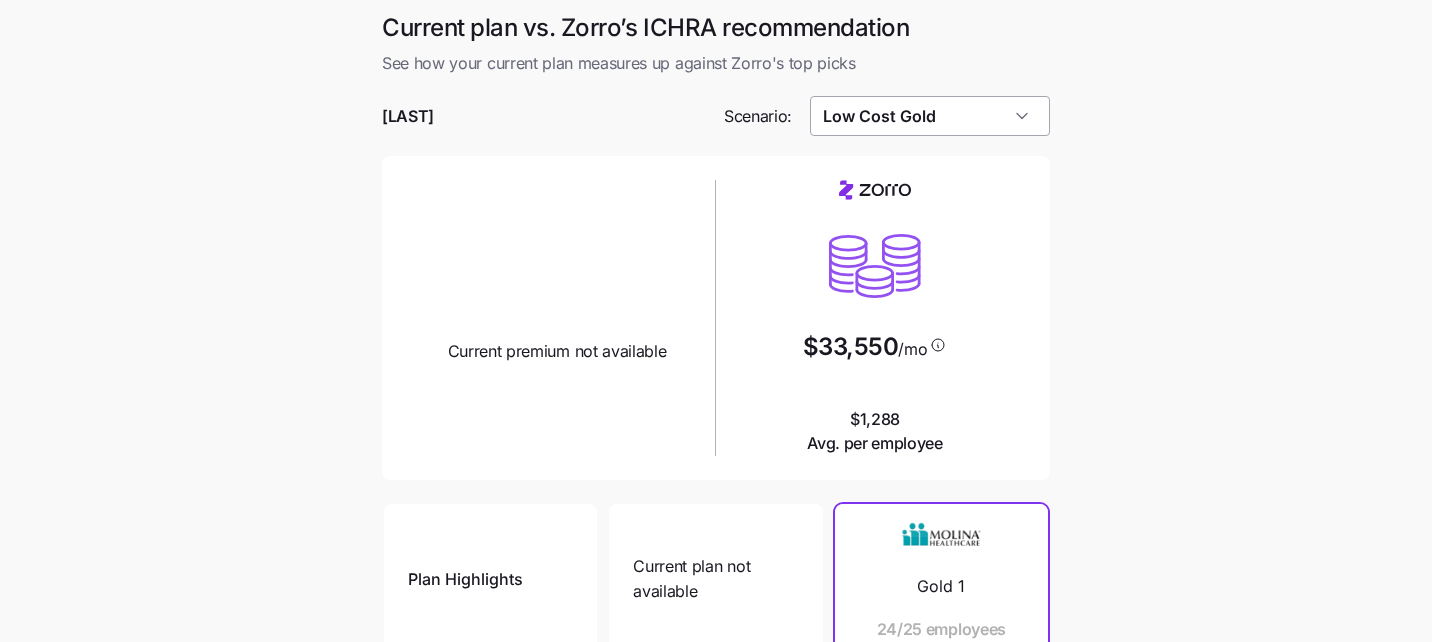 click on "Low Cost Gold" at bounding box center [930, 116] 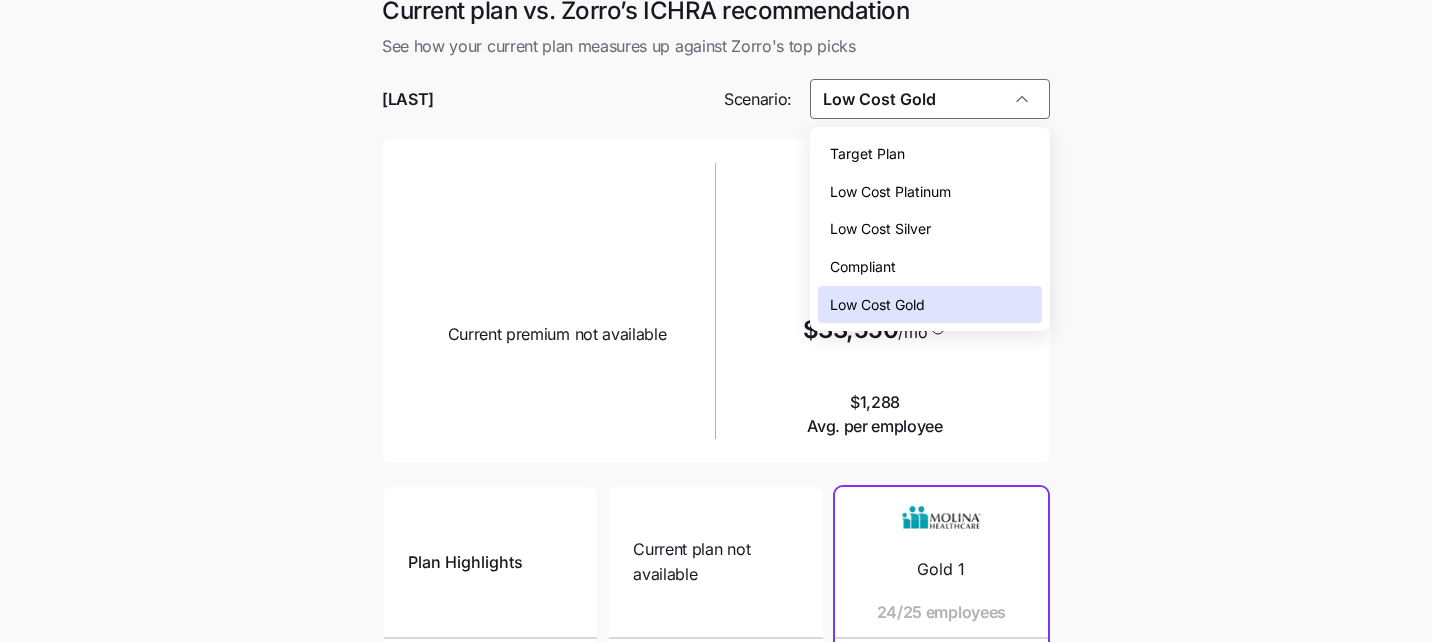 scroll, scrollTop: 11, scrollLeft: 0, axis: vertical 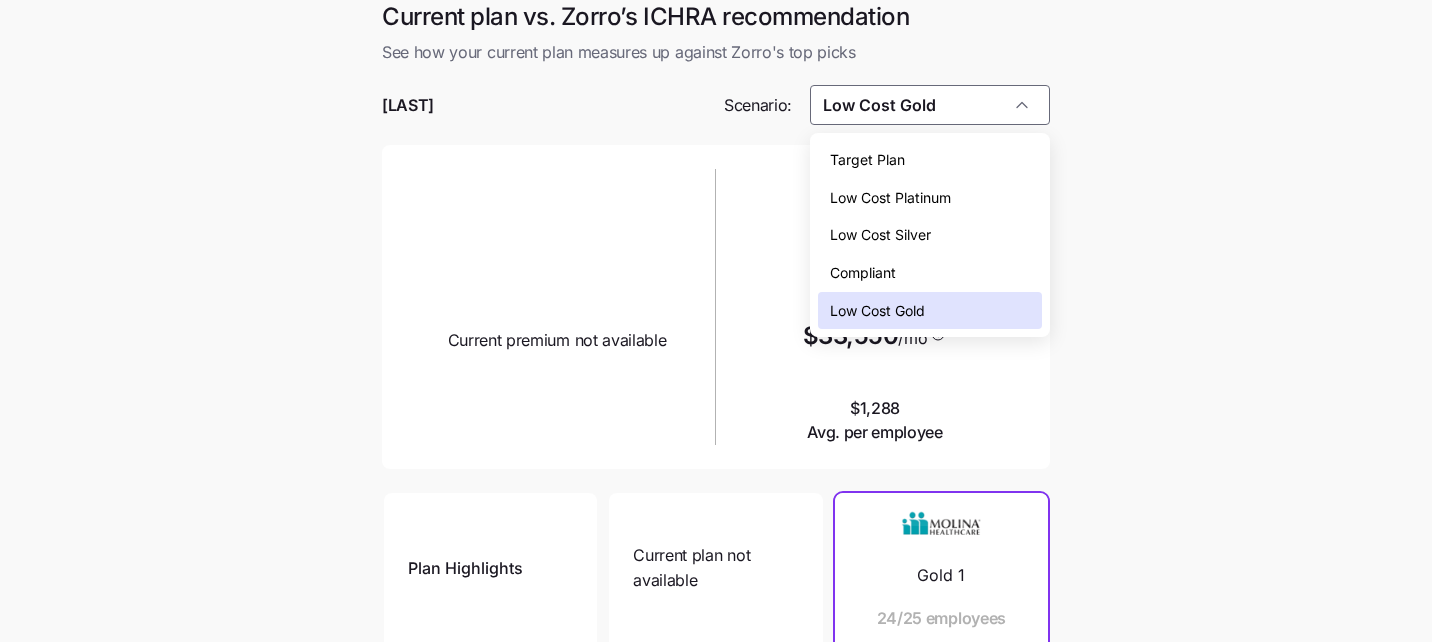 click at bounding box center [716, 135] 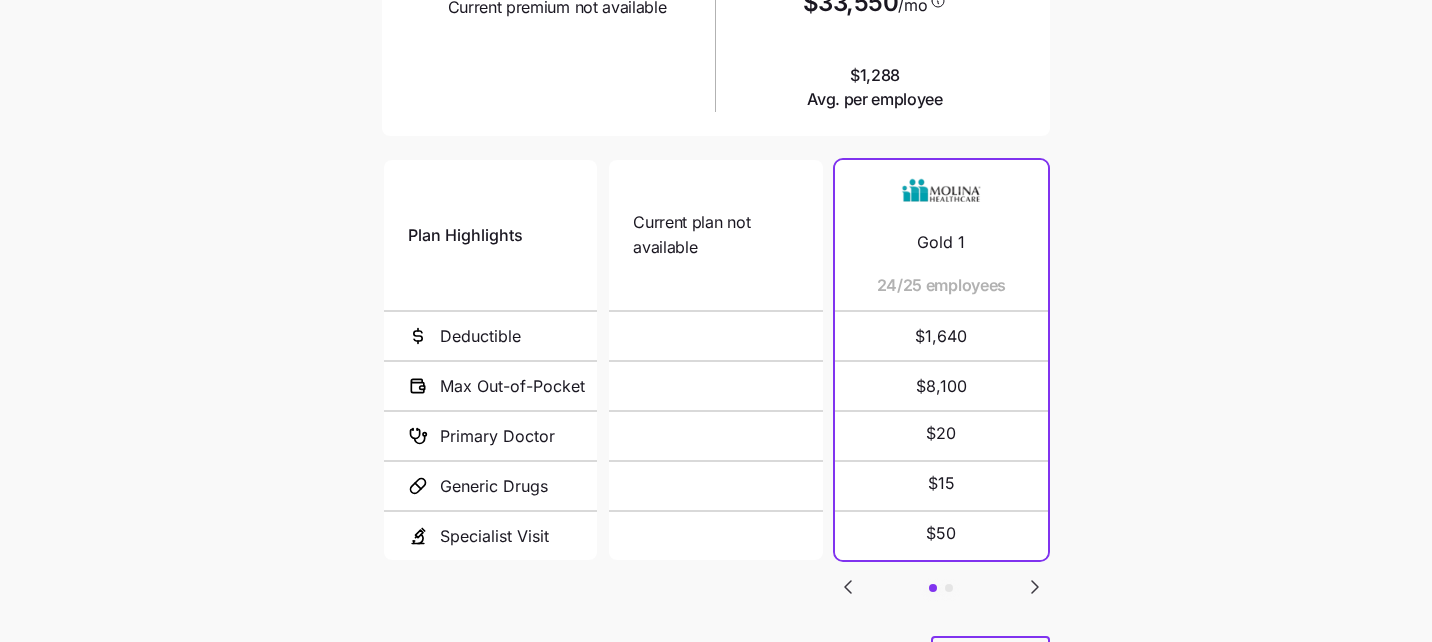 scroll, scrollTop: 437, scrollLeft: 0, axis: vertical 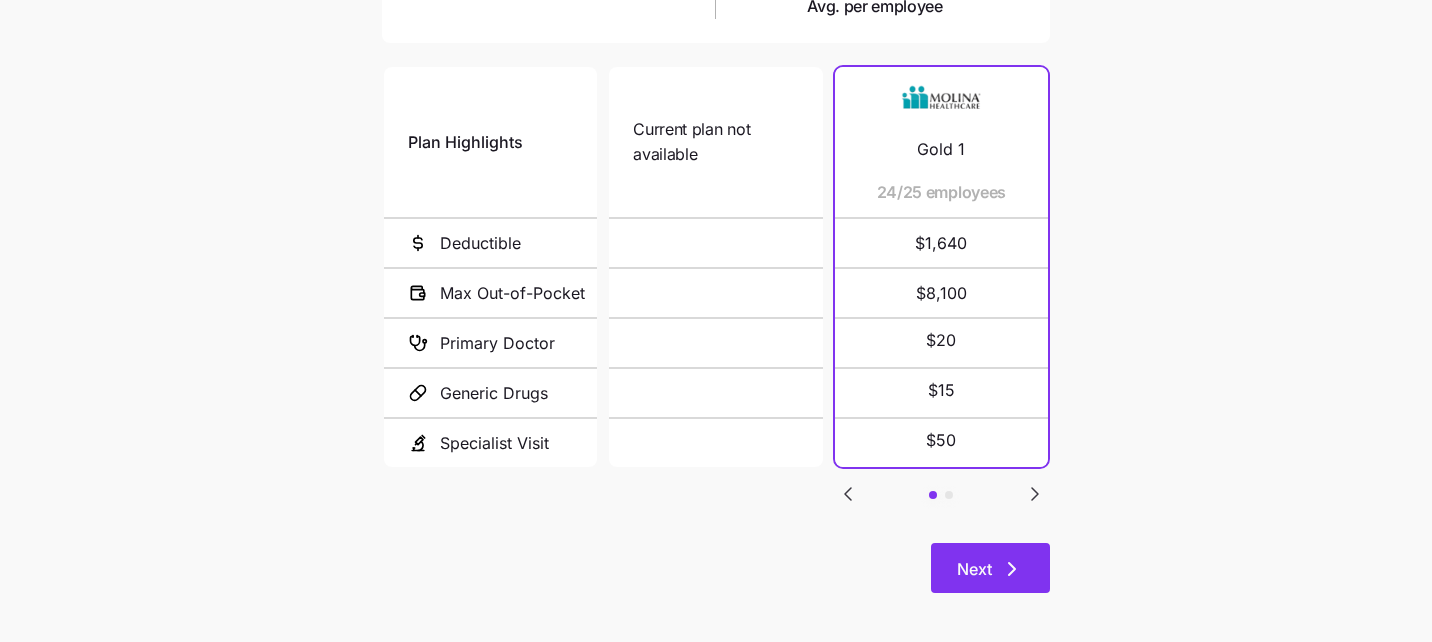 click on "Next" at bounding box center (974, 569) 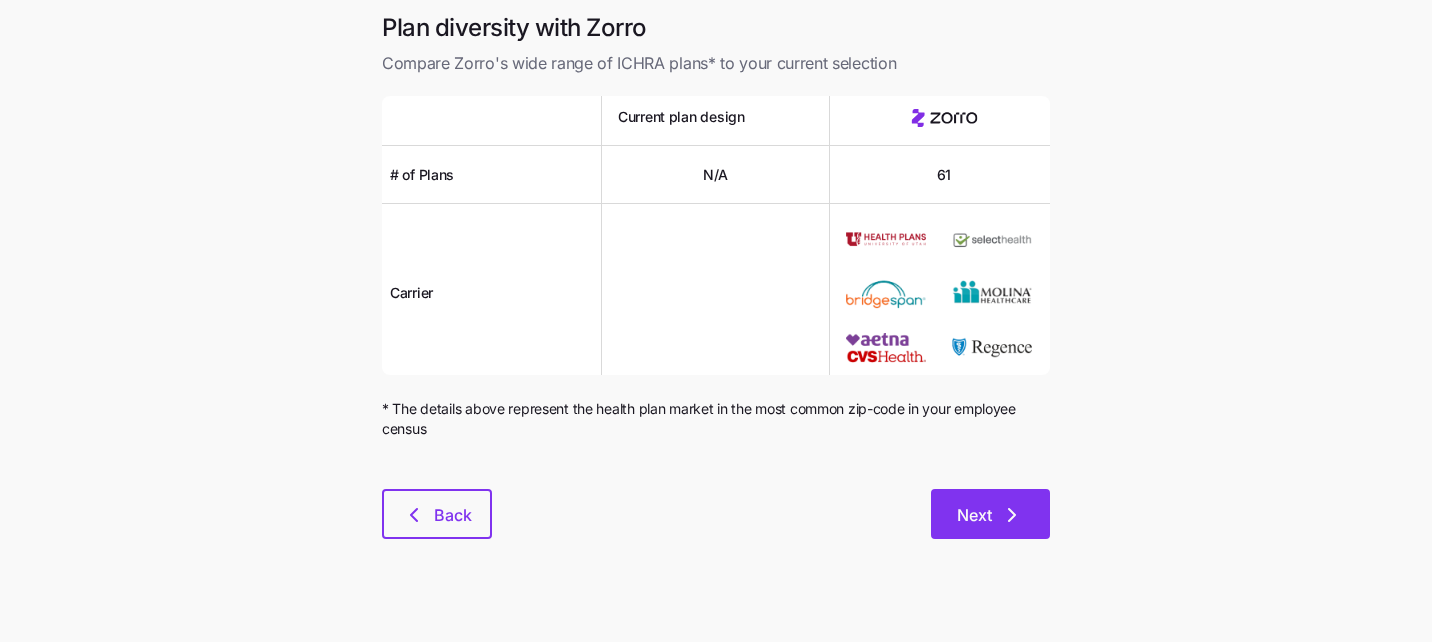 click on "Next" at bounding box center (974, 515) 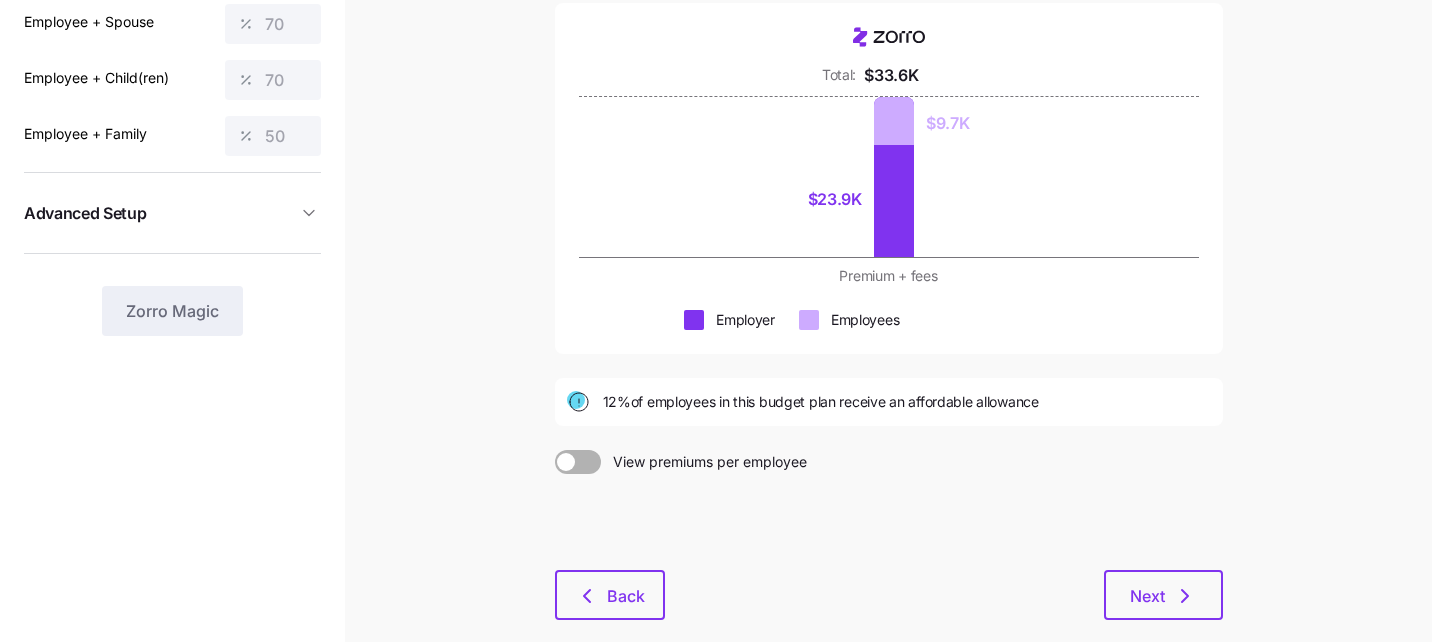 scroll, scrollTop: 236, scrollLeft: 0, axis: vertical 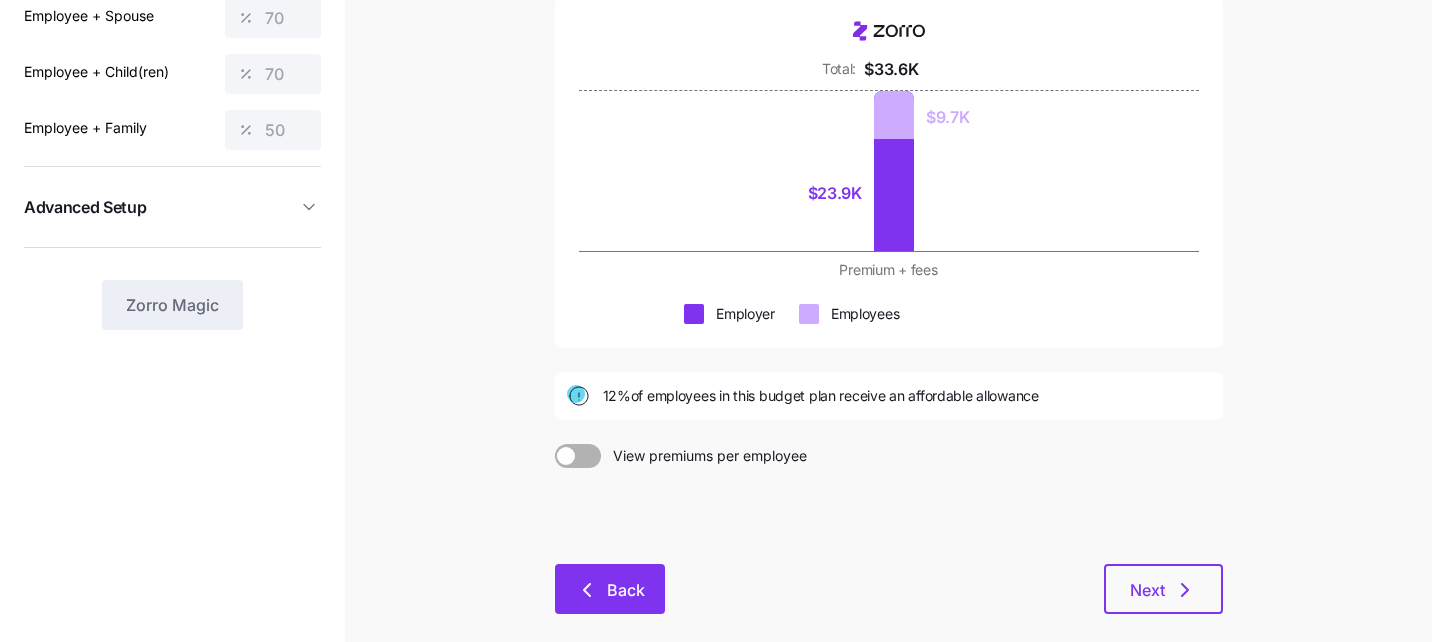 click on "Back" at bounding box center [610, 590] 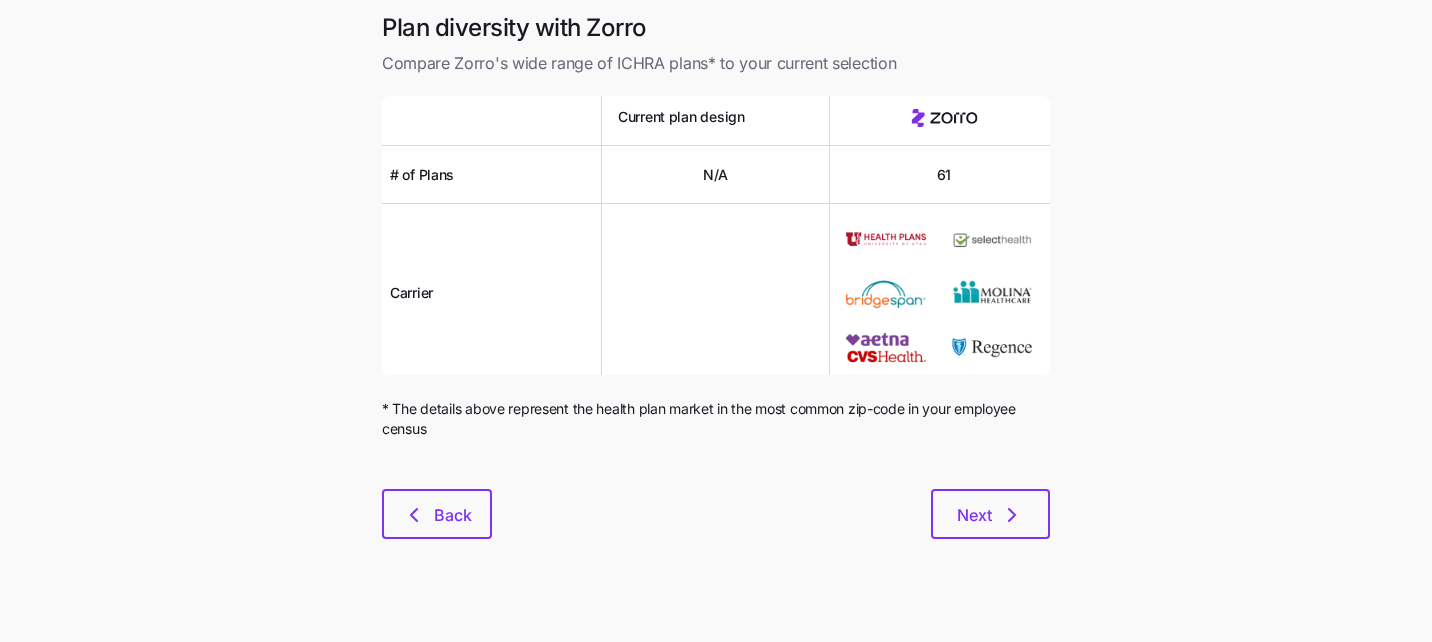 scroll, scrollTop: 0, scrollLeft: 0, axis: both 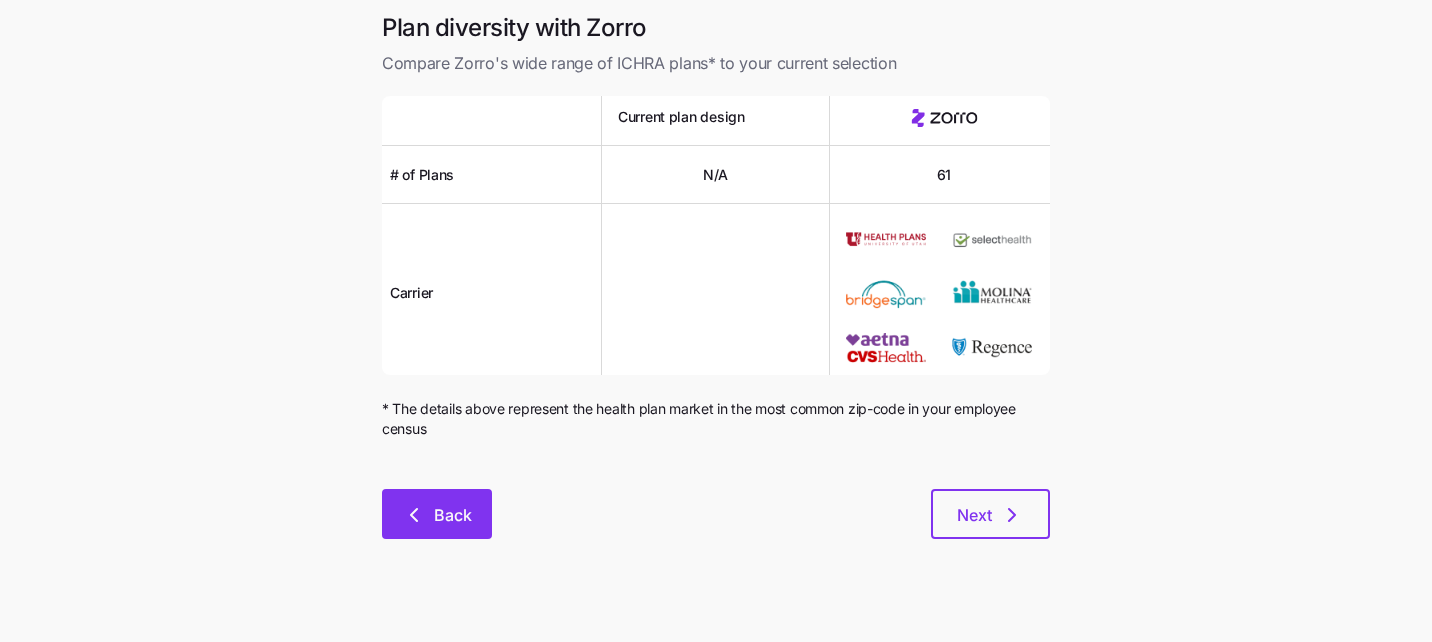 click 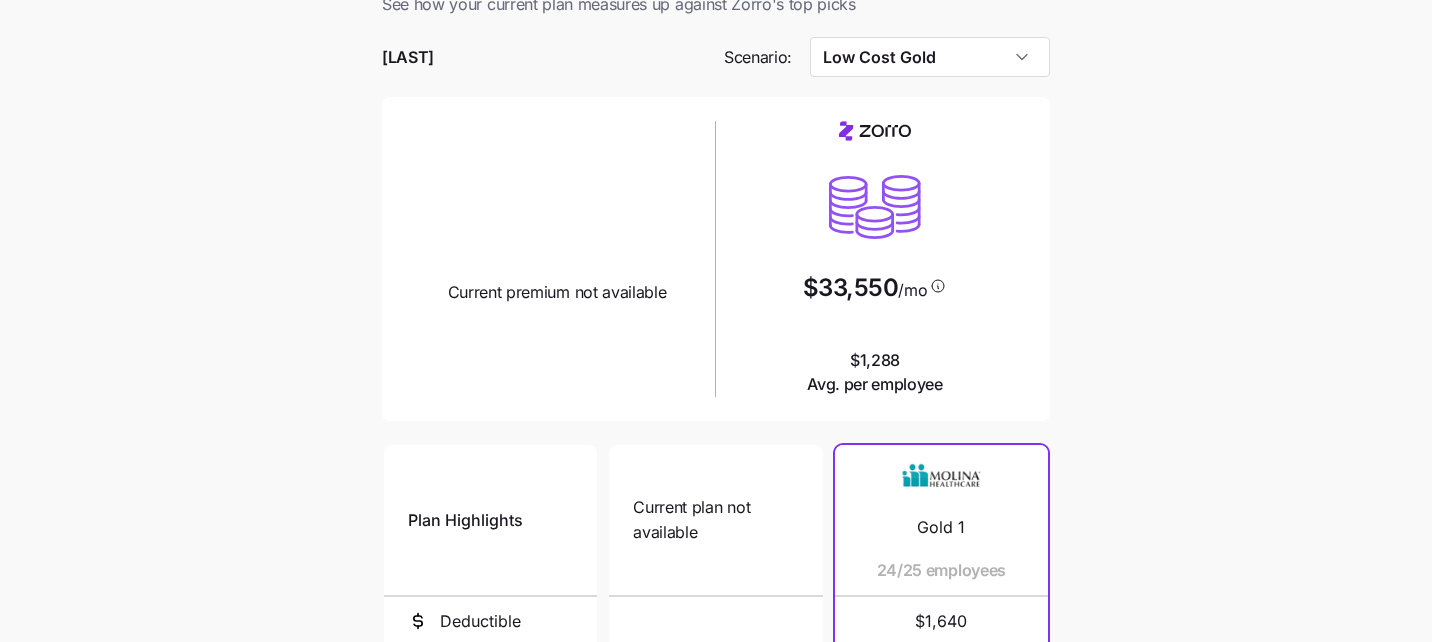 scroll, scrollTop: 39, scrollLeft: 0, axis: vertical 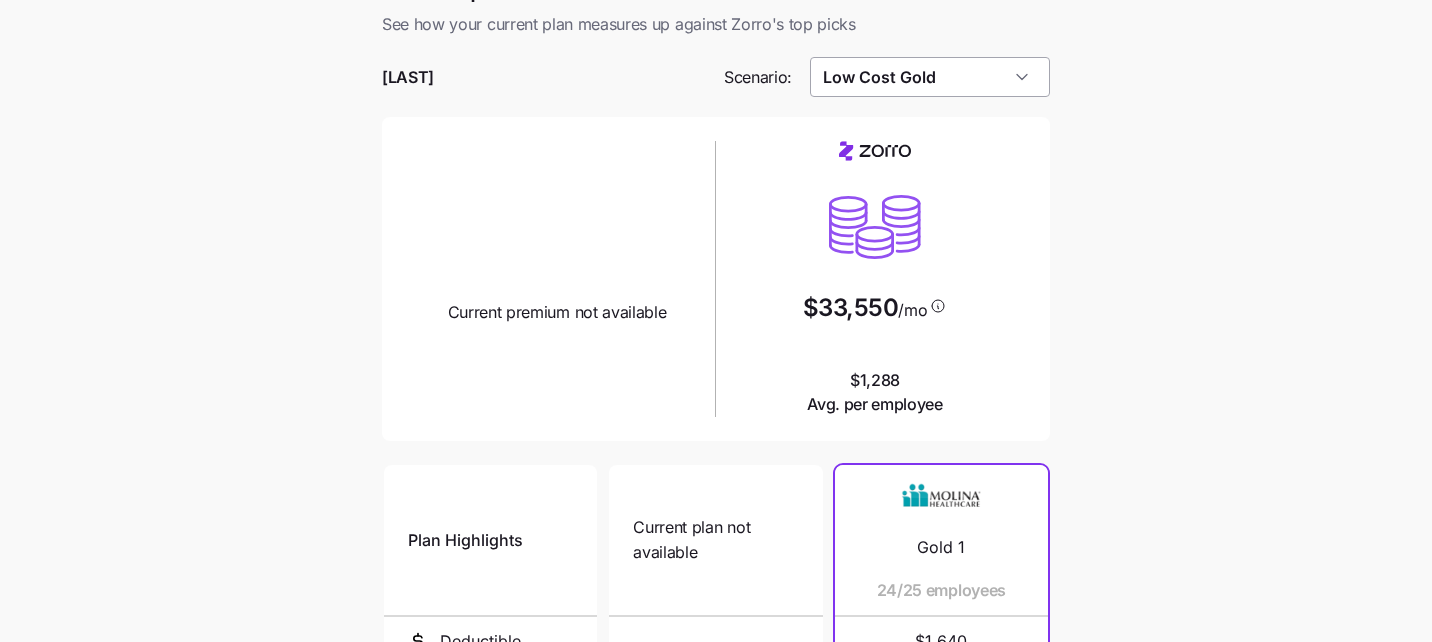 click on "Low Cost Gold" at bounding box center (930, 77) 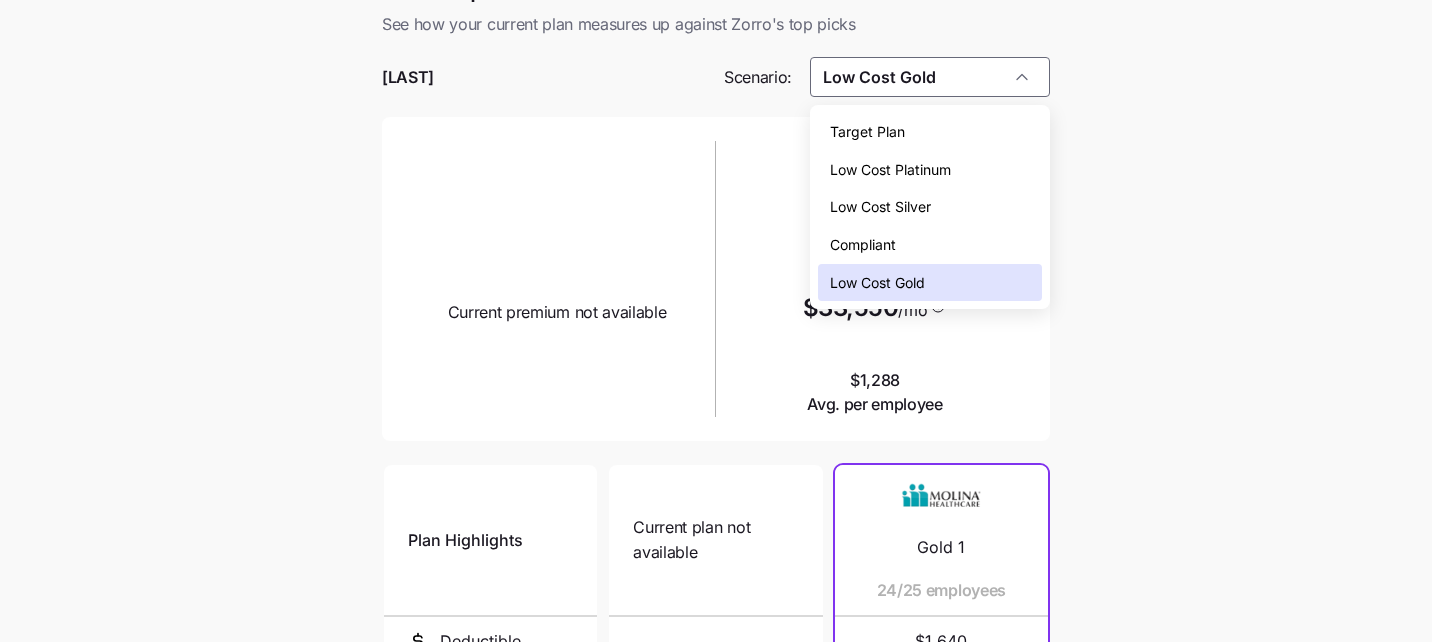 click on "Current plan vs. Zorro’s ICHRA recommendation See how your current plan measures up against Zorro's top picks EK Bailey Scenario: Low Cost Gold Current plan design Current premium not available $33,550 /mo $1,288 Avg. per employee Plan Highlights Deductible Max Out-of-Pocket Primary Doctor Generic Drugs Specialist Visit Current plan not available N/A N/A Gold 1 24/25 employees $1,640 $8,100 $20 $15 $50 Gold 1 1/25 employees $1,640 $8,100 $20 $15 $50 Next" at bounding box center (716, 506) 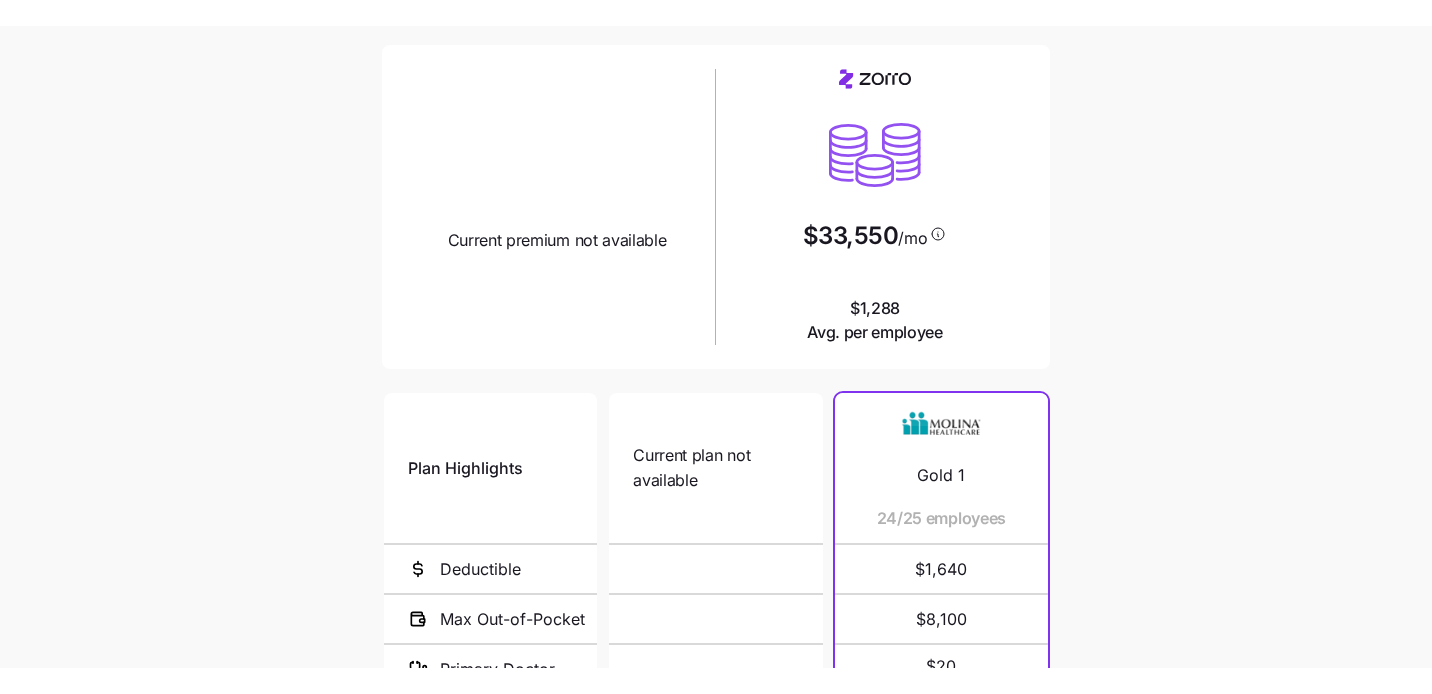 scroll, scrollTop: 51, scrollLeft: 0, axis: vertical 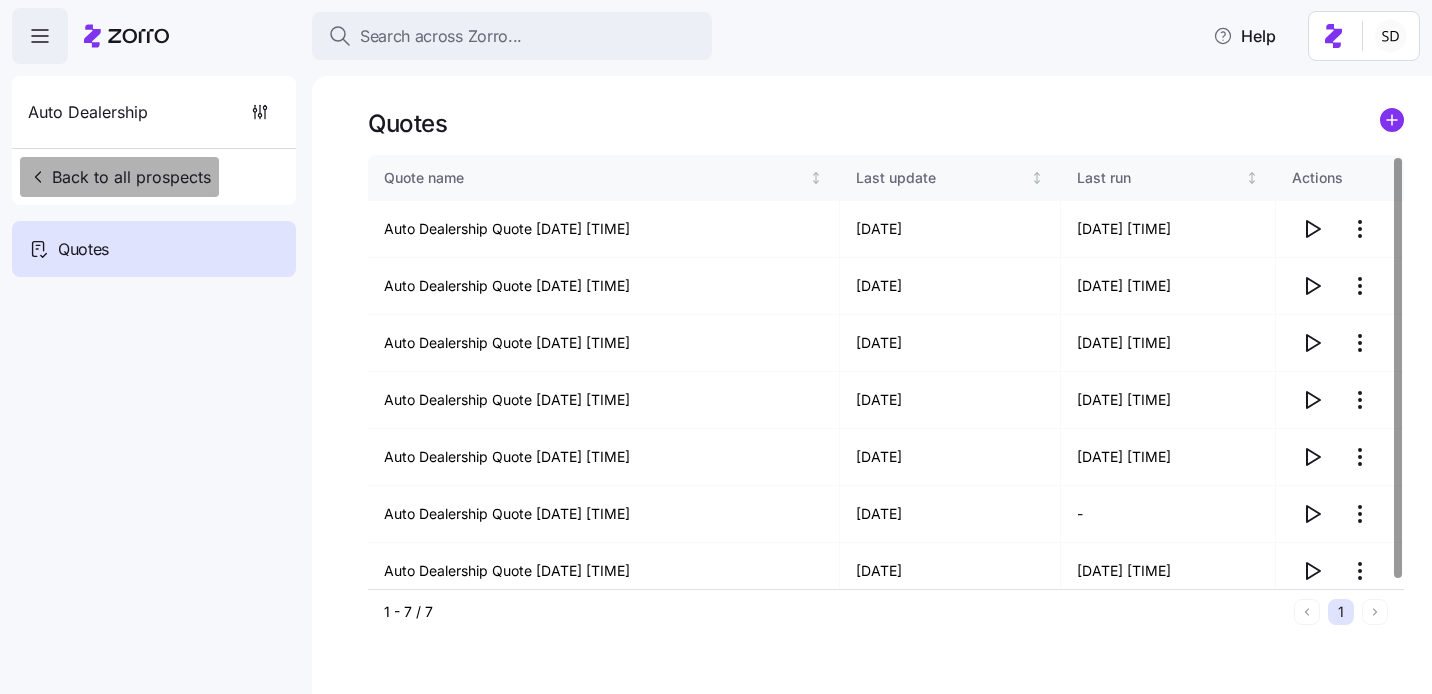 click on "Back to all prospects" at bounding box center (119, 177) 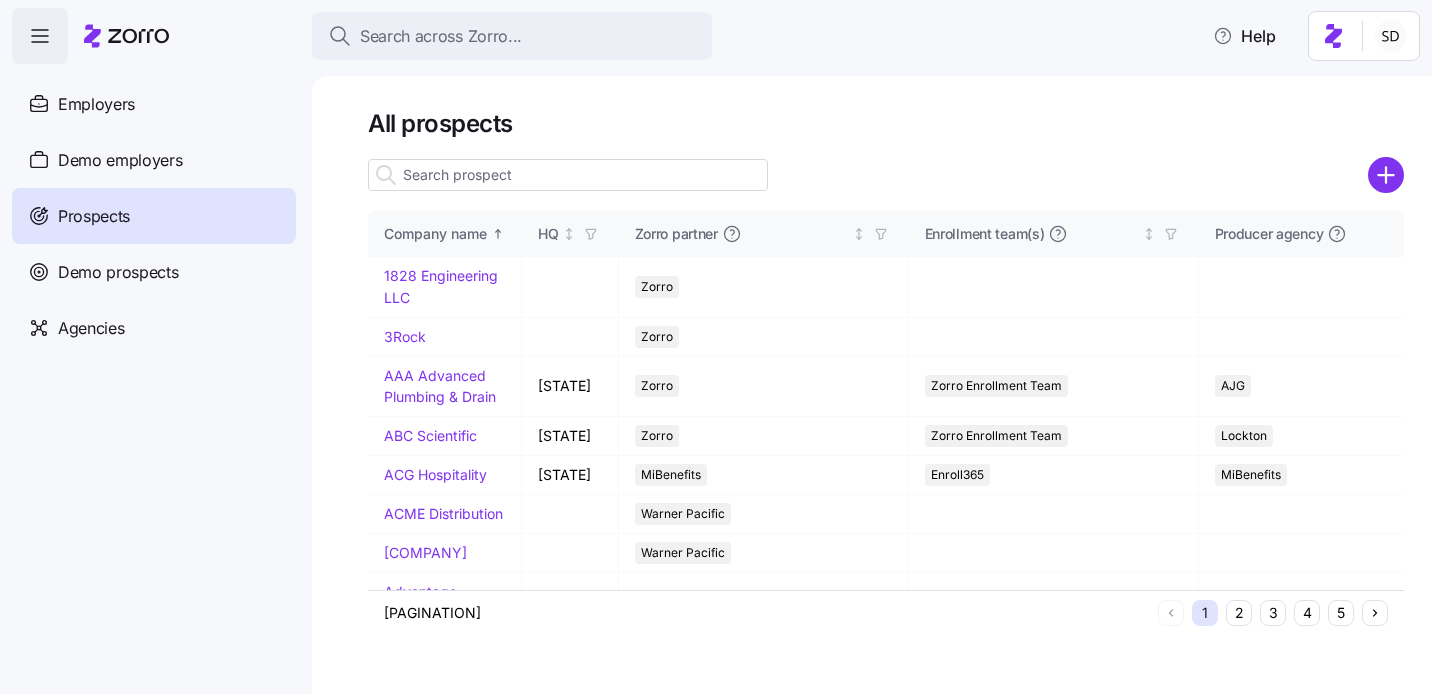 click on "Prospects" at bounding box center (94, 216) 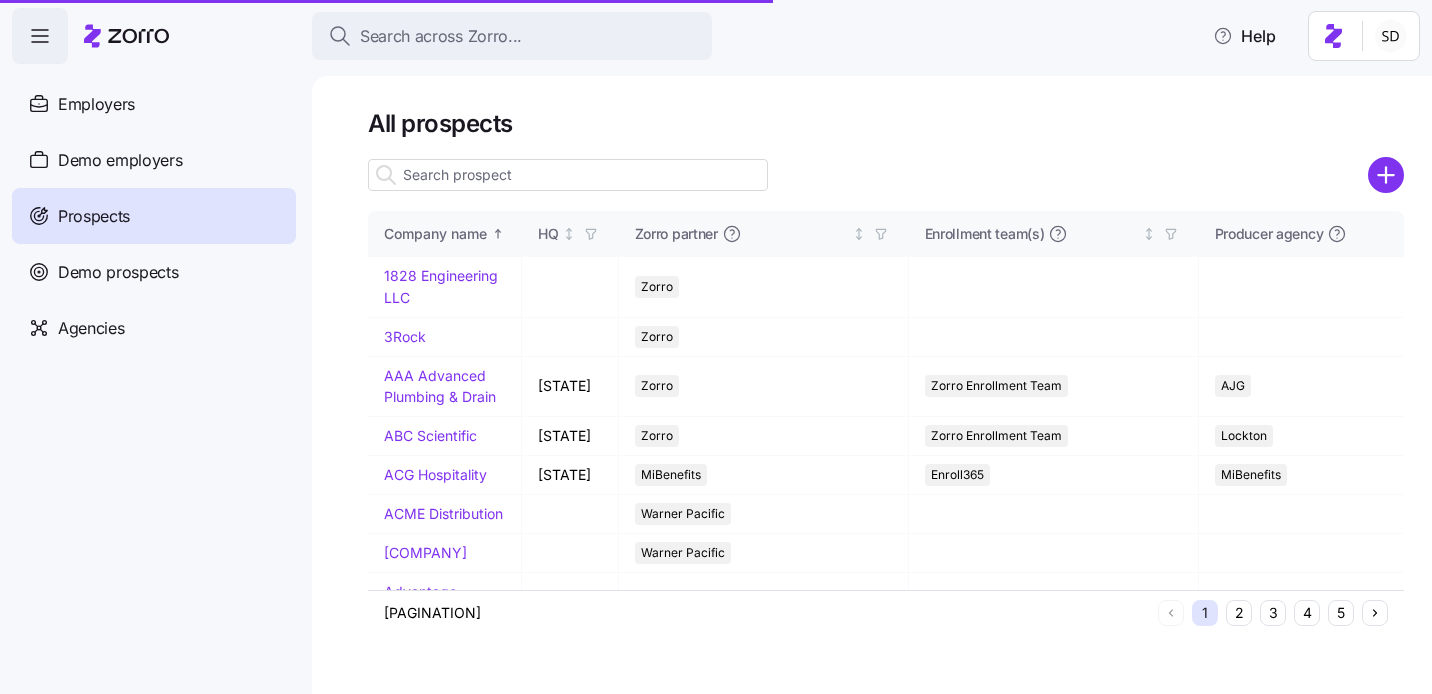 click at bounding box center (568, 175) 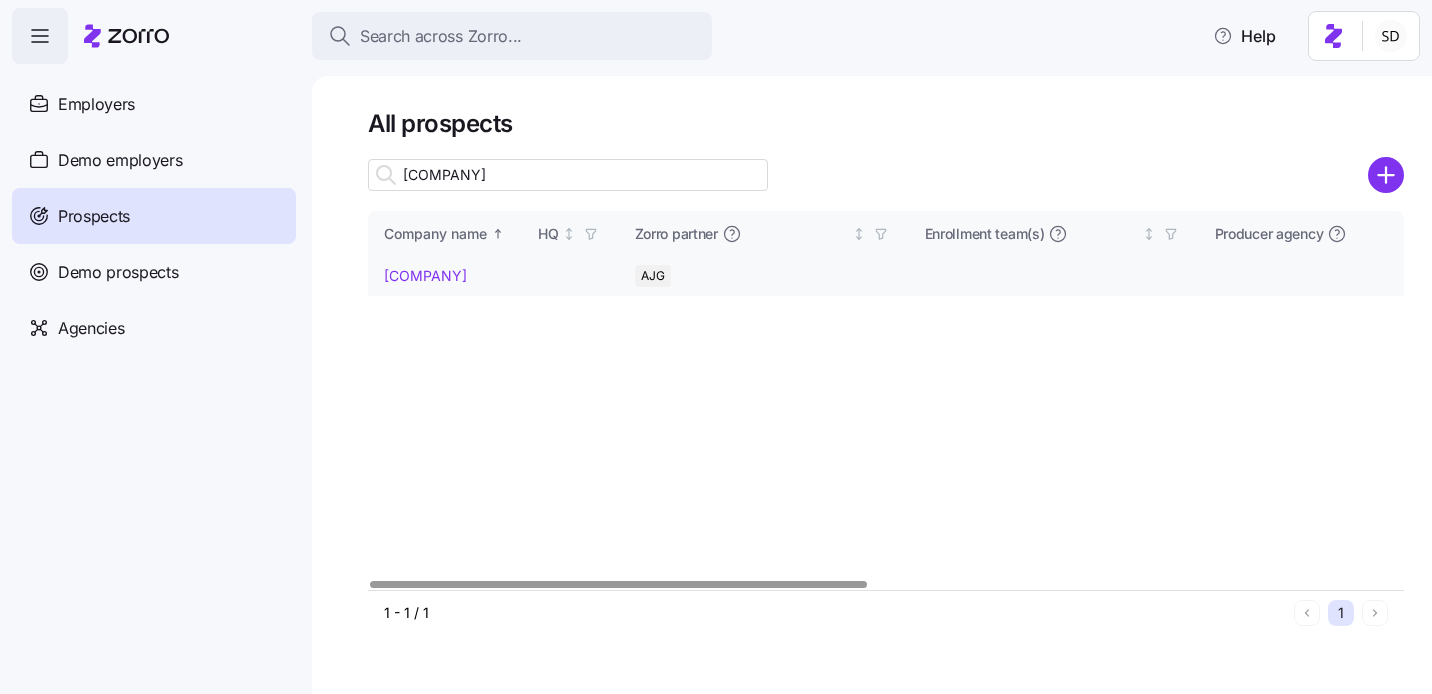 type on "[FIRST] [LAST]" 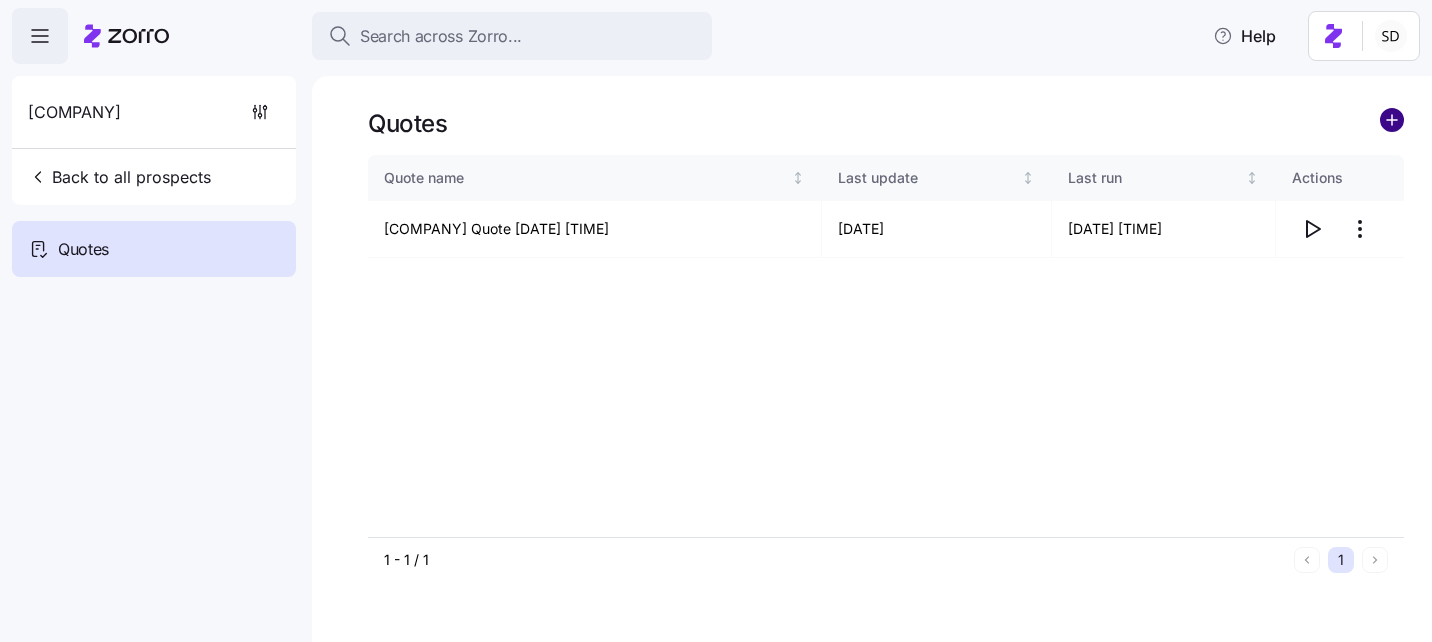 click 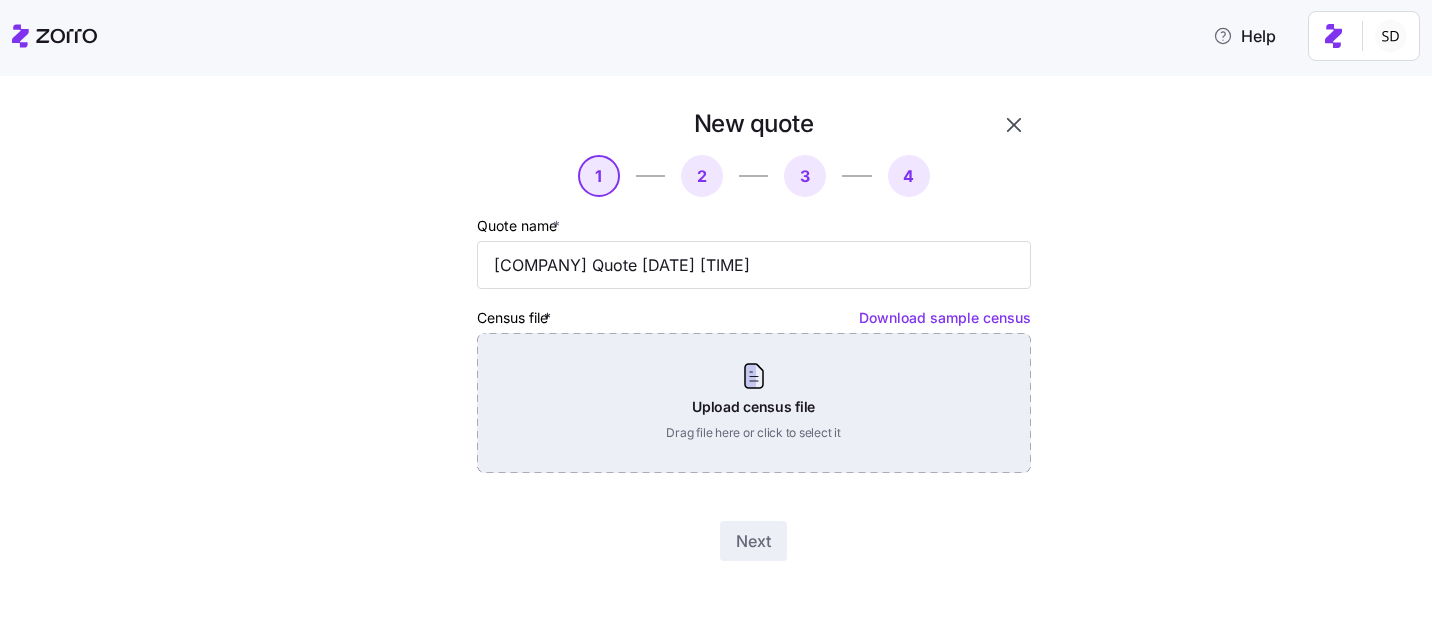 click on "Upload census file Drag file here or click to select it" at bounding box center [754, 403] 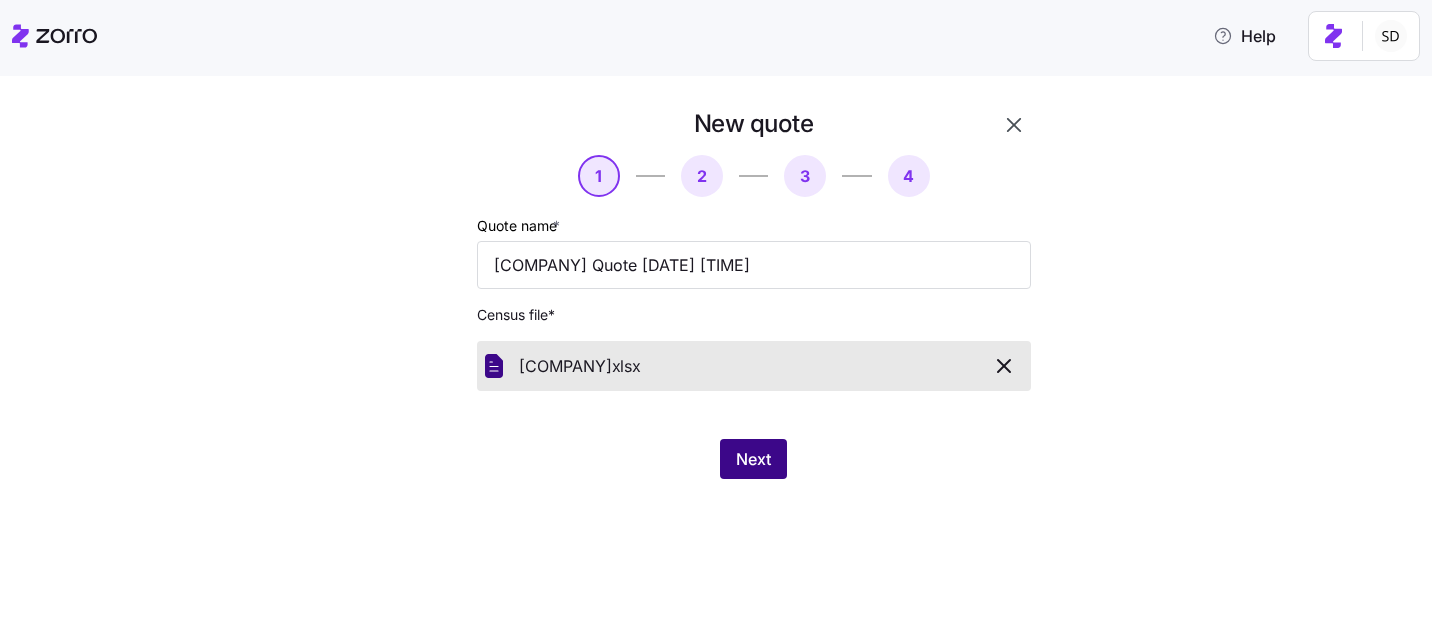 click on "Next" at bounding box center (753, 459) 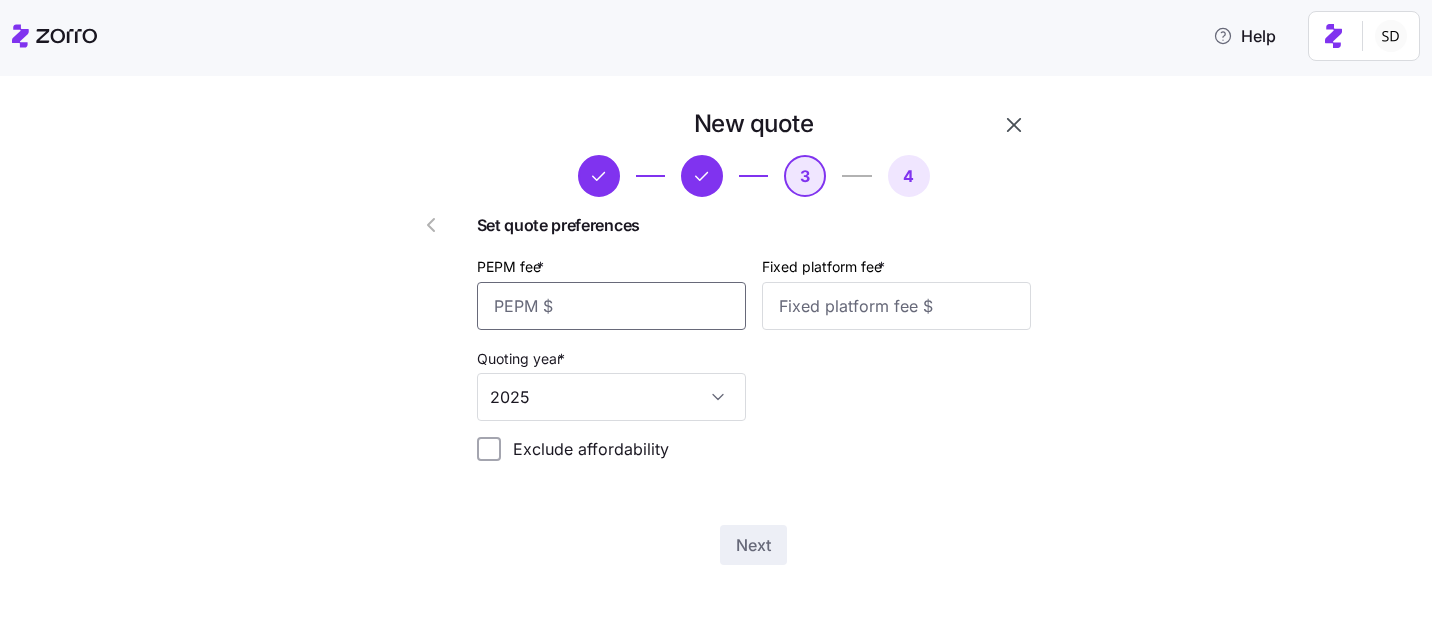 click on "PEPM fee  *" at bounding box center (611, 306) 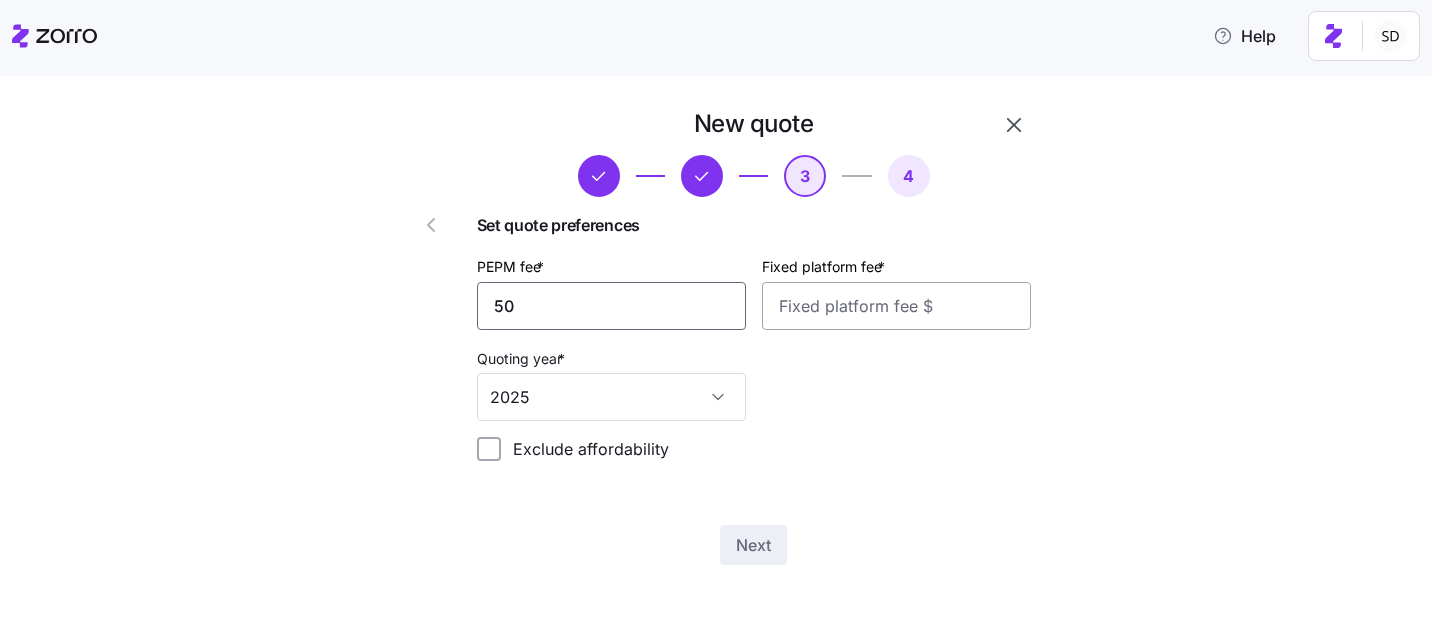 type on "50" 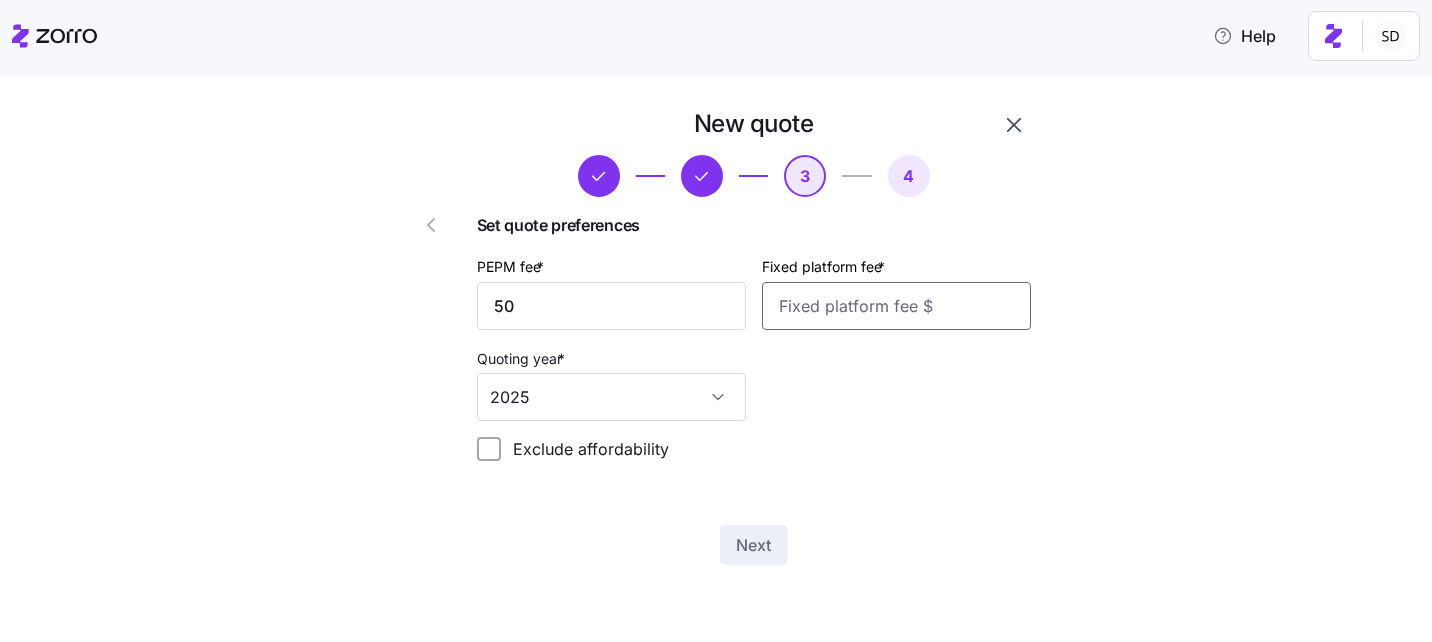 click on "Fixed platform fee  *" at bounding box center [896, 306] 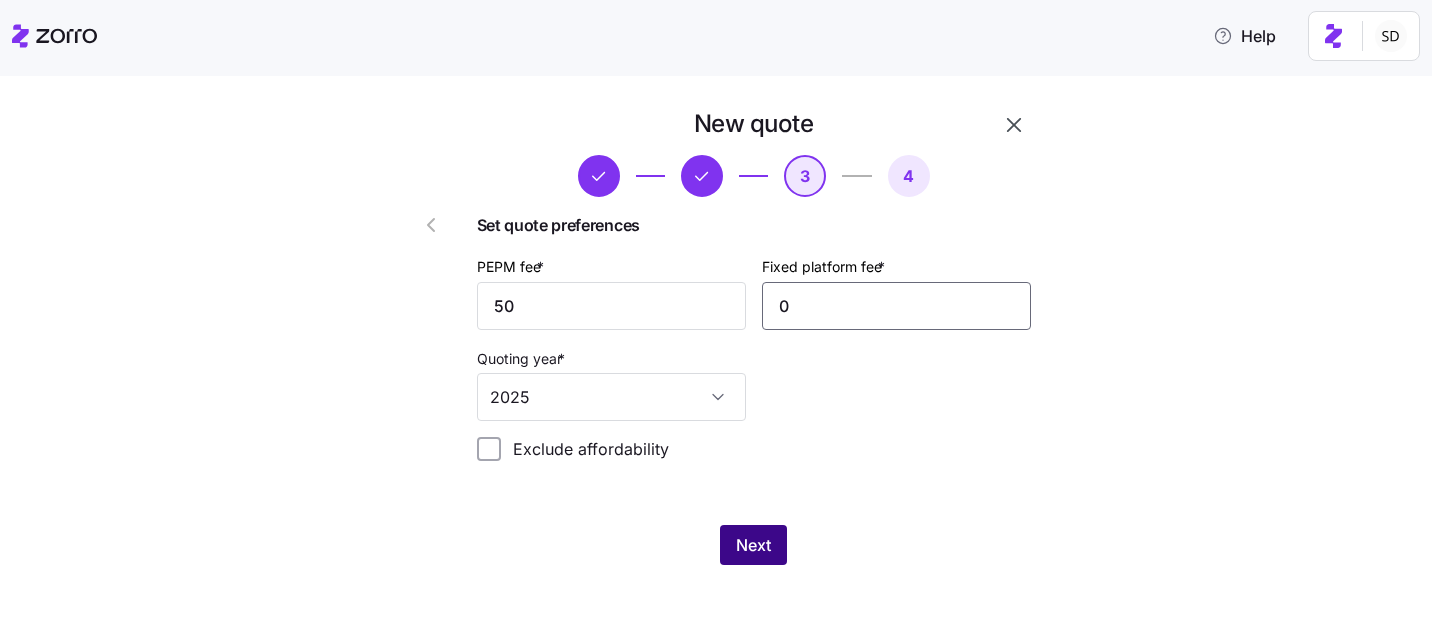 type on "0" 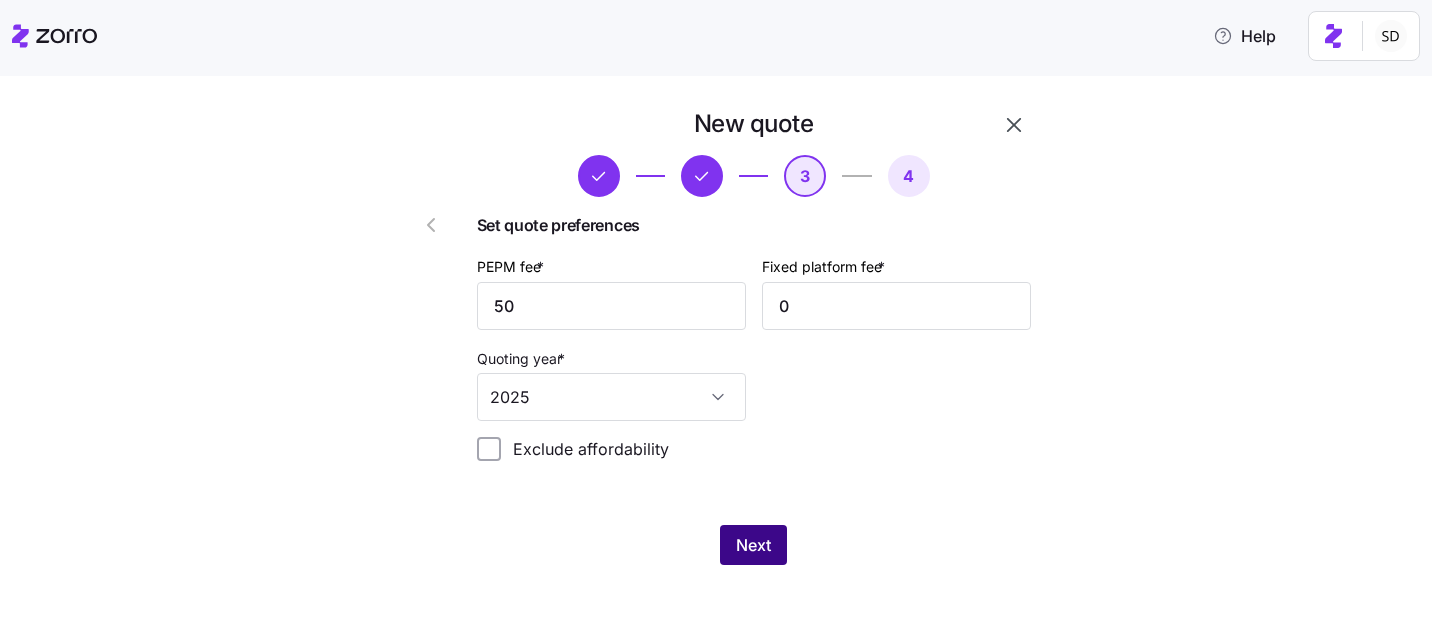click on "Next" at bounding box center [753, 545] 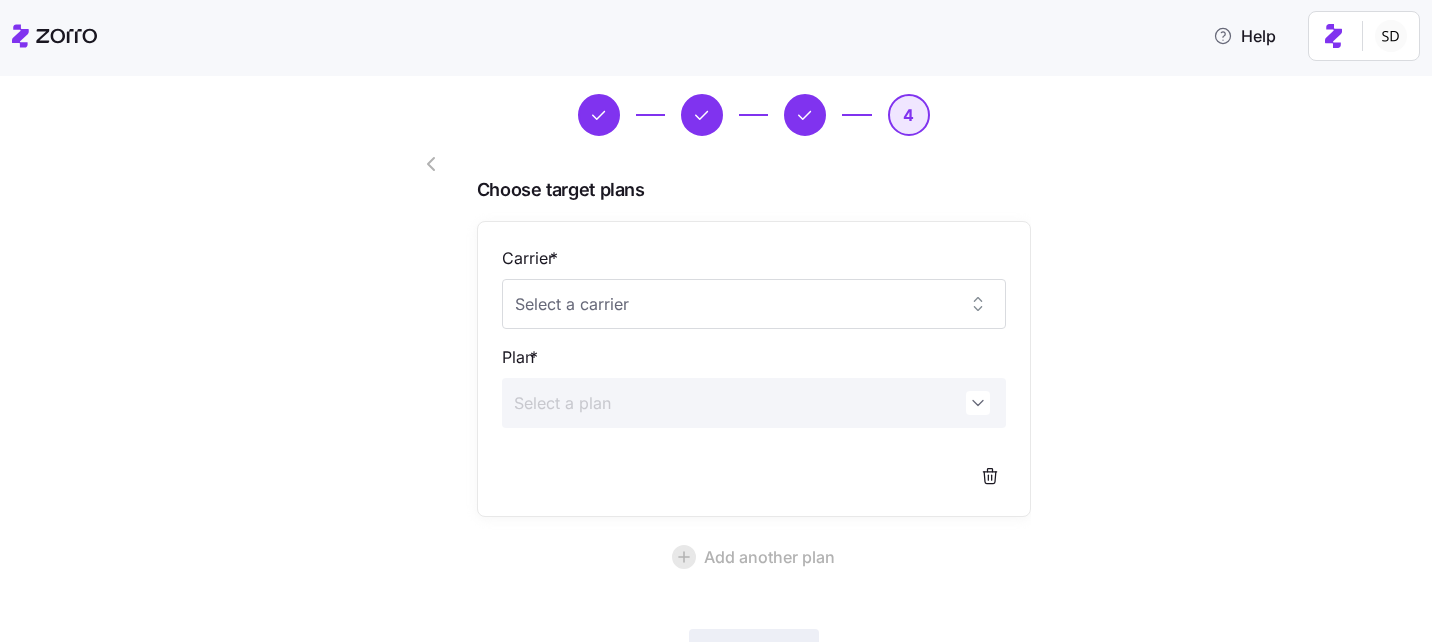 scroll, scrollTop: 63, scrollLeft: 0, axis: vertical 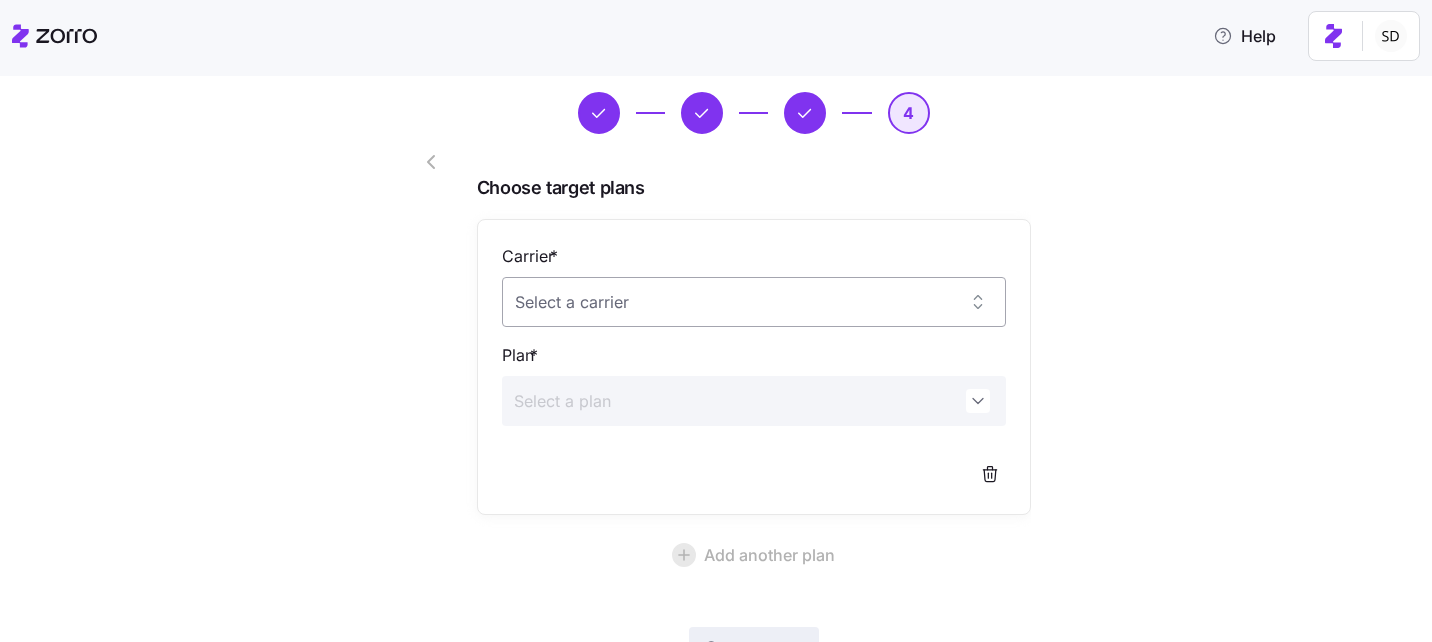 click on "Carrier  *" at bounding box center (754, 302) 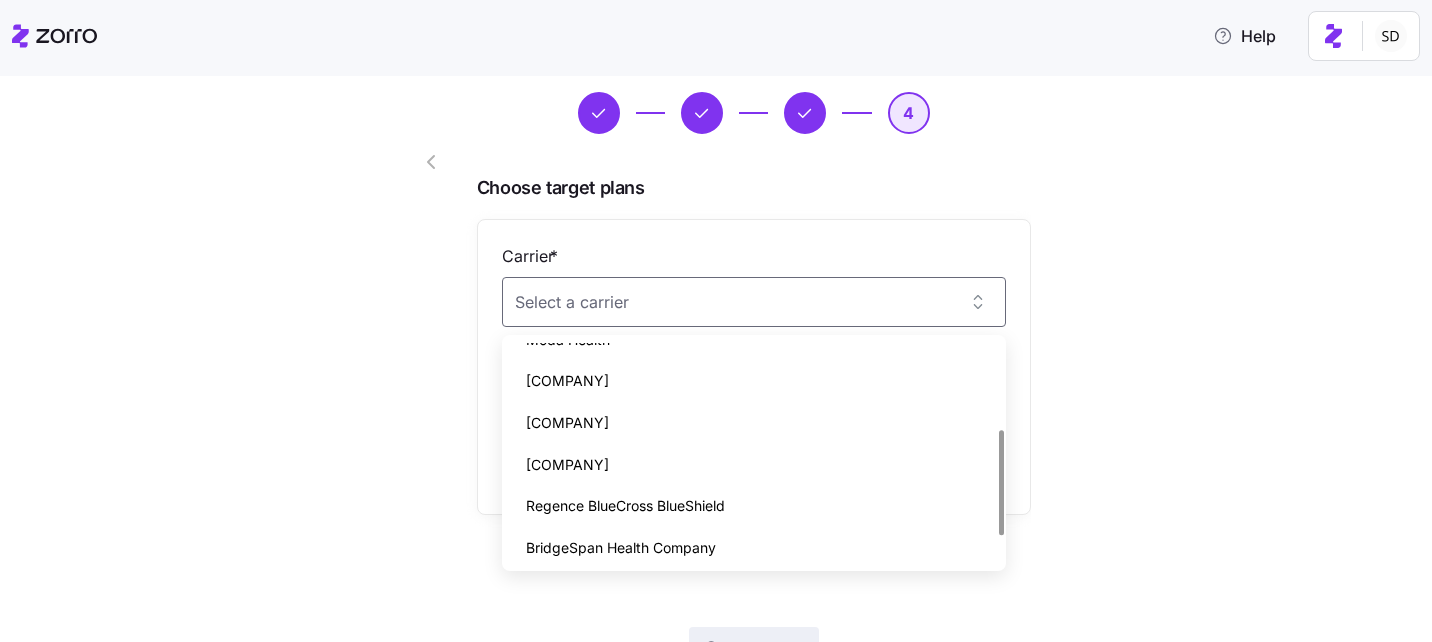 scroll, scrollTop: 202, scrollLeft: 0, axis: vertical 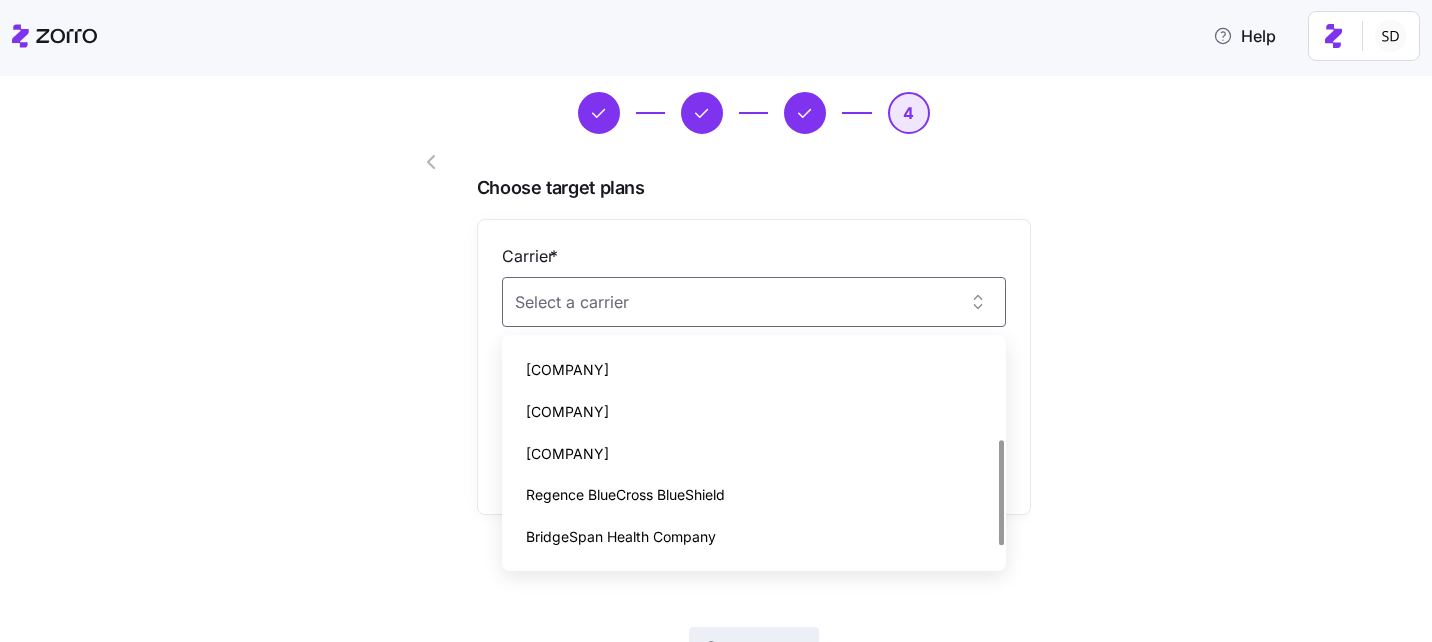 click on "Molina" at bounding box center [754, 412] 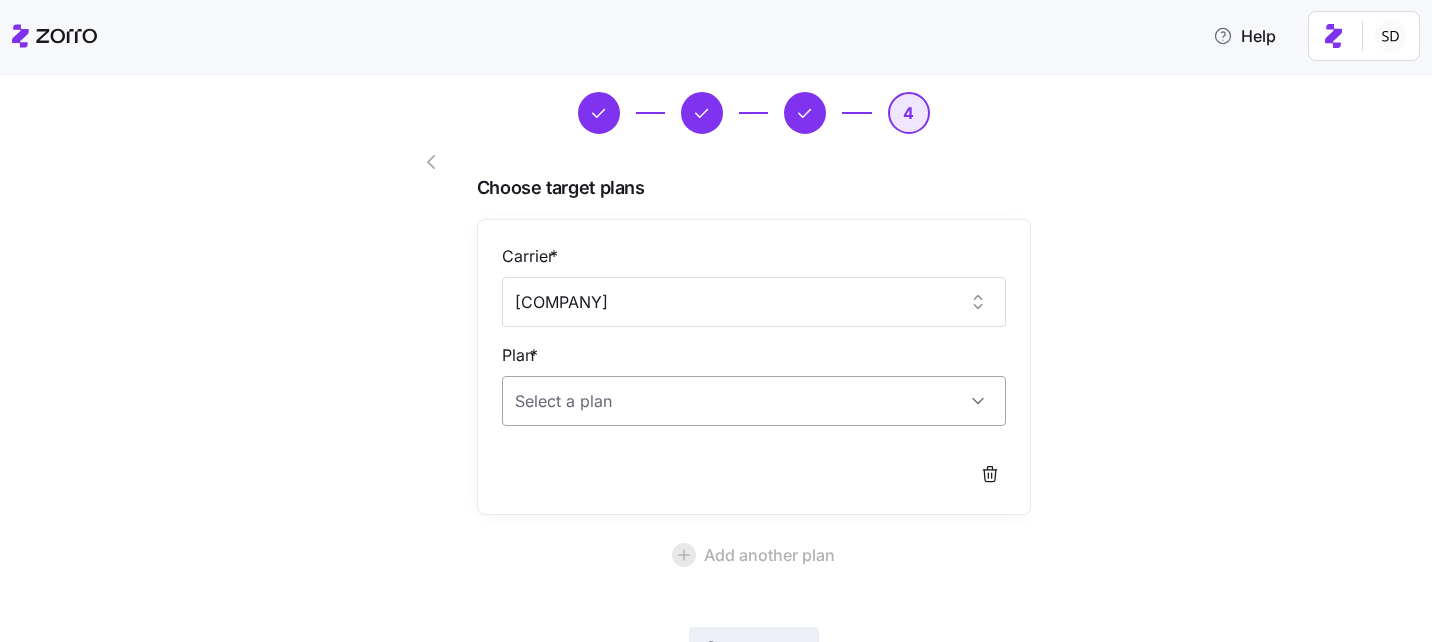 click on "Plan  *" at bounding box center [754, 401] 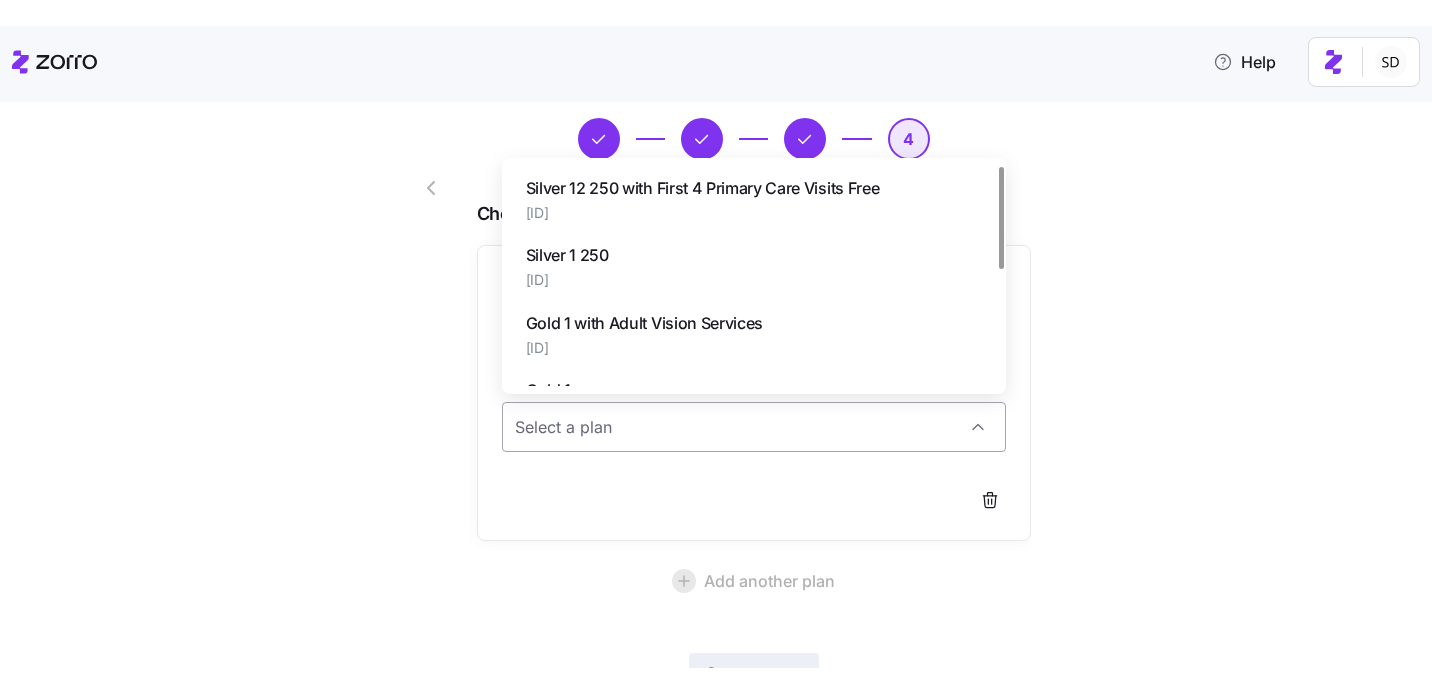 scroll, scrollTop: 0, scrollLeft: 0, axis: both 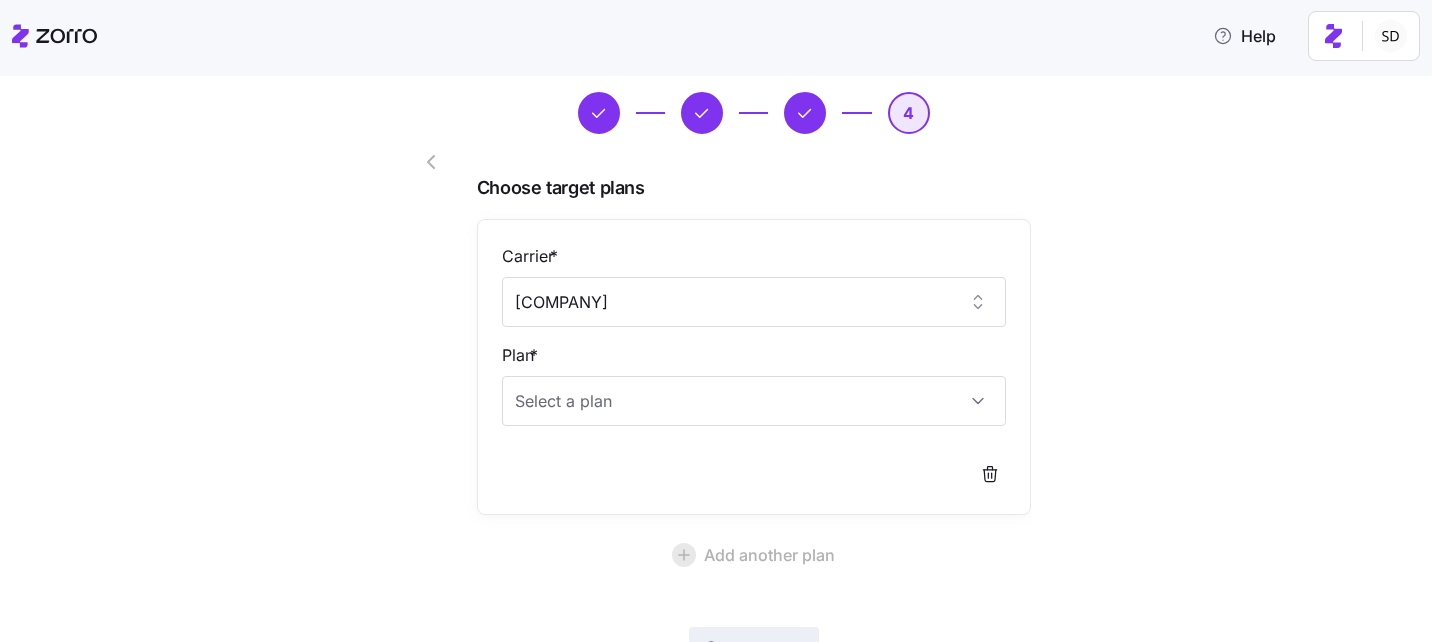 click on "Carrier  * Molina Plan  *" at bounding box center [754, 367] 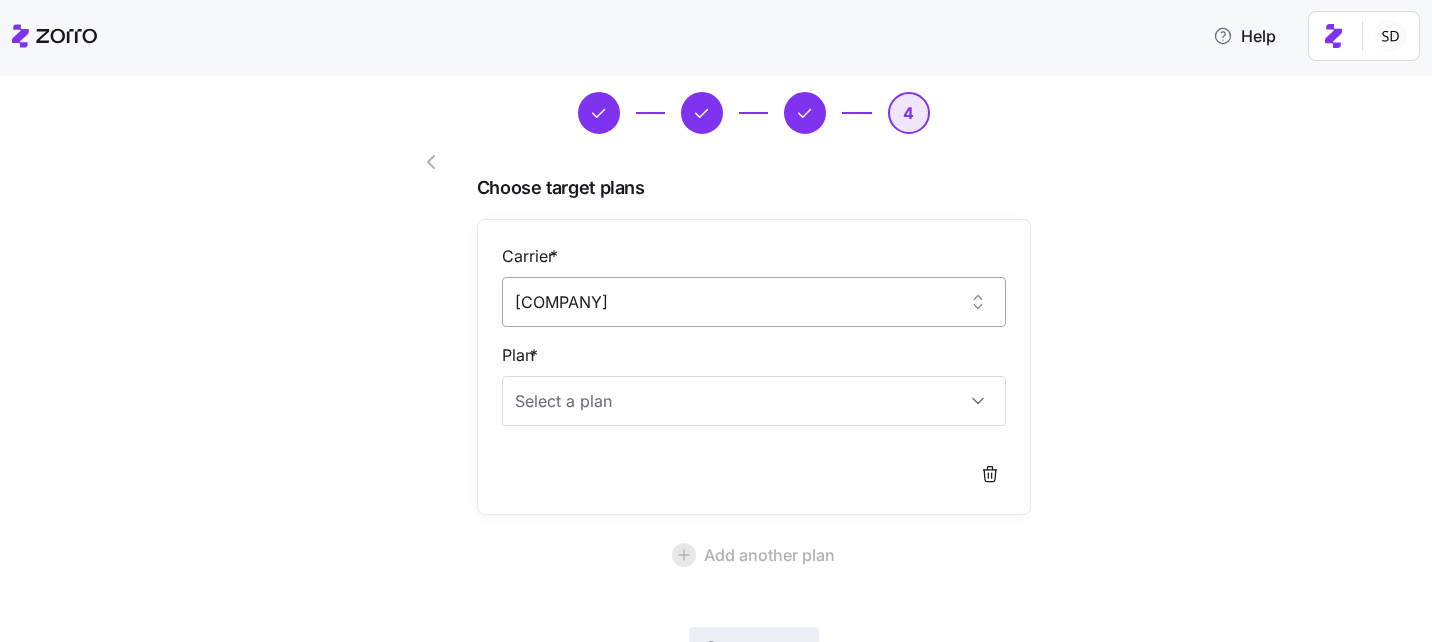 click on "Molina" at bounding box center [754, 302] 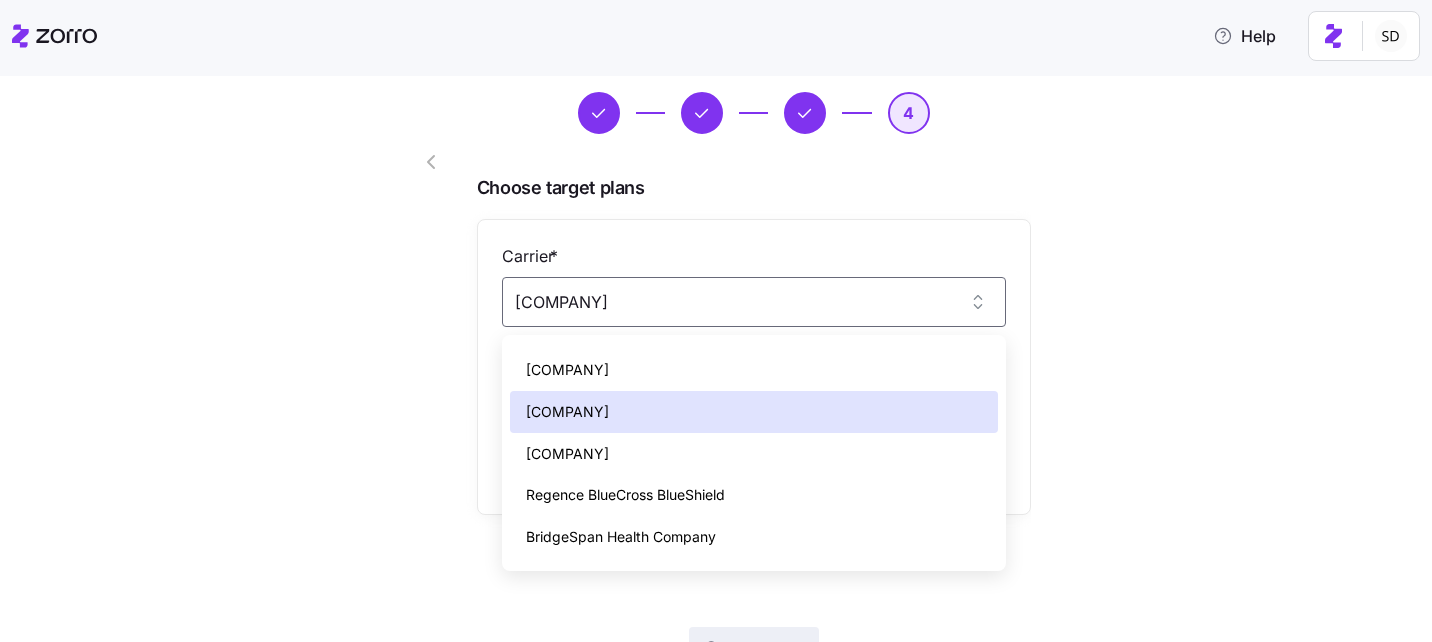 click on "New quote 4 Choose target plans Carrier  * Molina Plan  * Add another plan Create quote Skip and save quote" at bounding box center [730, 398] 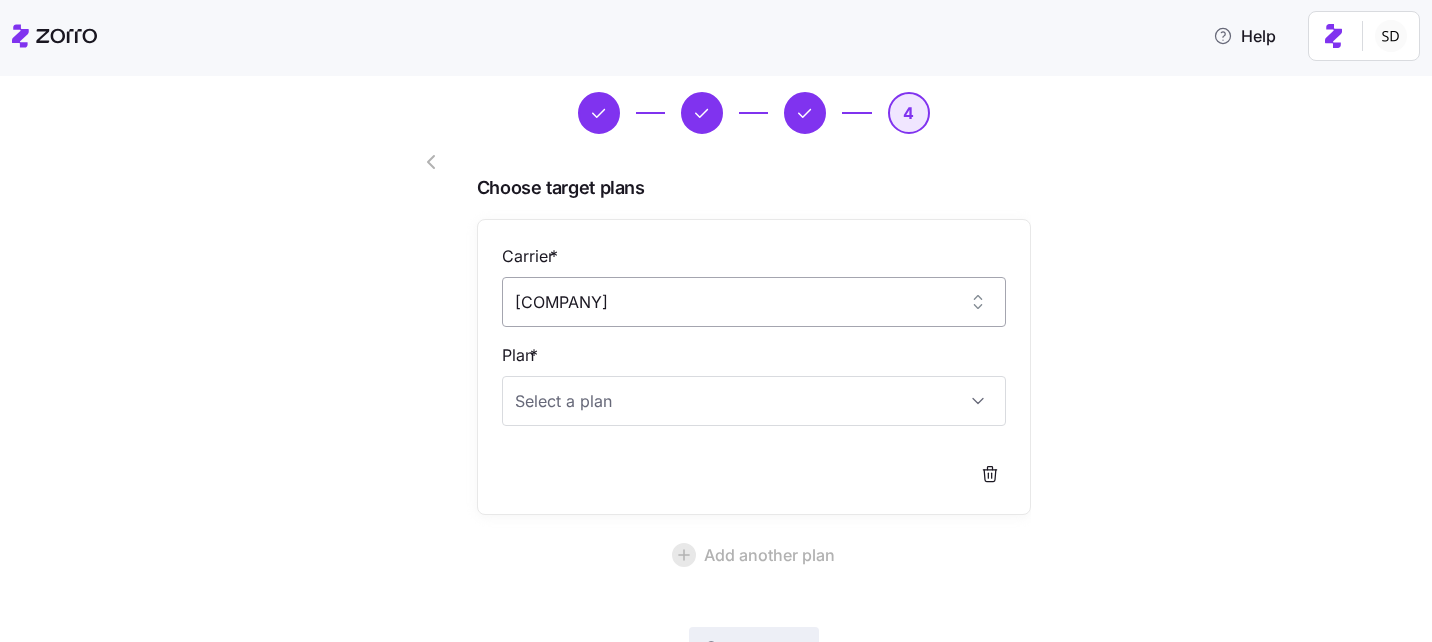 click on "Molina" at bounding box center (754, 302) 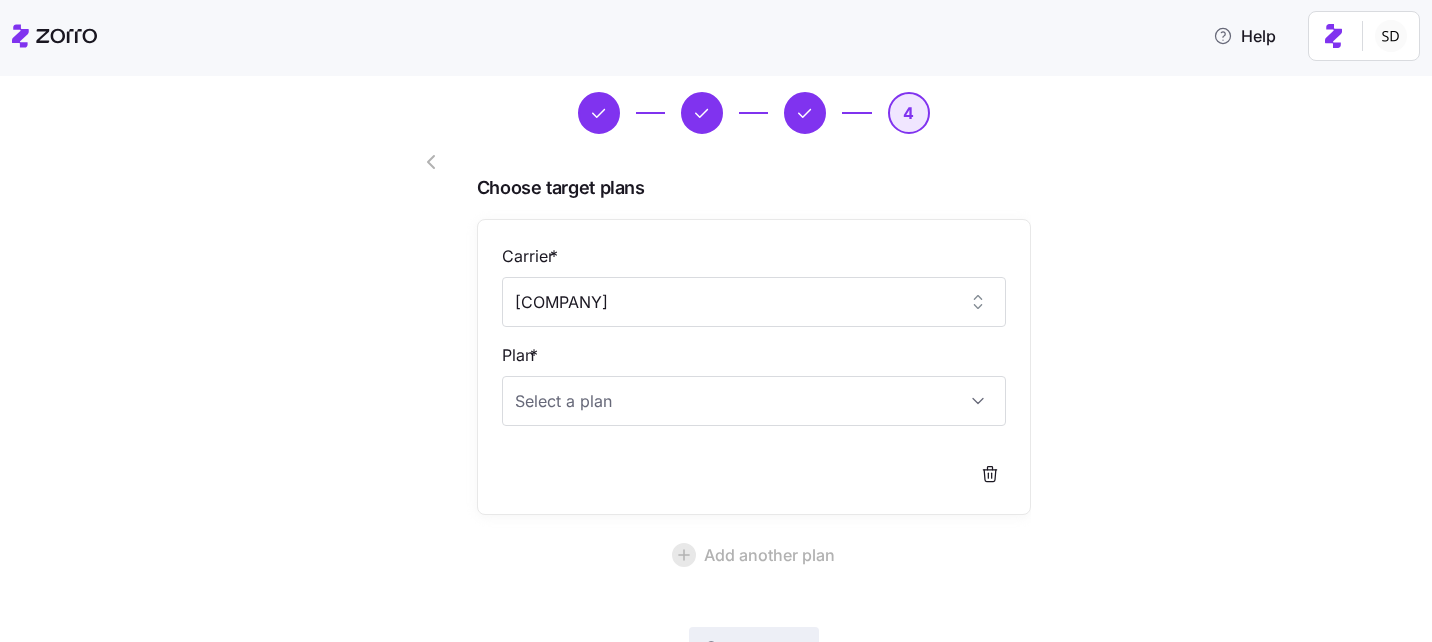 click on "Choose target plans Carrier  * Molina Plan  * Add another plan" at bounding box center [754, 356] 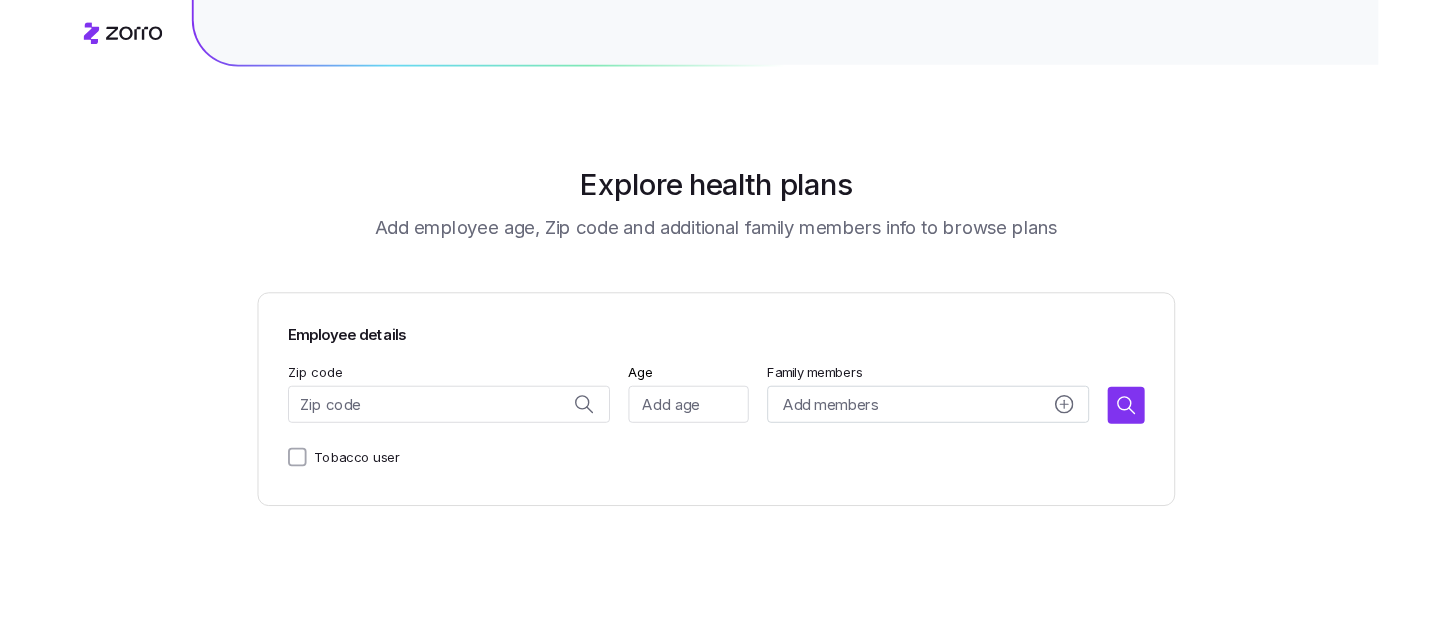 scroll, scrollTop: 0, scrollLeft: 0, axis: both 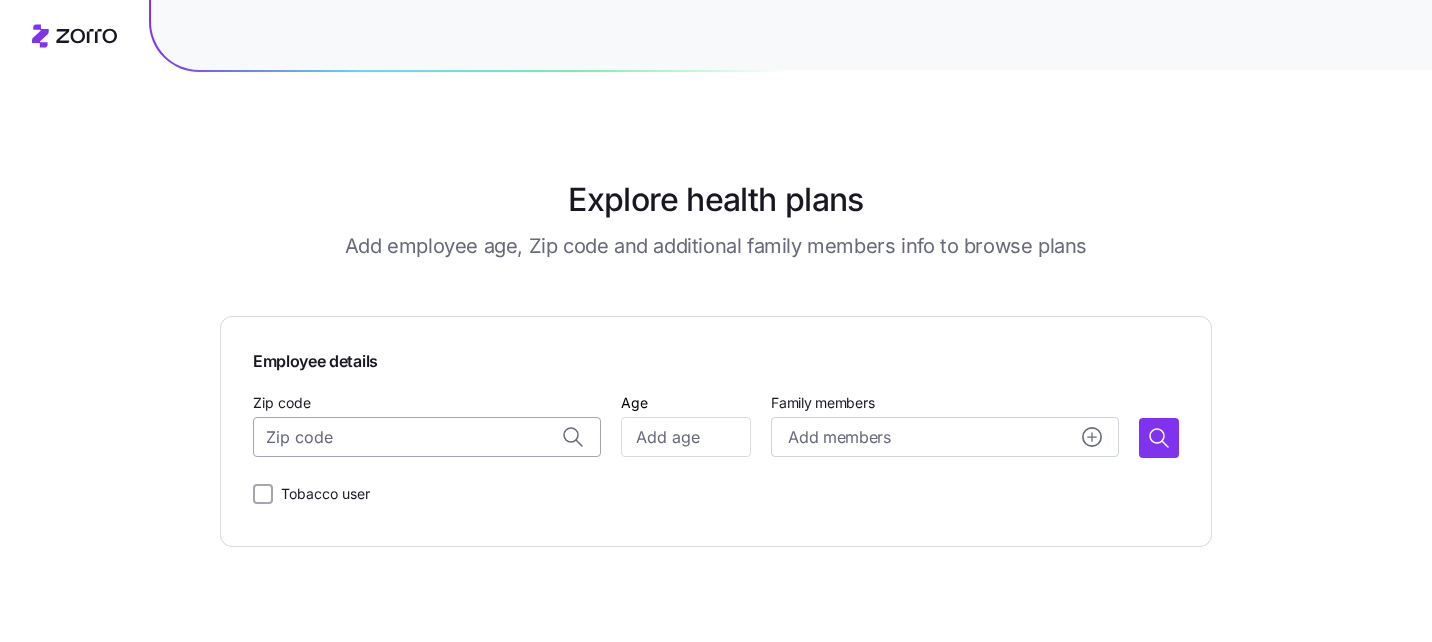 click on "Zip code" at bounding box center (427, 437) 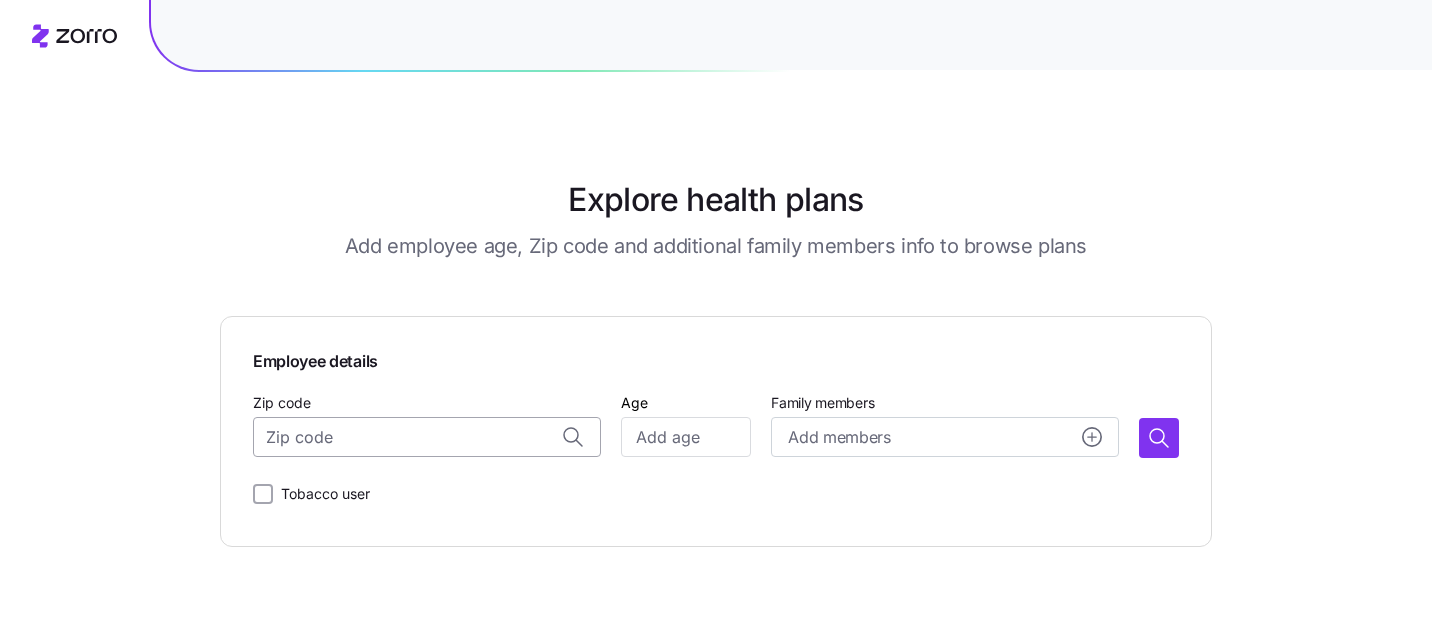 click on "Zip code" at bounding box center (427, 437) 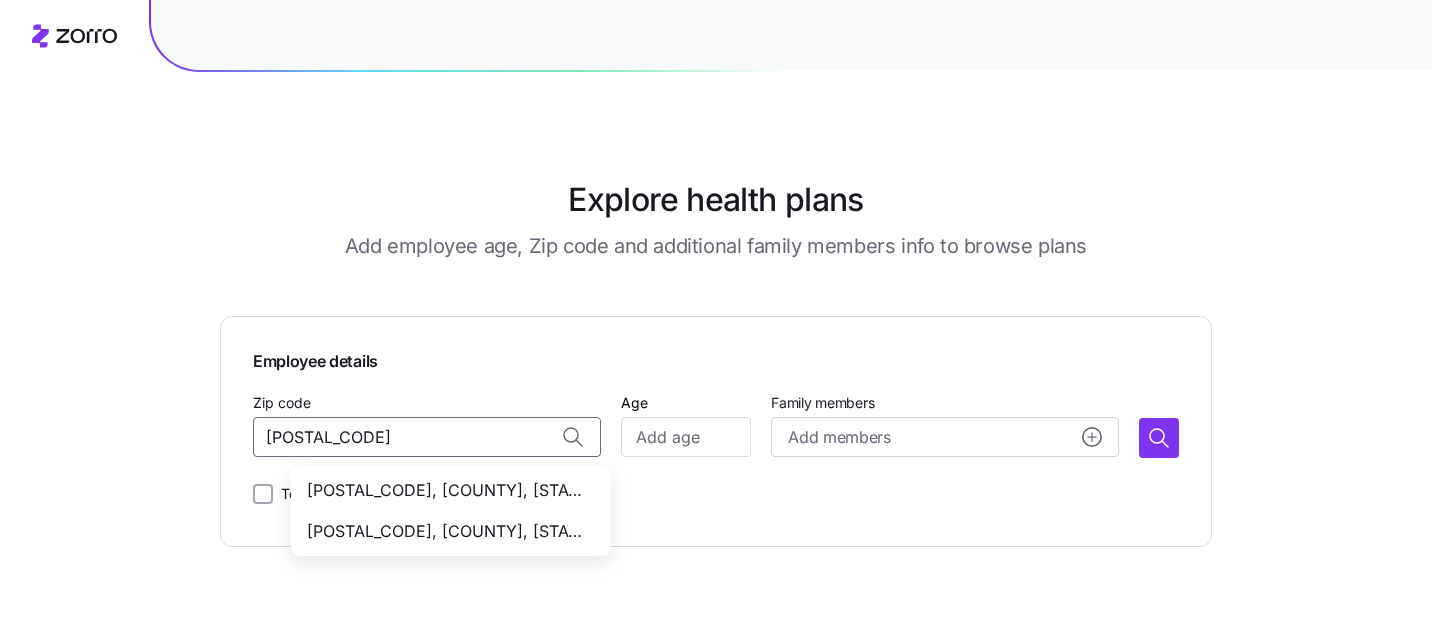 click on "[POSTAL_CODE], [COUNTY], [STATE]" at bounding box center [447, 490] 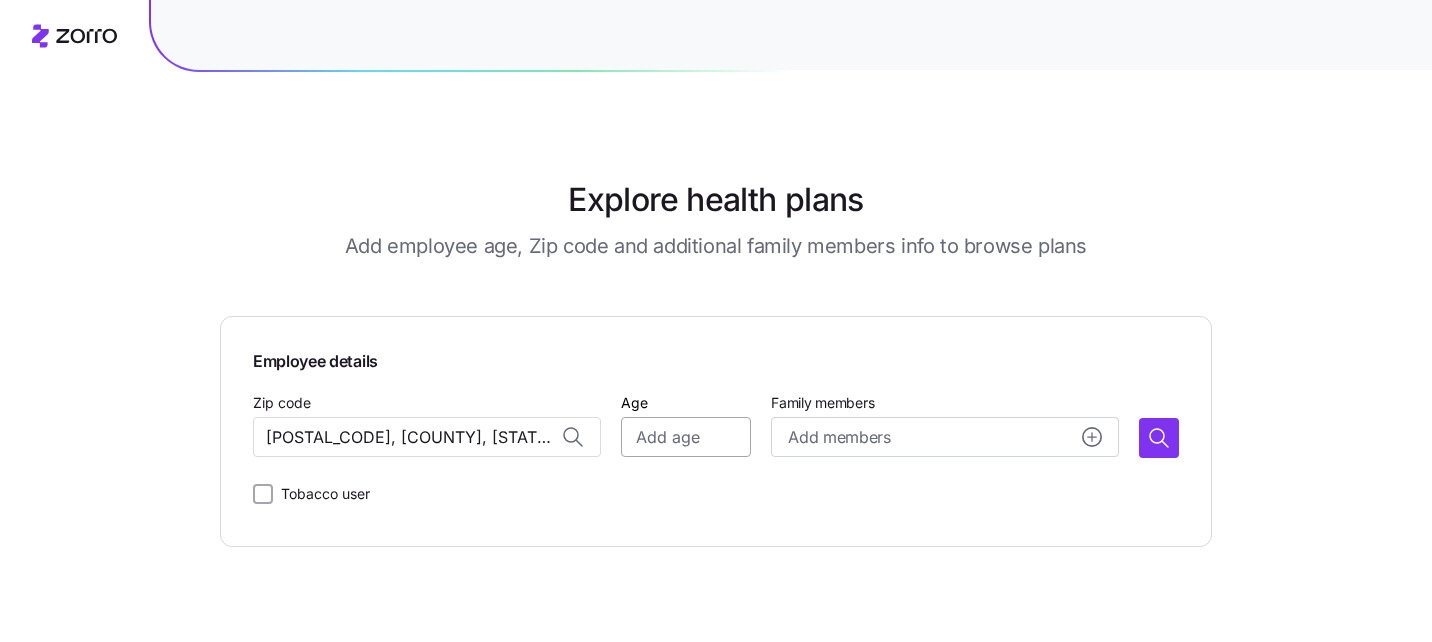type on "[POSTAL_CODE], [COUNTY], [STATE]" 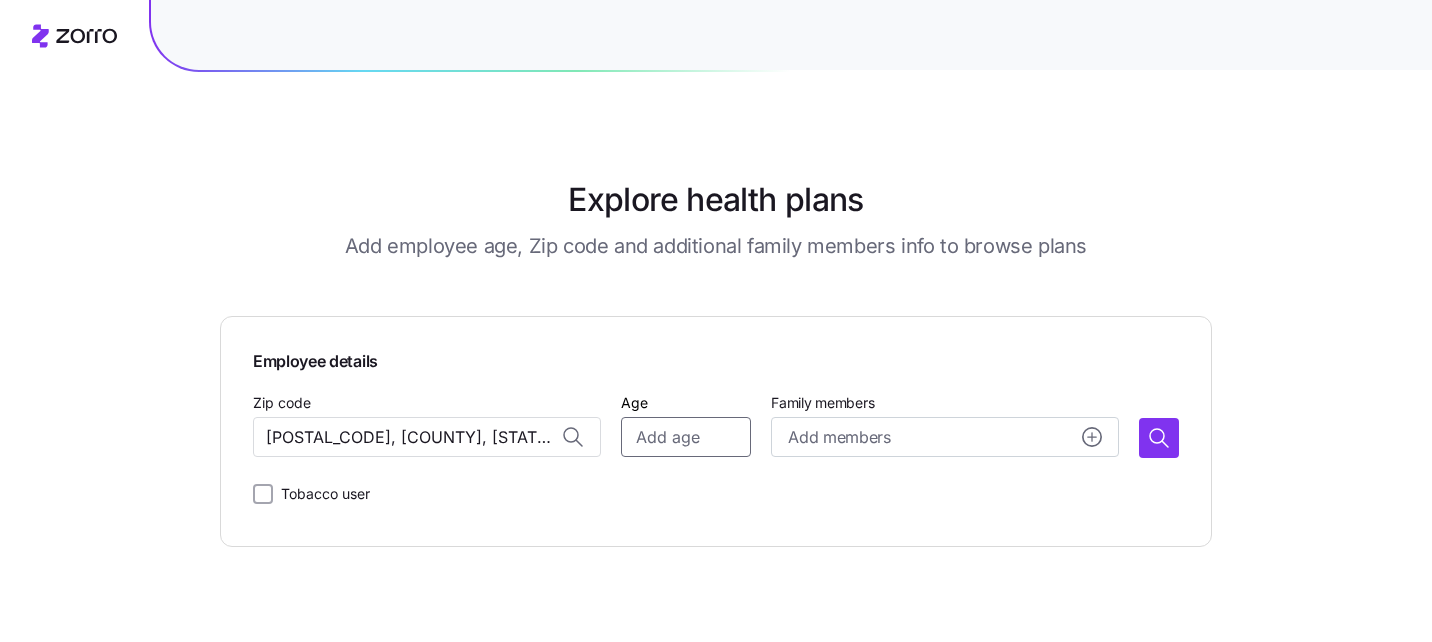 click on "Age" at bounding box center (686, 437) 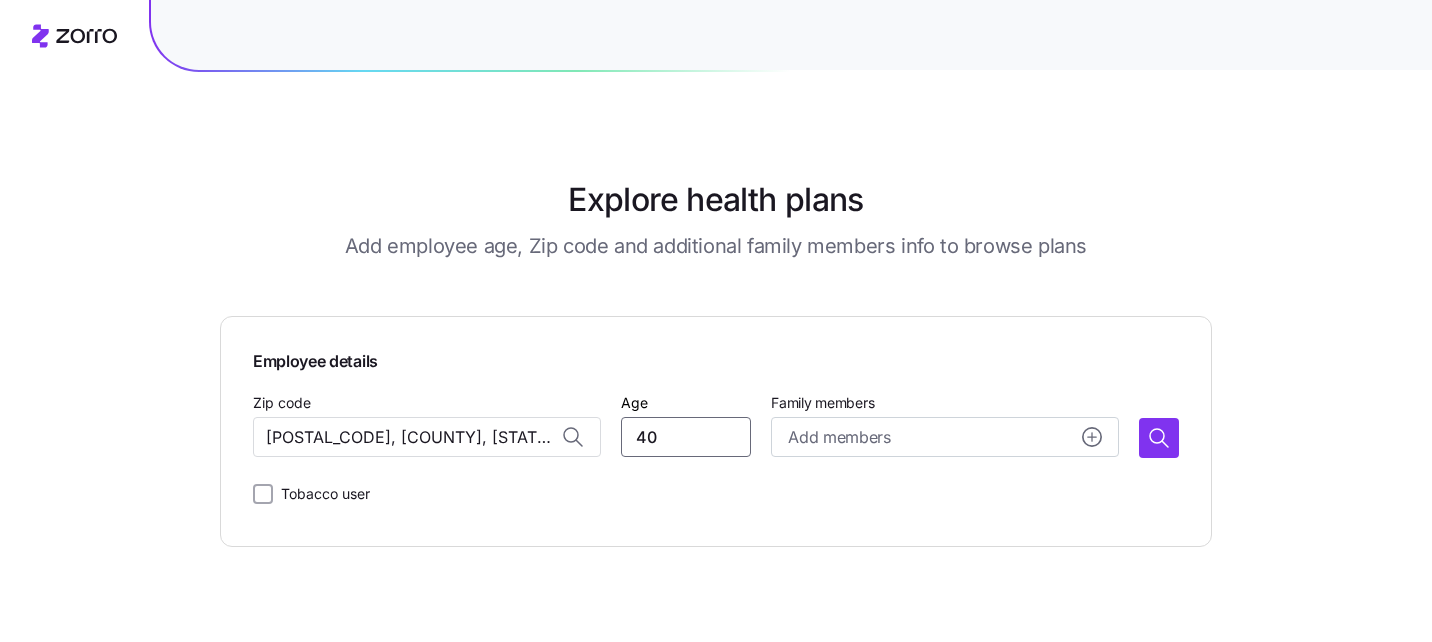 type on "40" 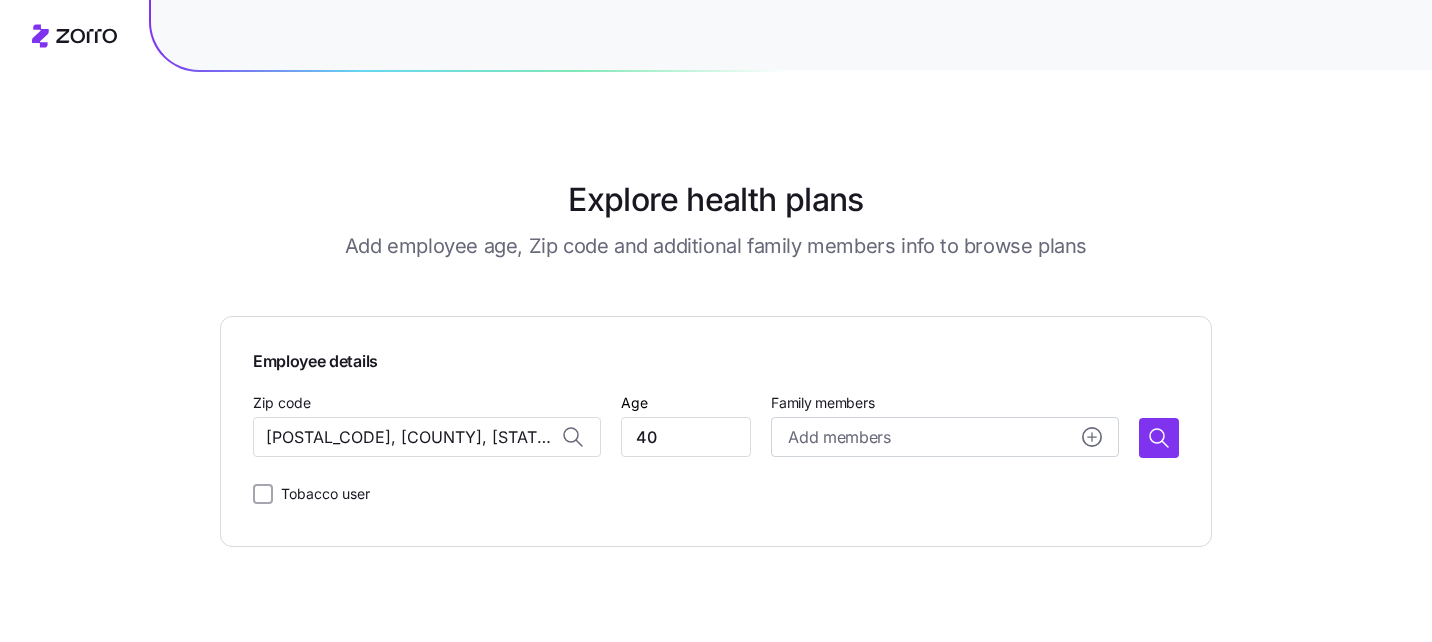 click on "Tobacco user" at bounding box center (716, 494) 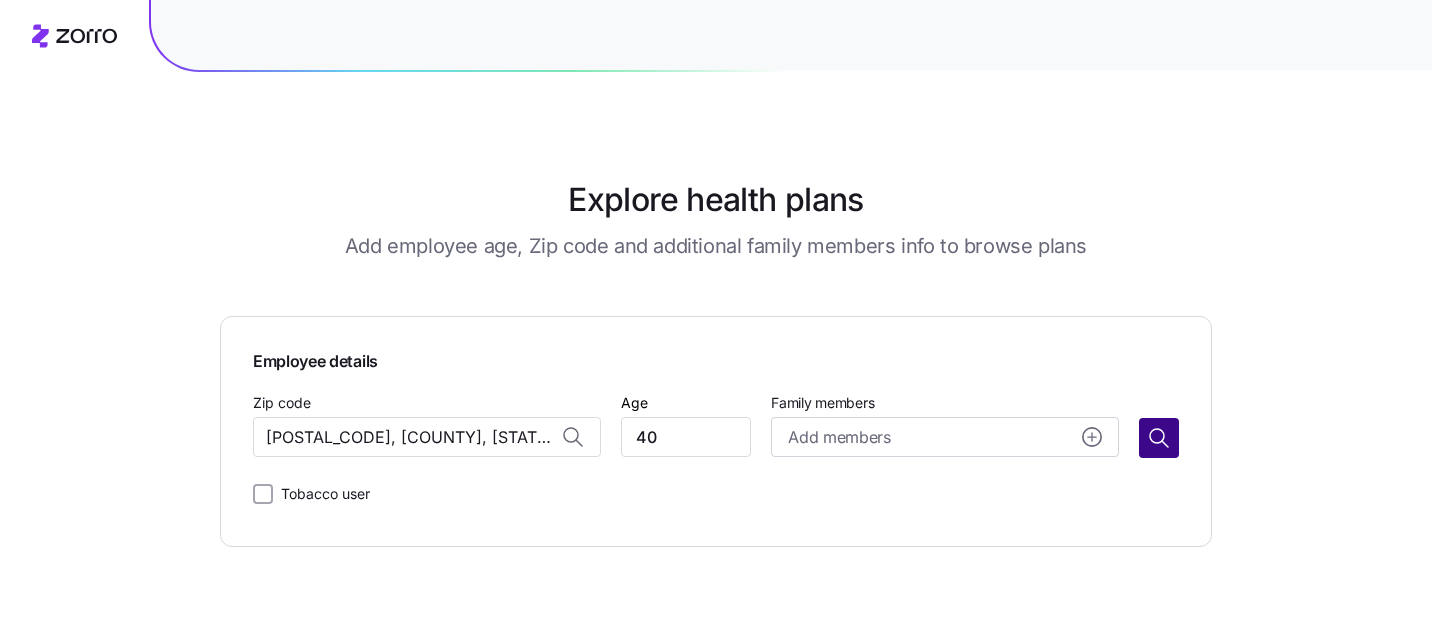 click 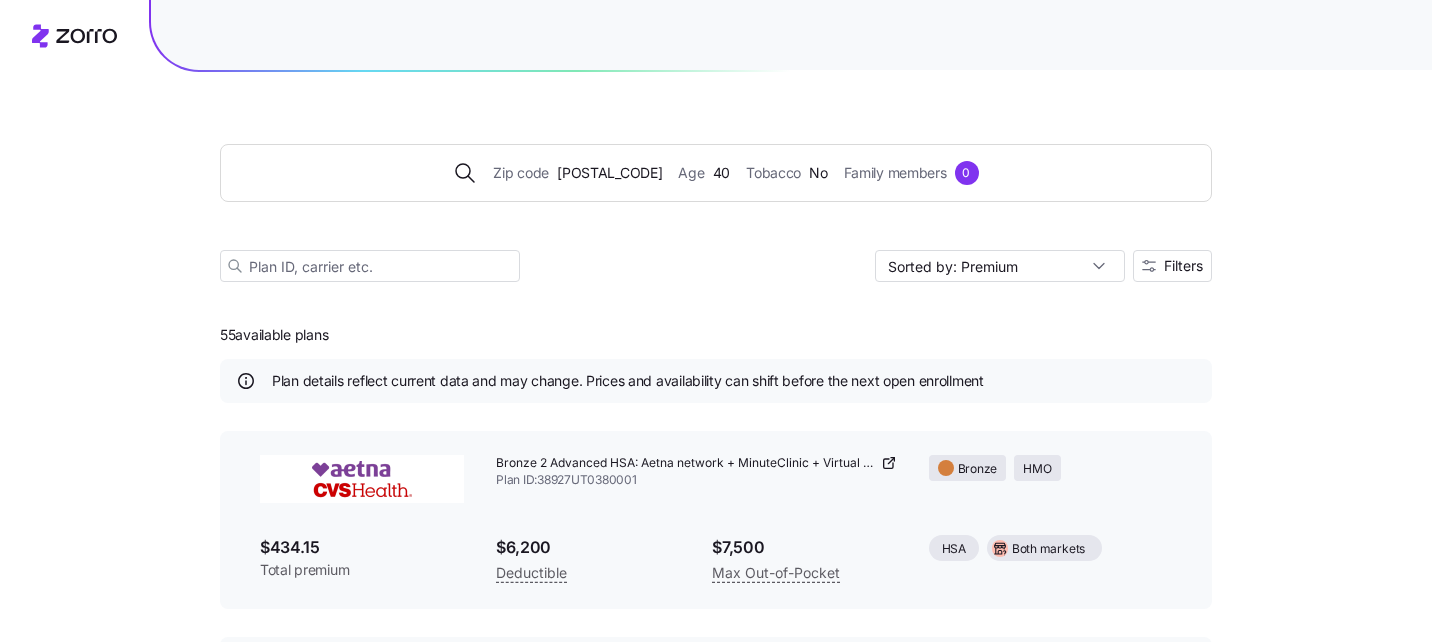 scroll, scrollTop: 25, scrollLeft: 0, axis: vertical 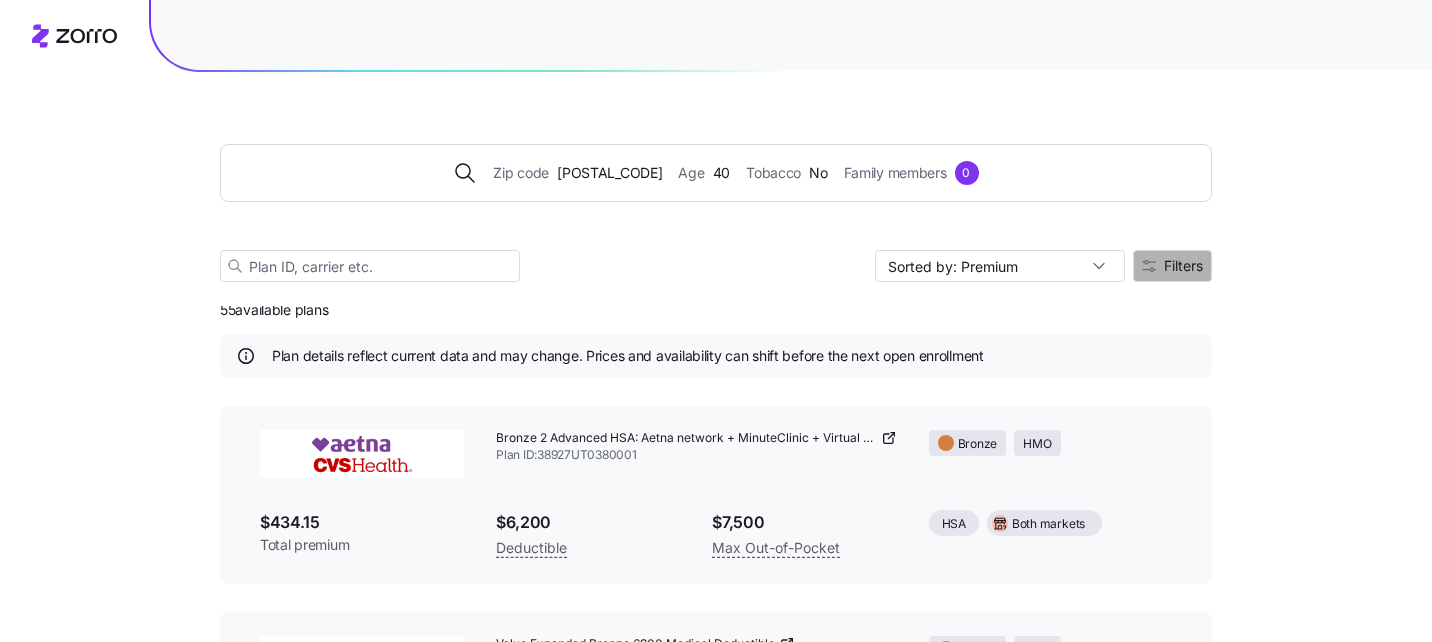 click on "Filters" at bounding box center (1172, 266) 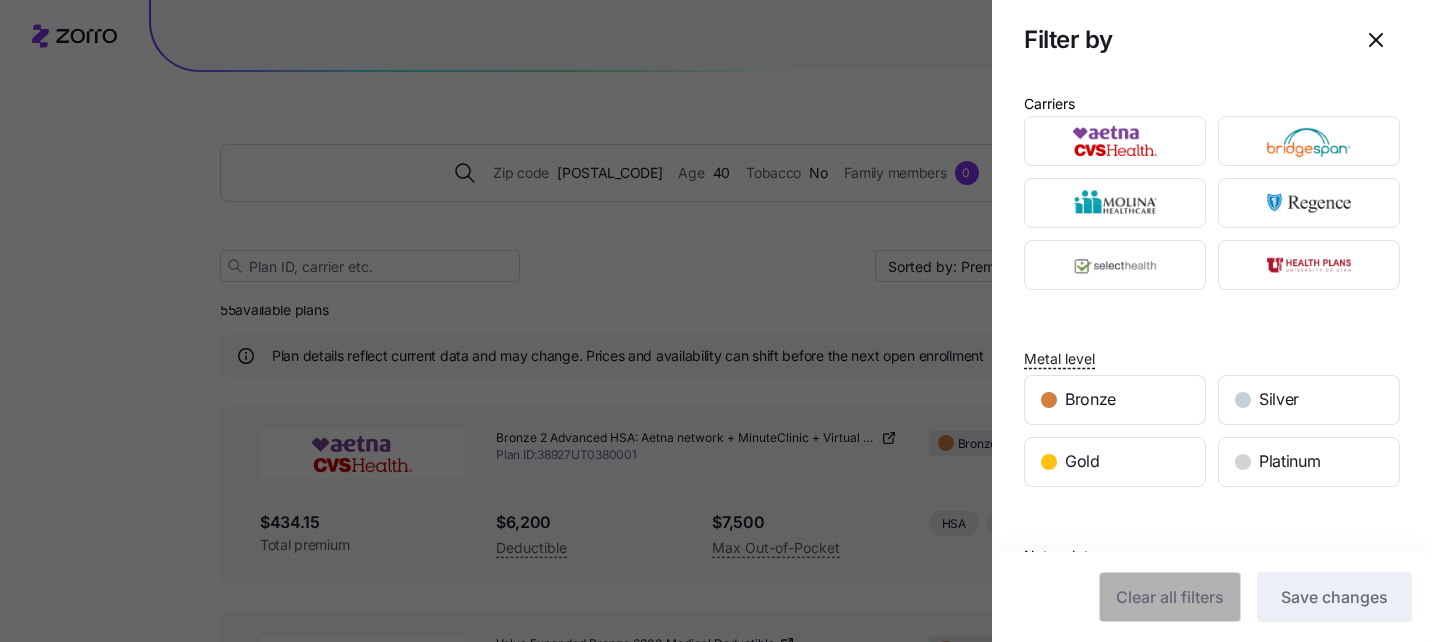 scroll, scrollTop: 0, scrollLeft: 0, axis: both 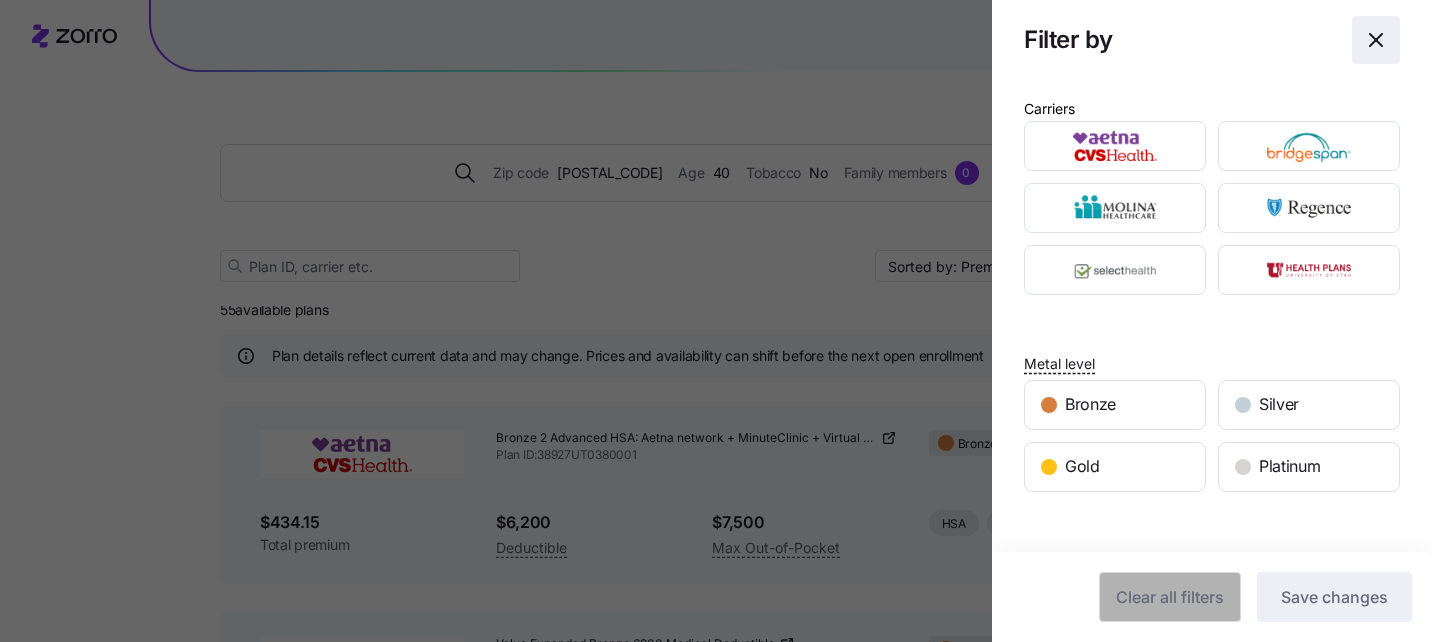 click 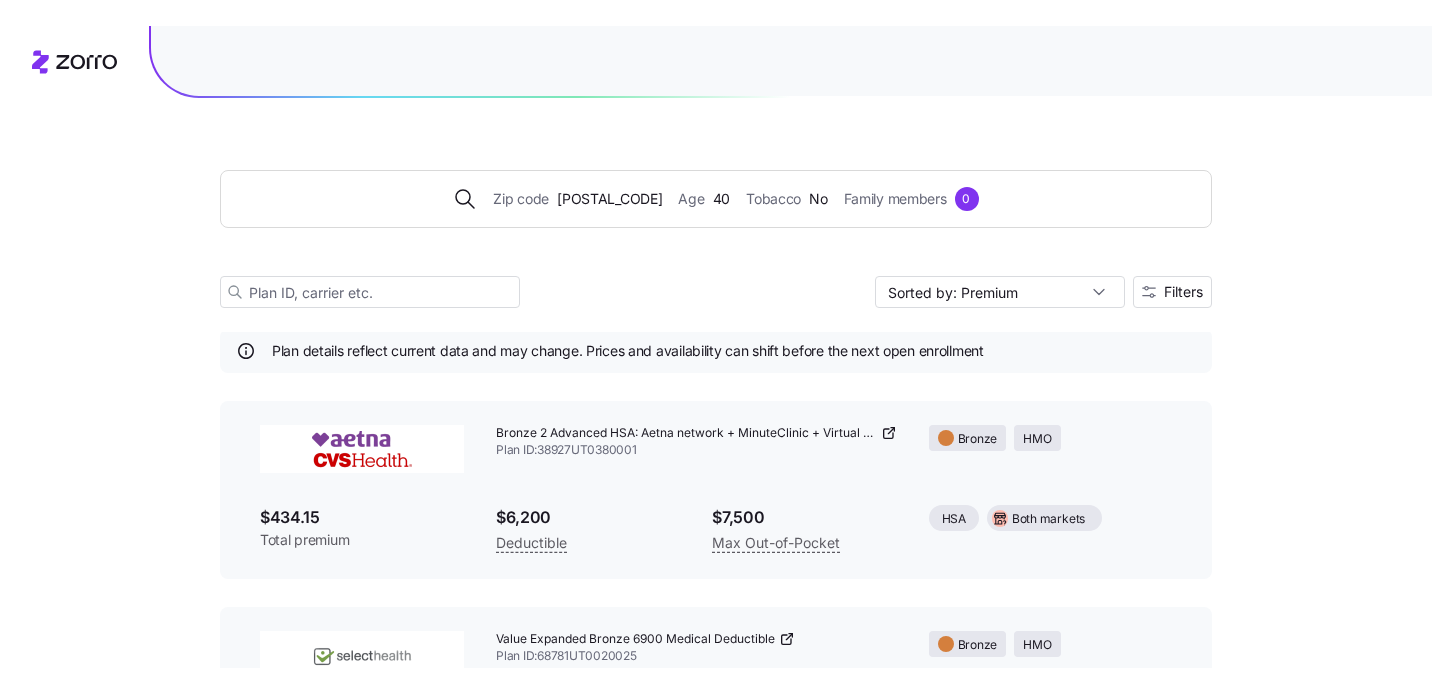 scroll, scrollTop: 0, scrollLeft: 0, axis: both 